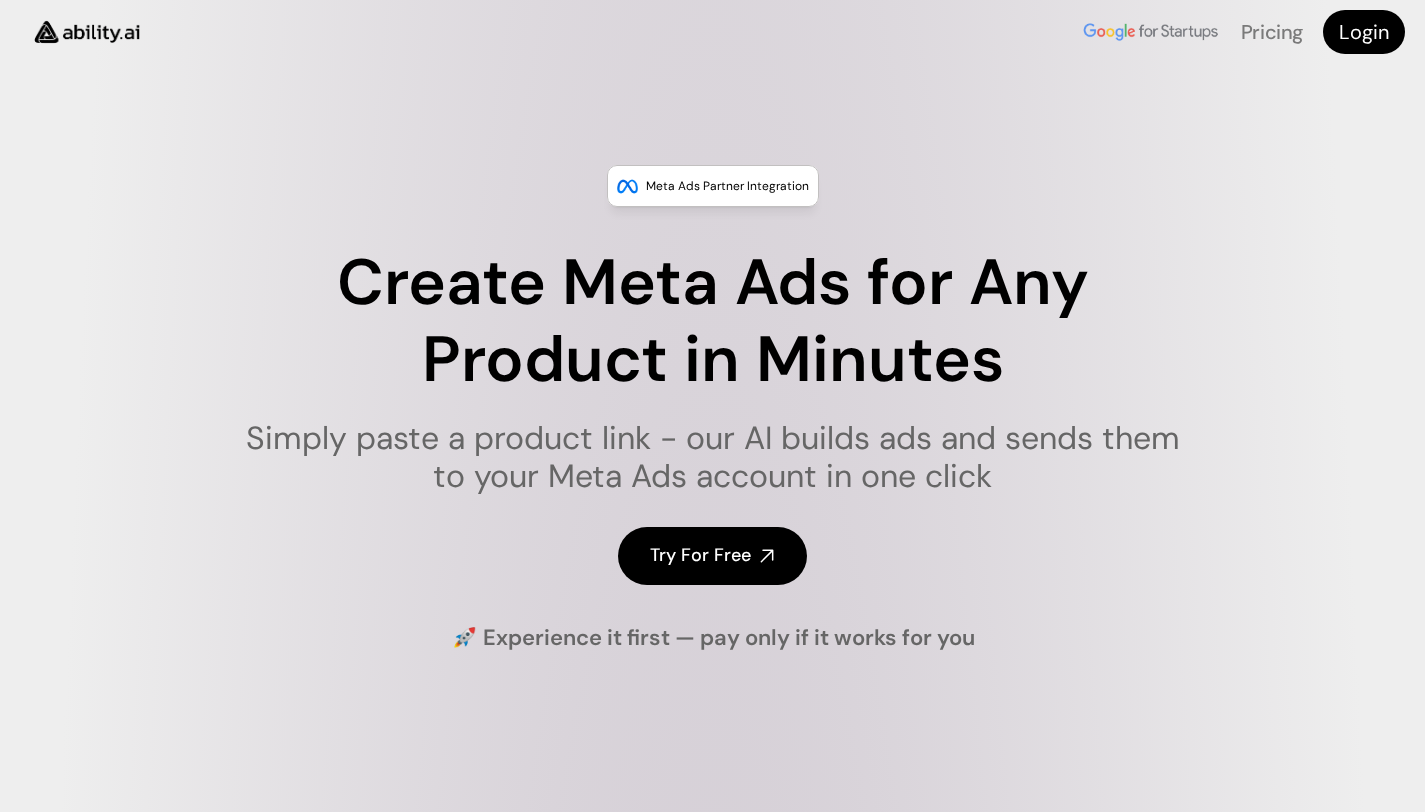 scroll, scrollTop: 0, scrollLeft: 0, axis: both 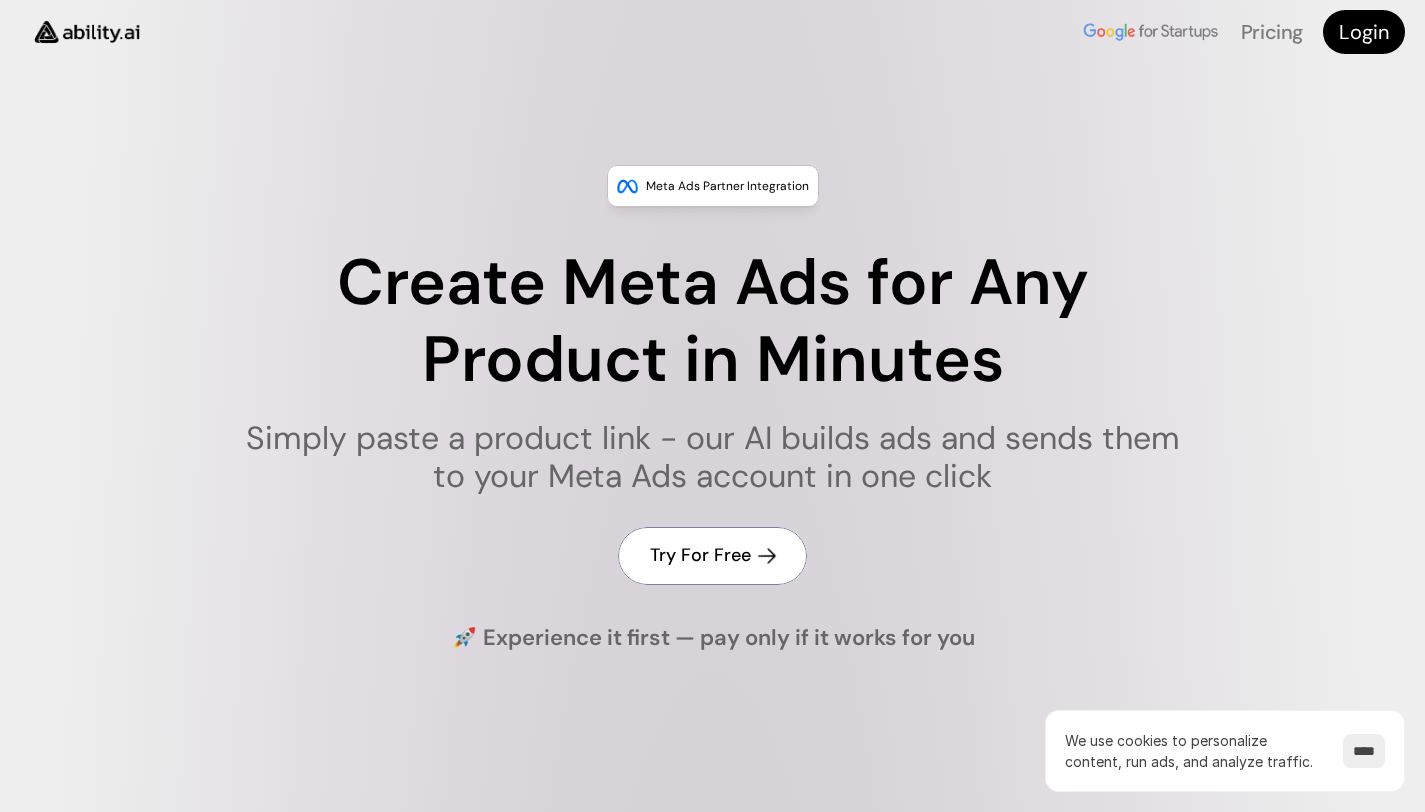 click on "Try For Free" at bounding box center (700, 555) 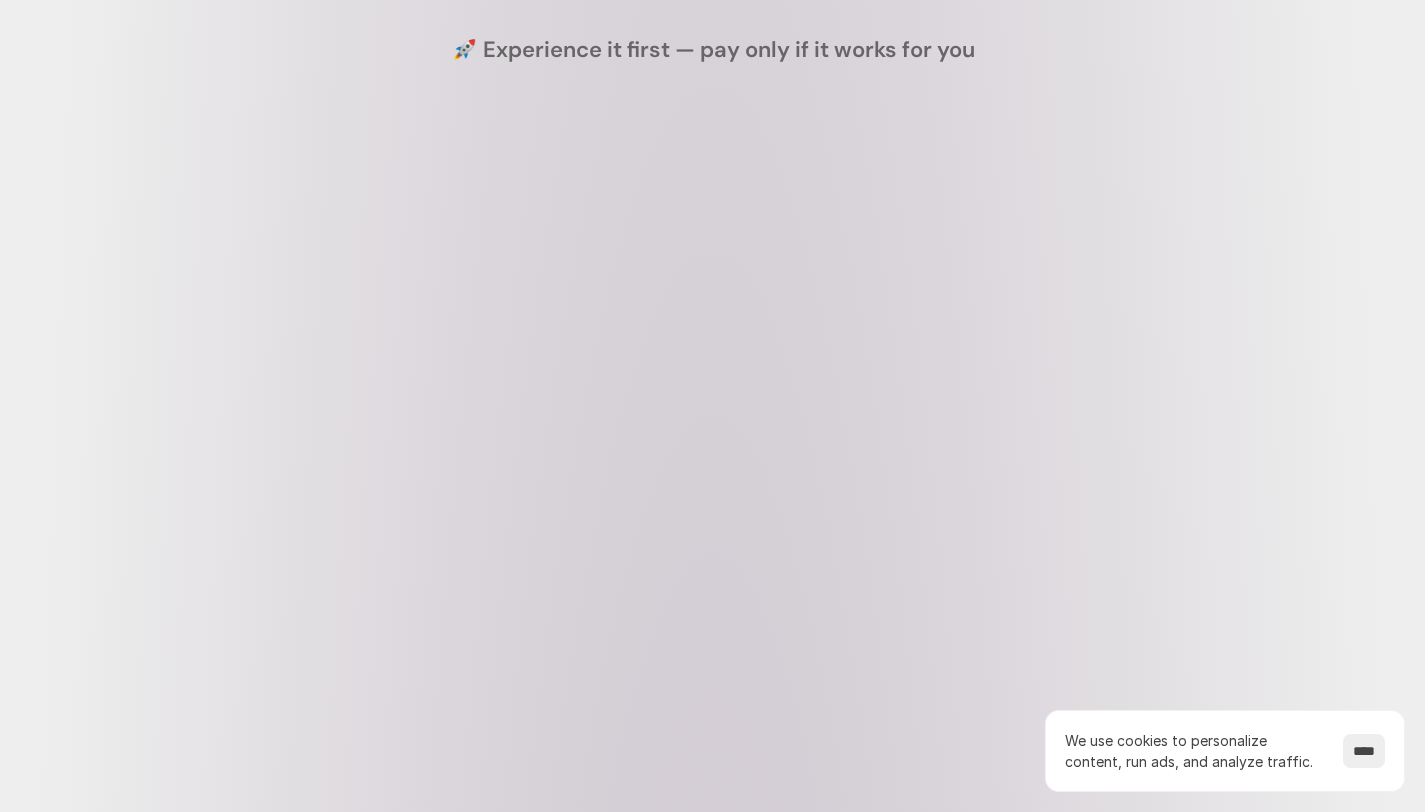 scroll, scrollTop: 652, scrollLeft: 0, axis: vertical 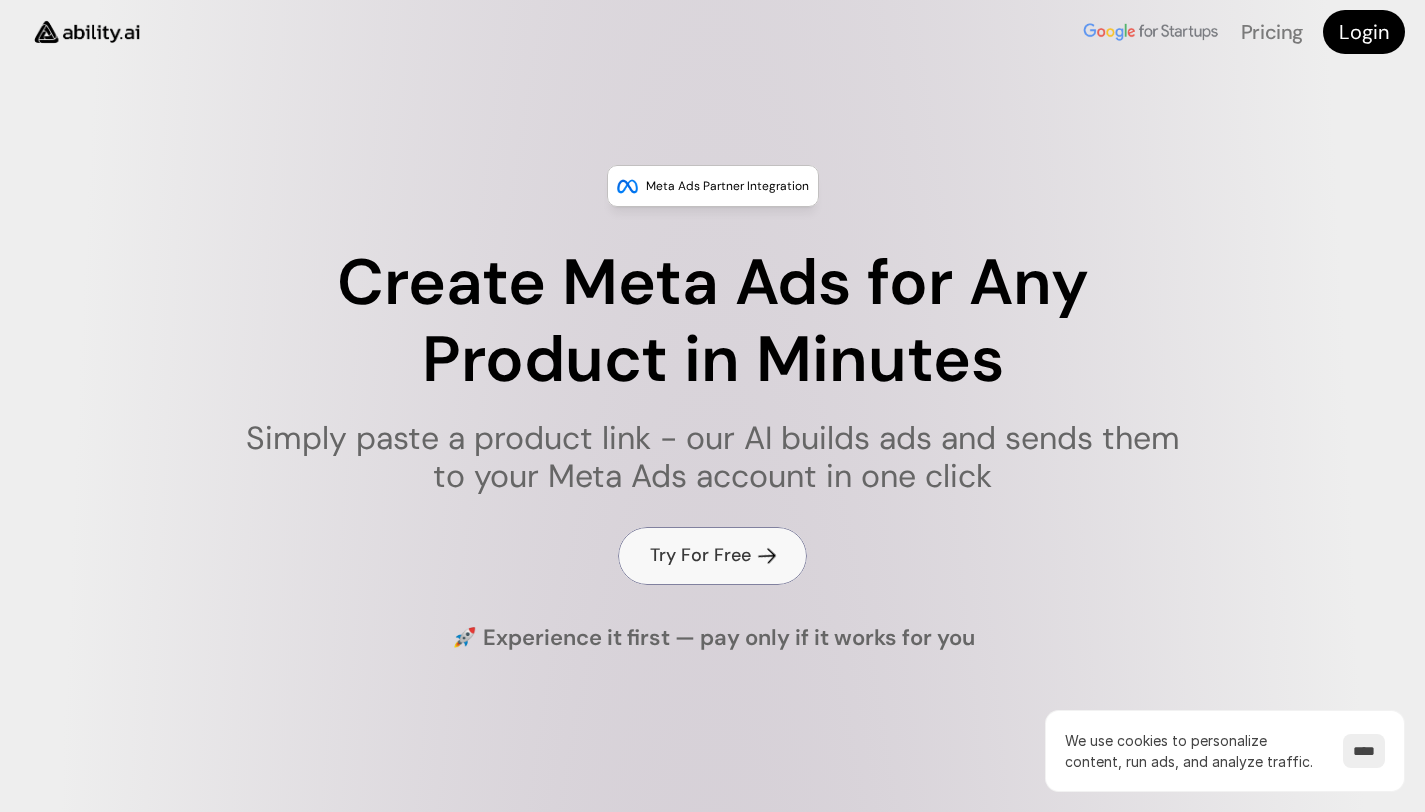 click on "Try For Free" at bounding box center [700, 555] 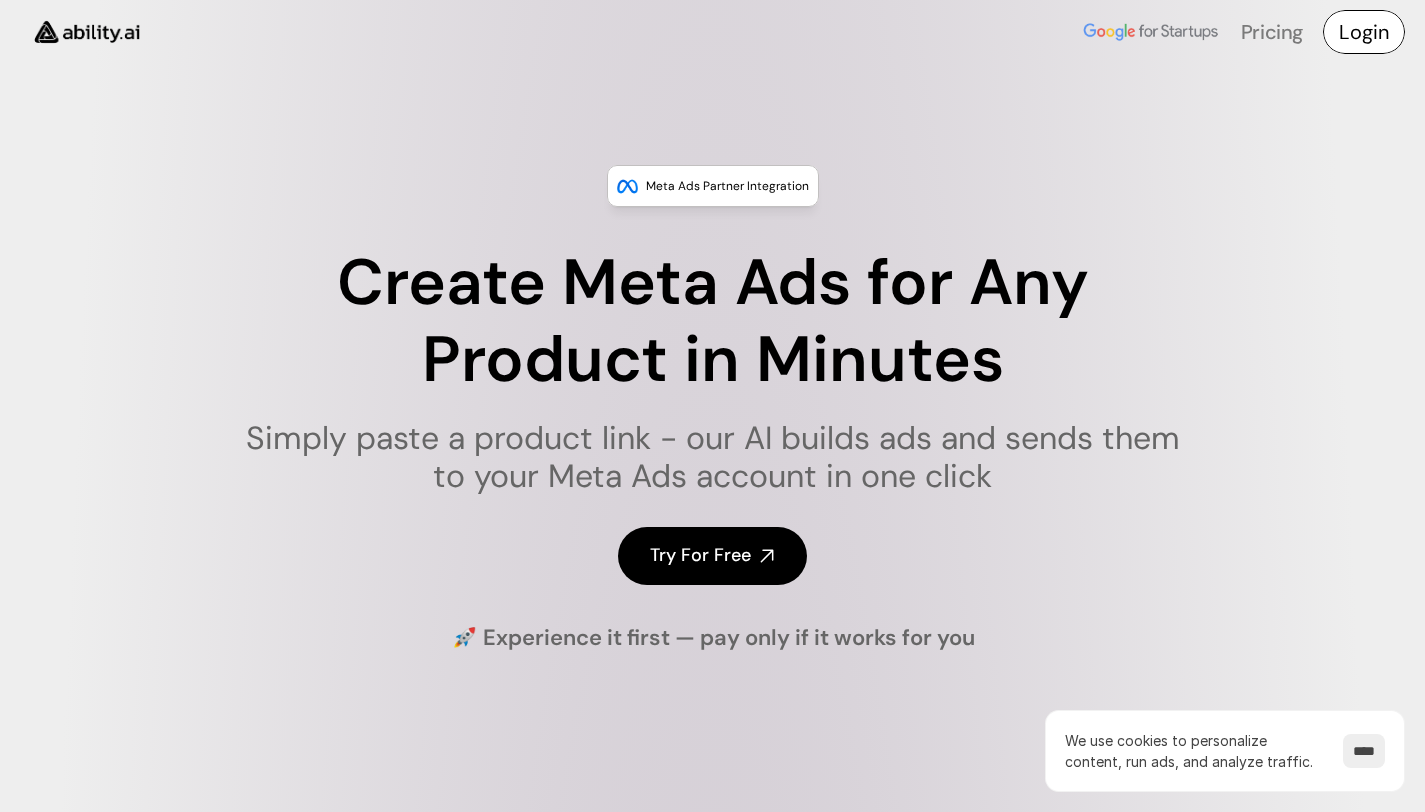 click on "Login" at bounding box center [1364, 32] 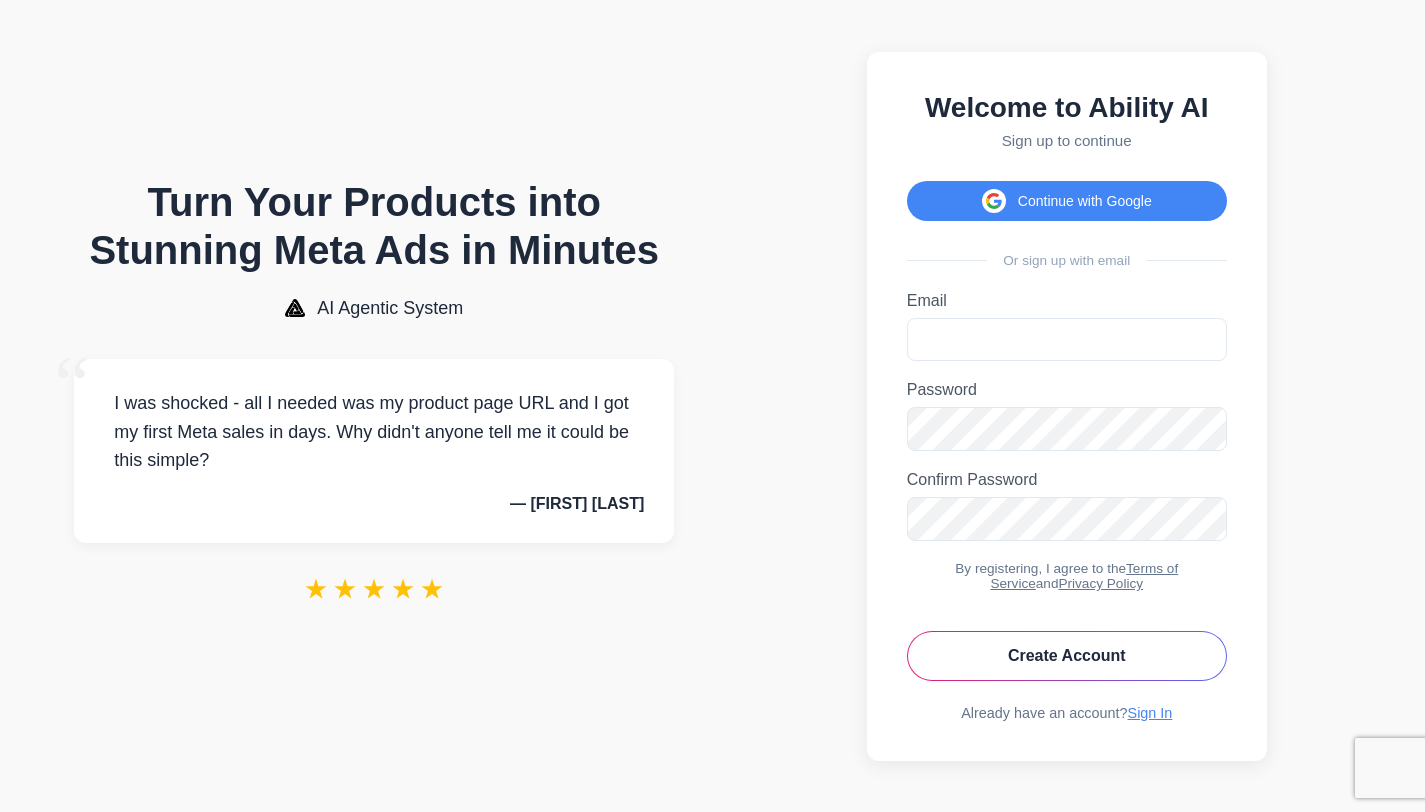 scroll, scrollTop: 0, scrollLeft: 0, axis: both 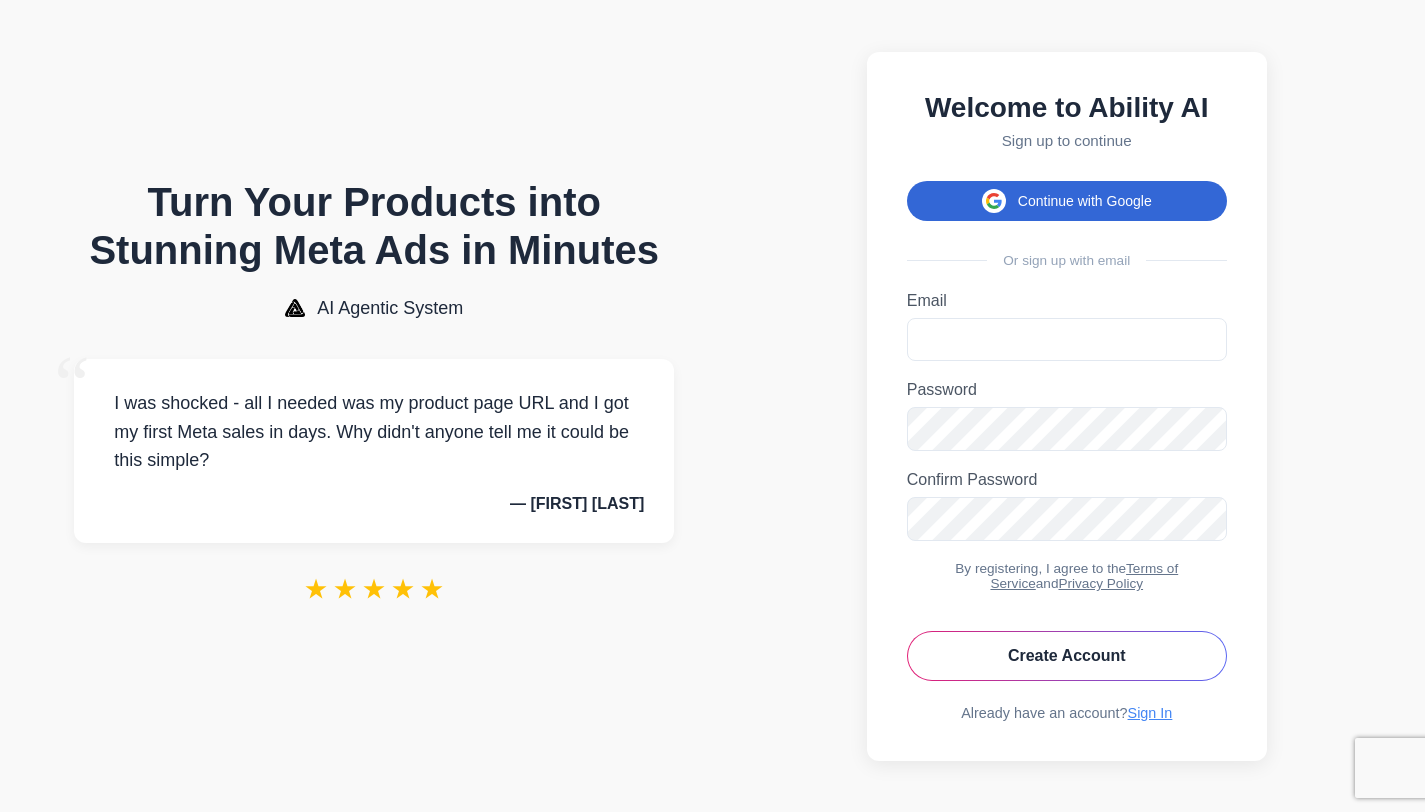 click on "Continue with Google" at bounding box center [1067, 201] 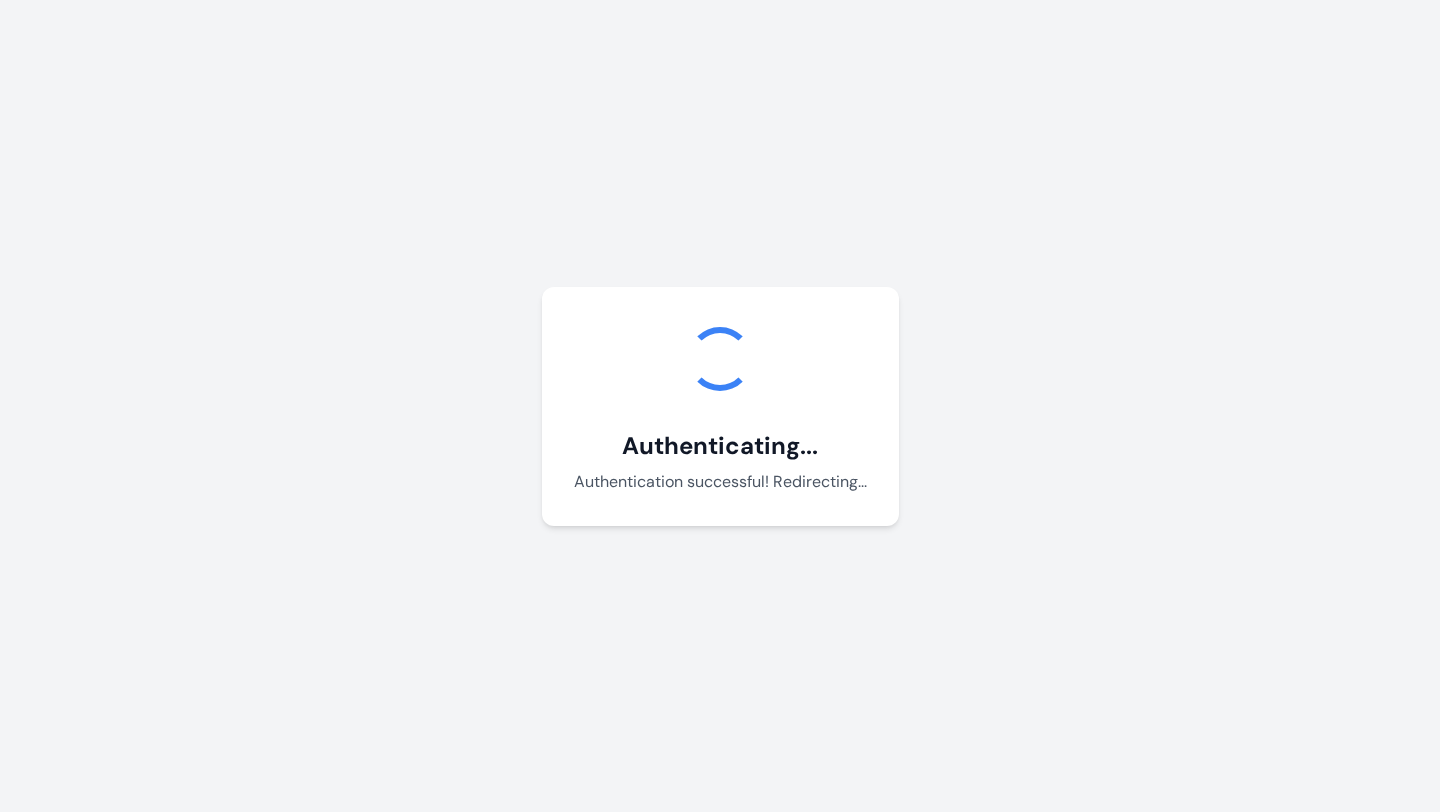 scroll, scrollTop: 0, scrollLeft: 0, axis: both 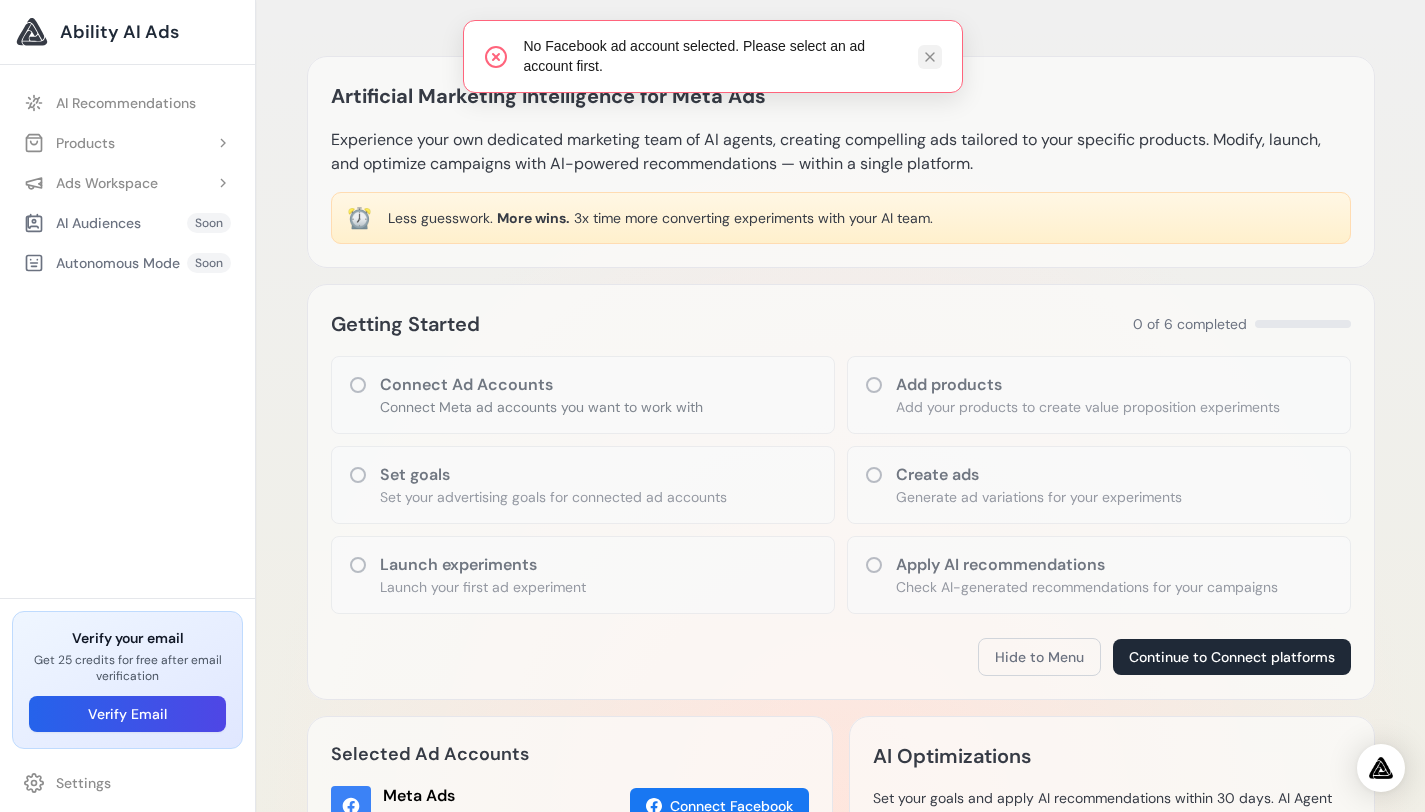 click 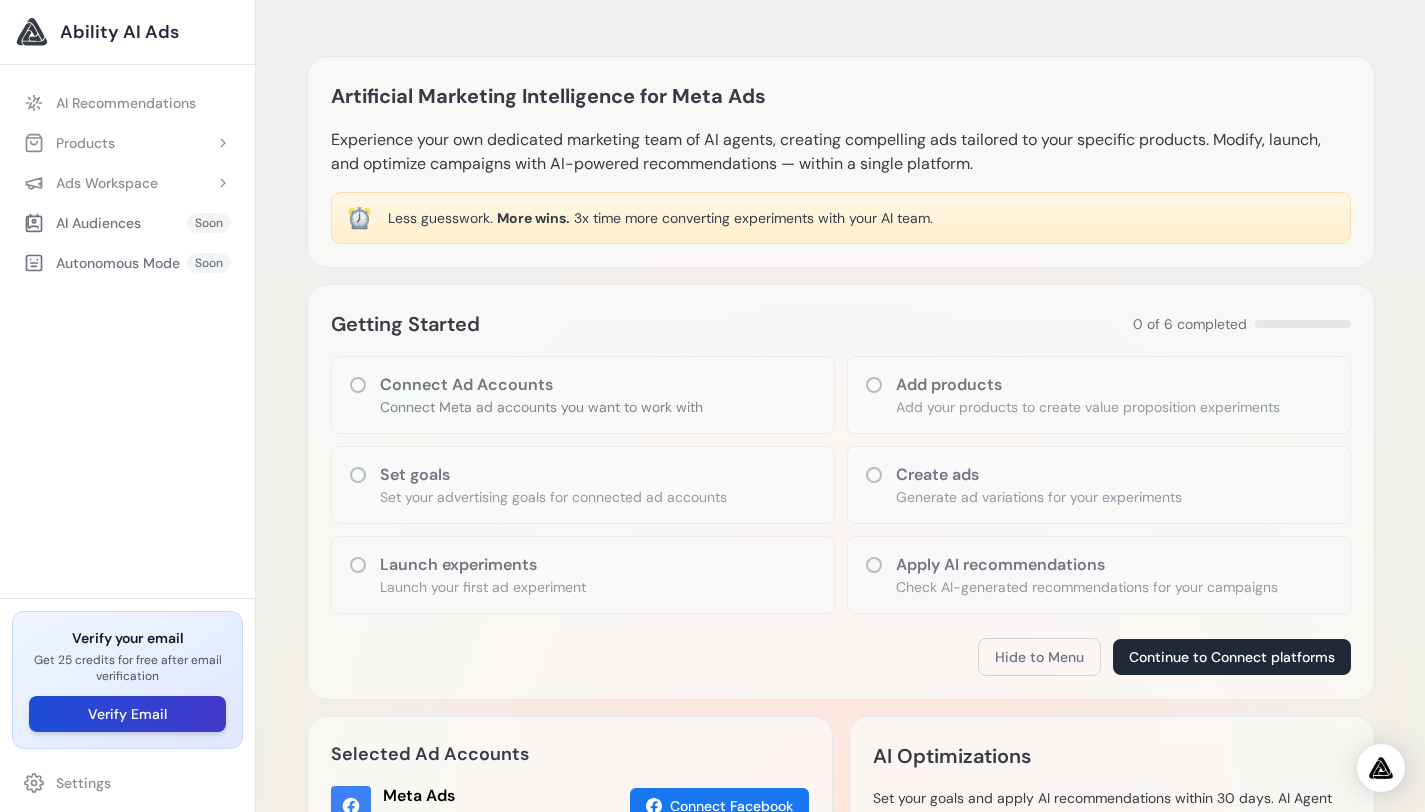 click on "Verify Email" at bounding box center [127, 714] 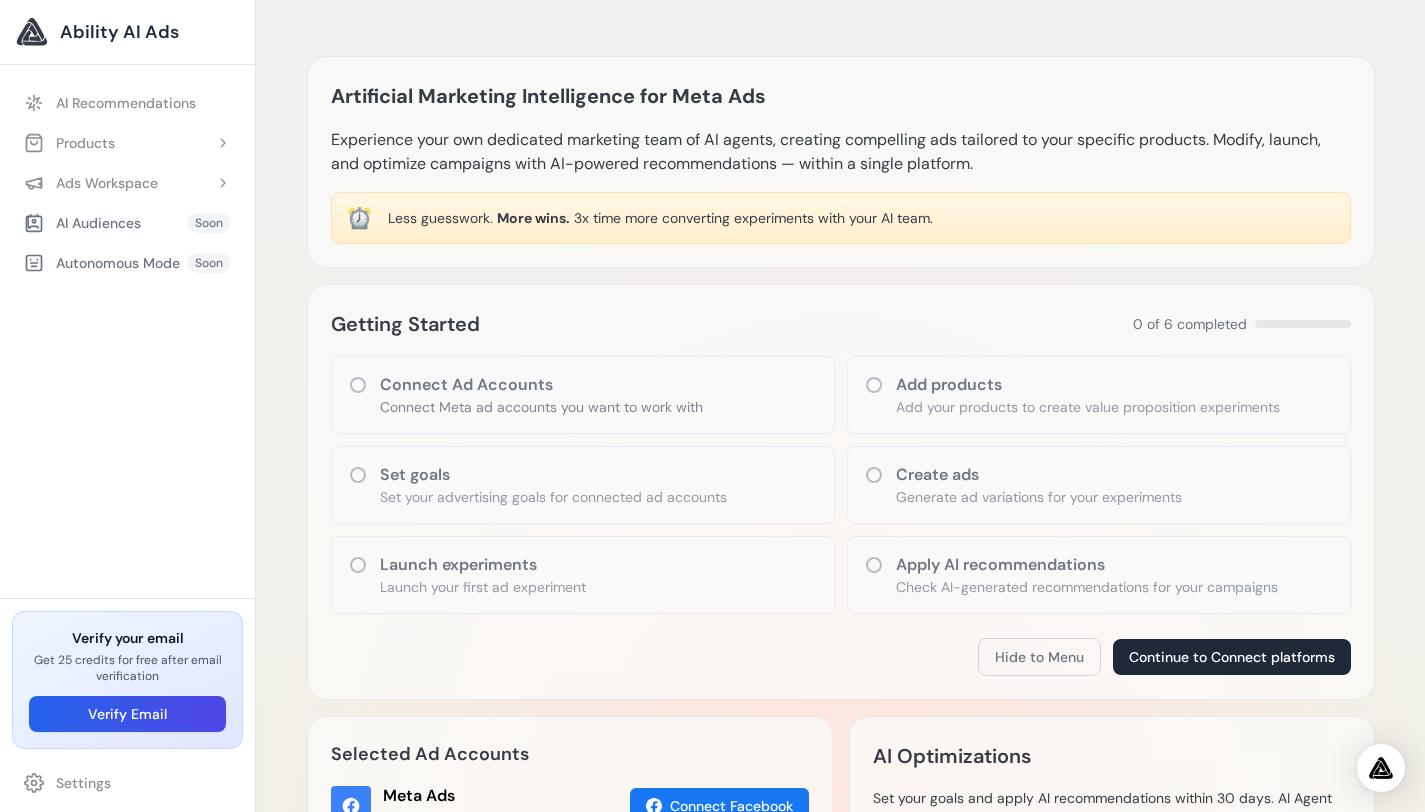 click 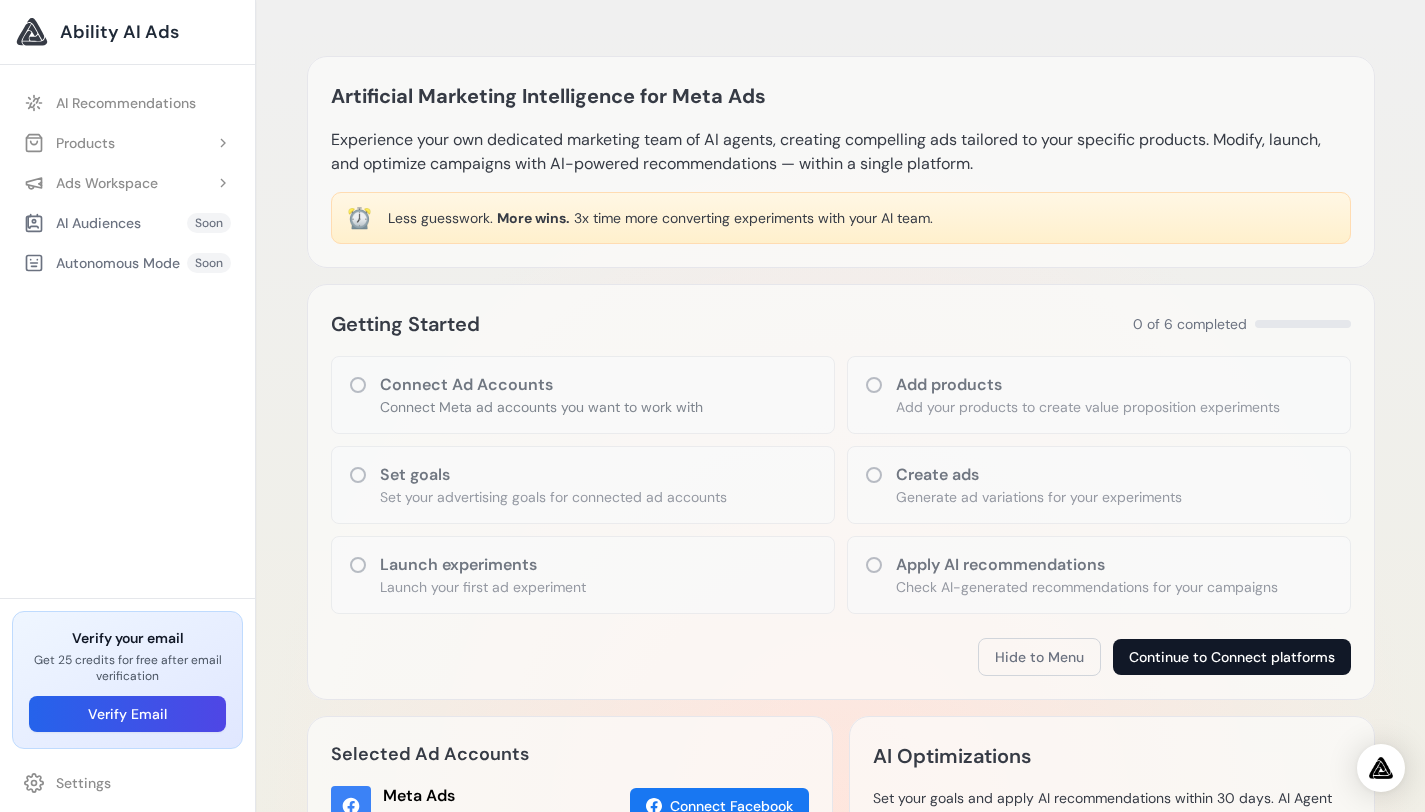 click on "Continue to Connect platforms" at bounding box center (1232, 657) 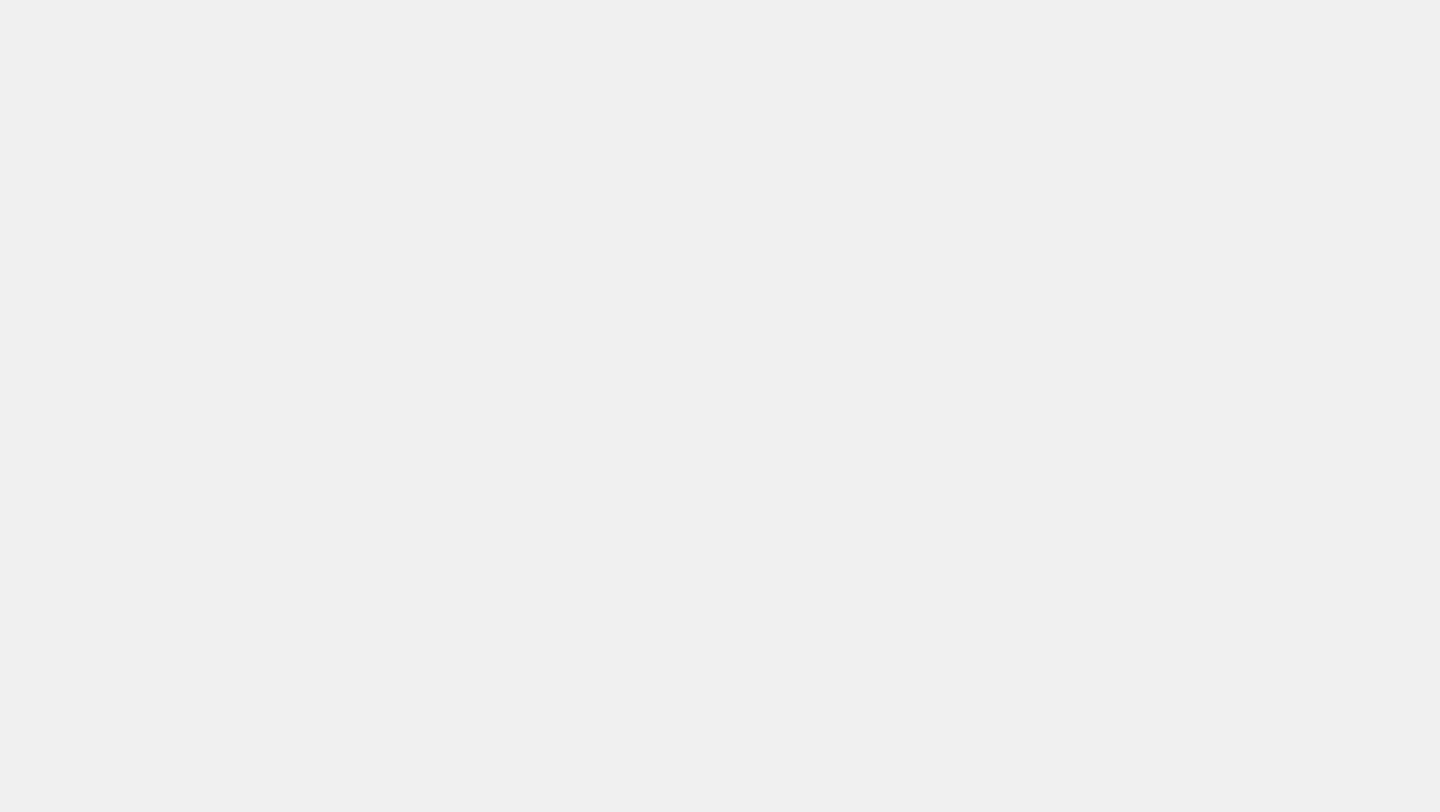 scroll, scrollTop: 0, scrollLeft: 0, axis: both 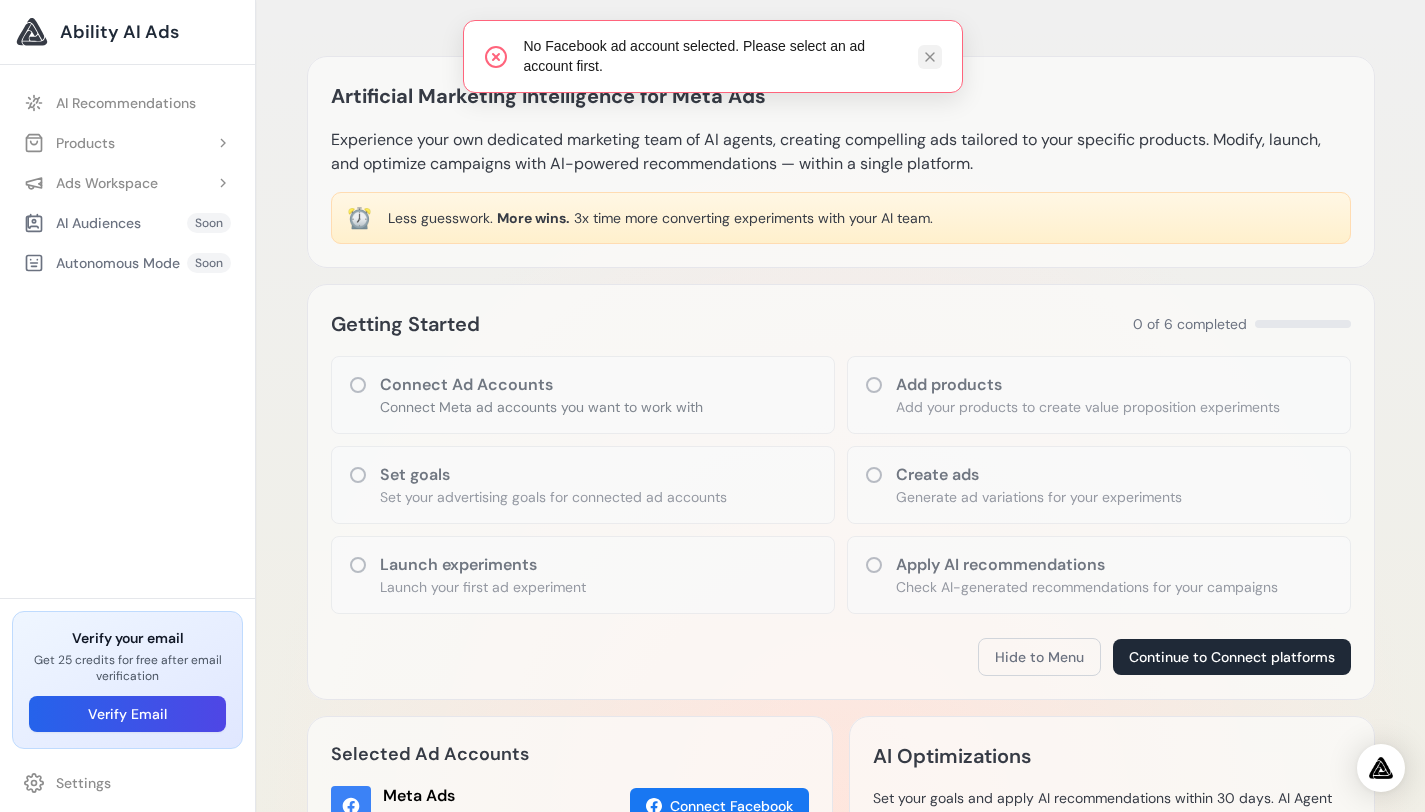 click 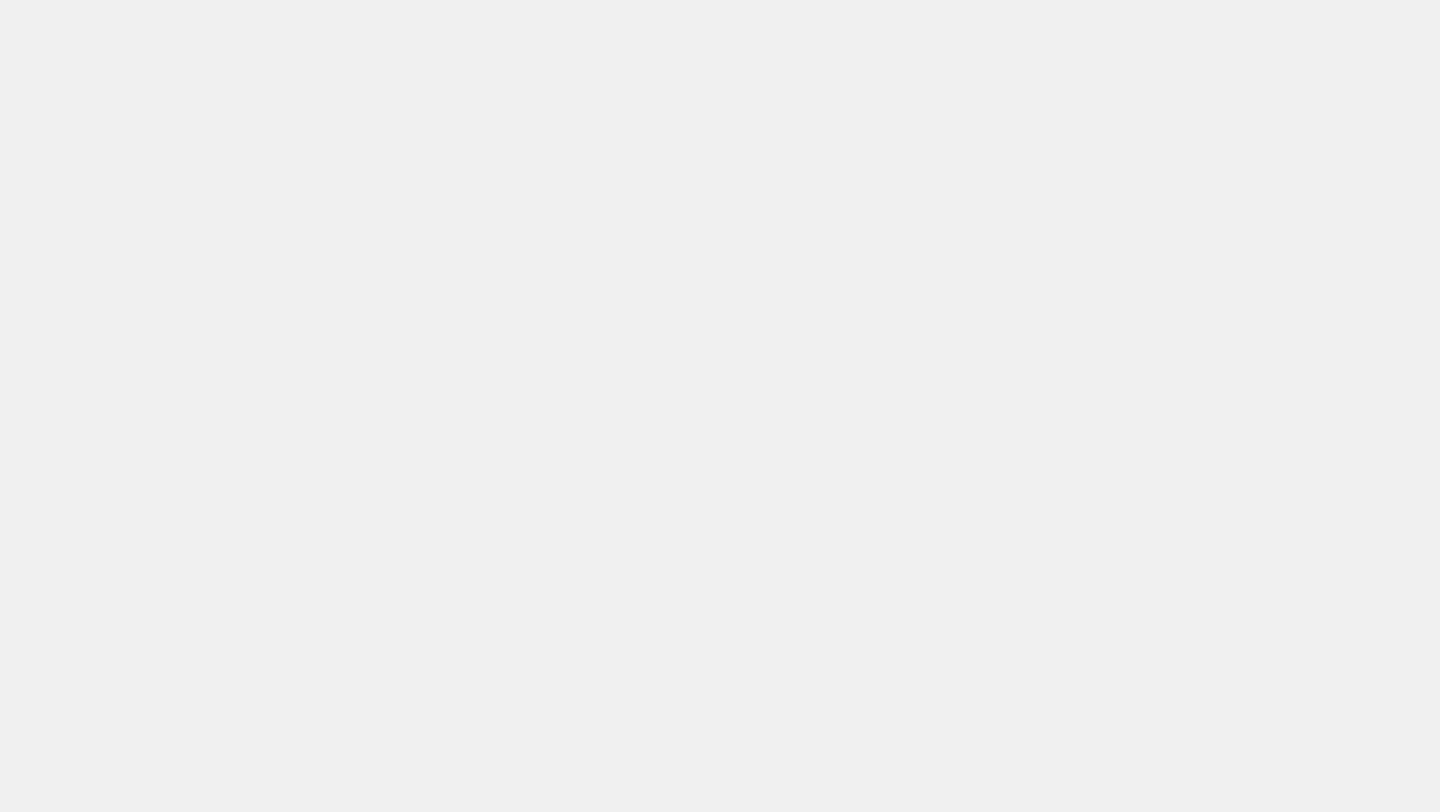 scroll, scrollTop: 0, scrollLeft: 0, axis: both 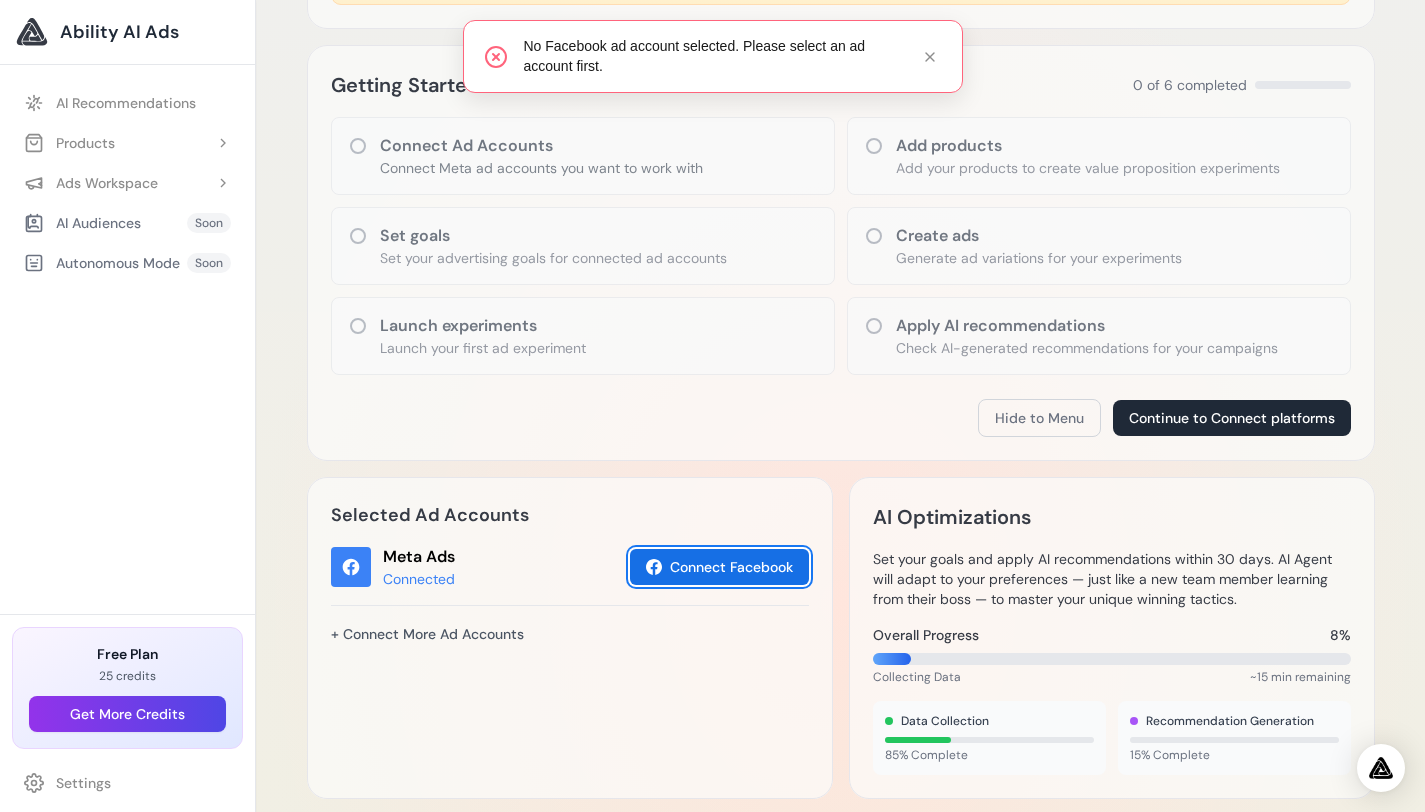 click on "Connect Facebook" at bounding box center [719, 567] 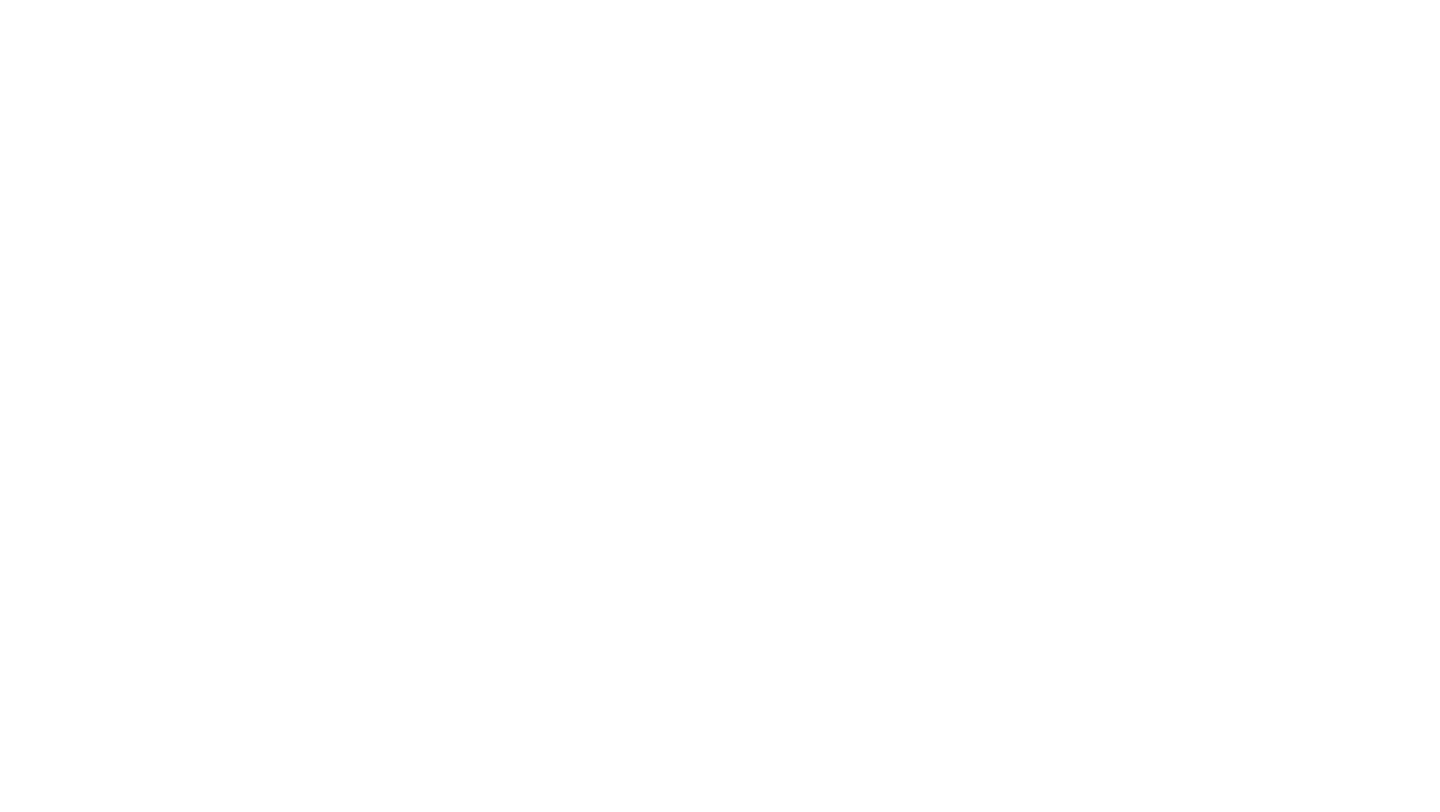 scroll, scrollTop: 0, scrollLeft: 0, axis: both 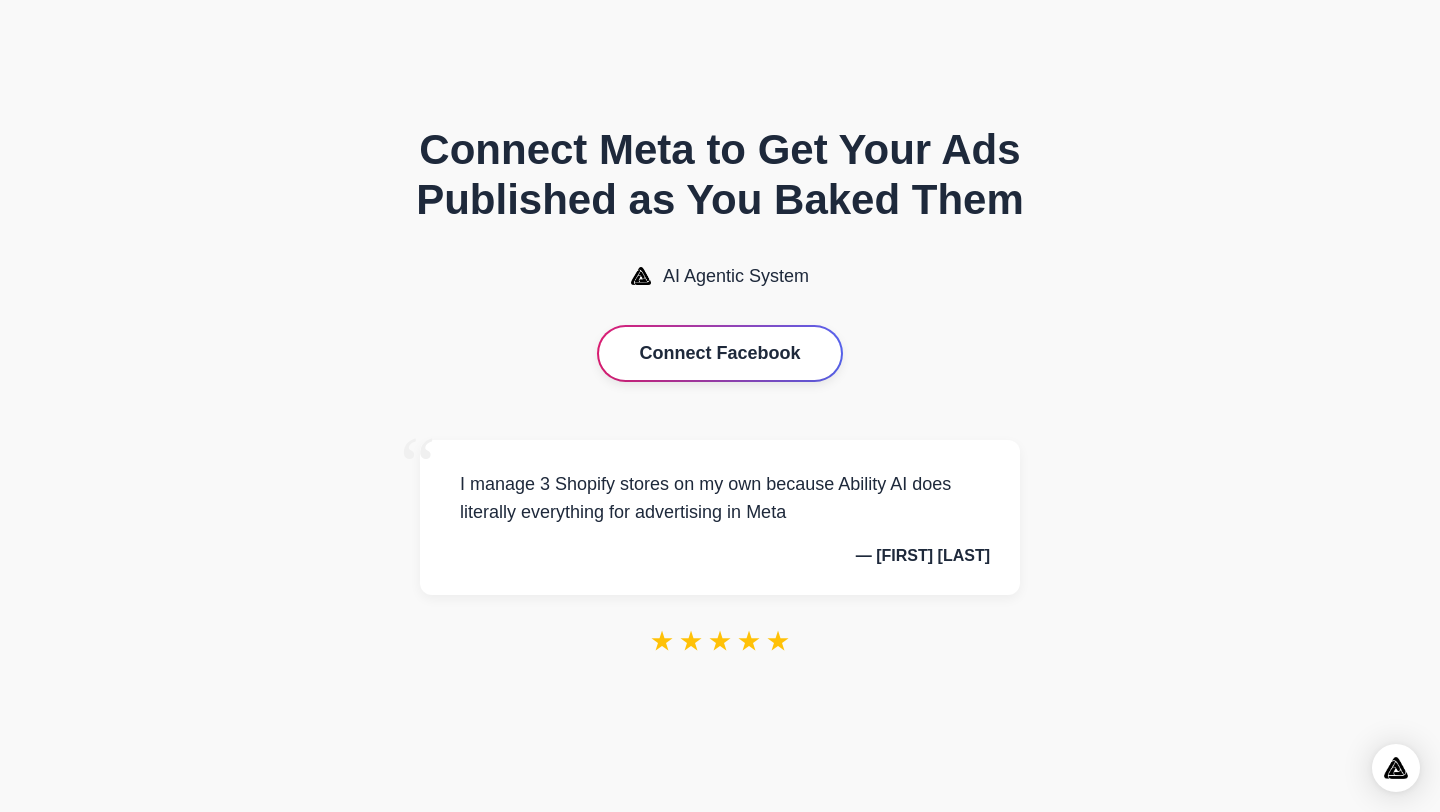 click on "Connect Facebook" at bounding box center [719, 353] 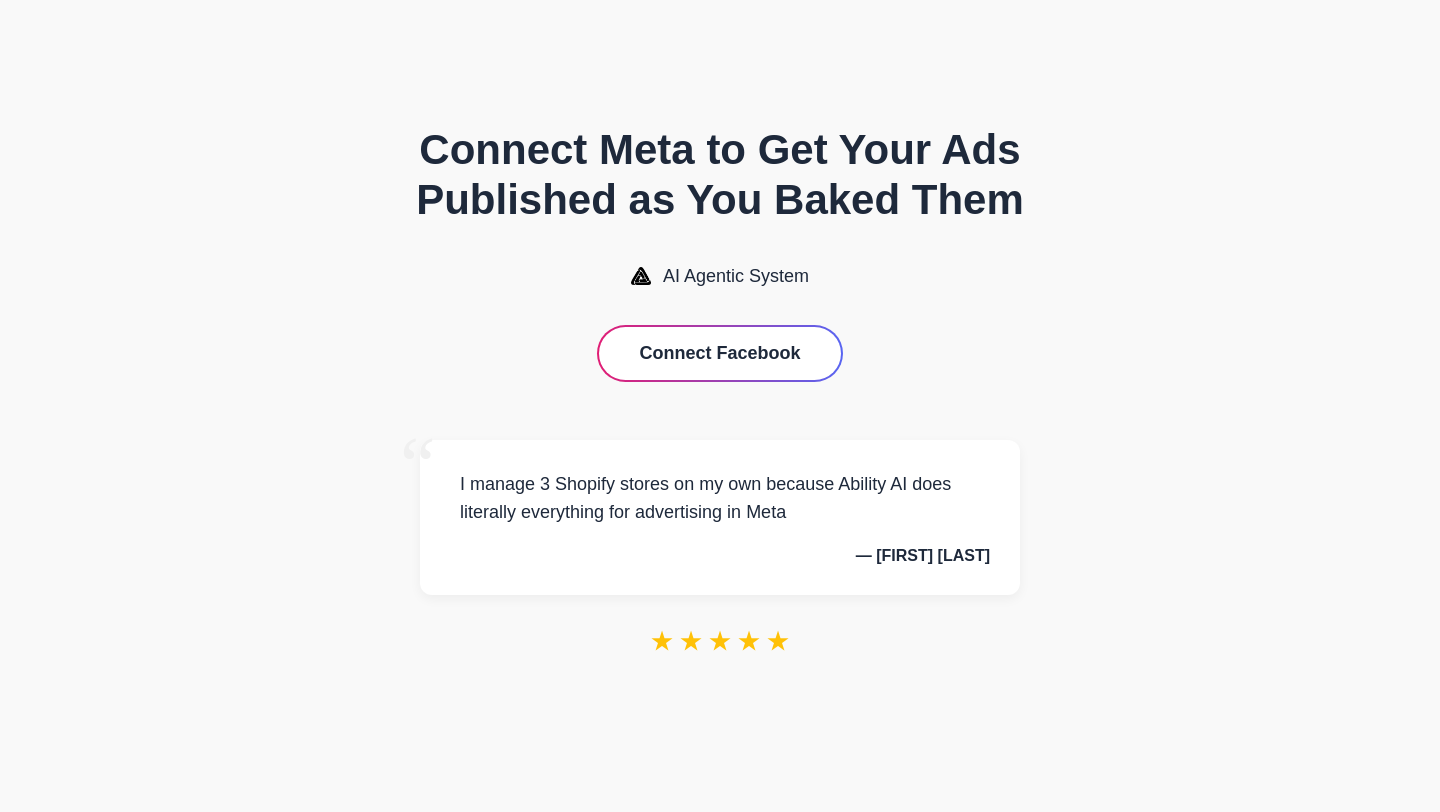 scroll, scrollTop: 0, scrollLeft: 0, axis: both 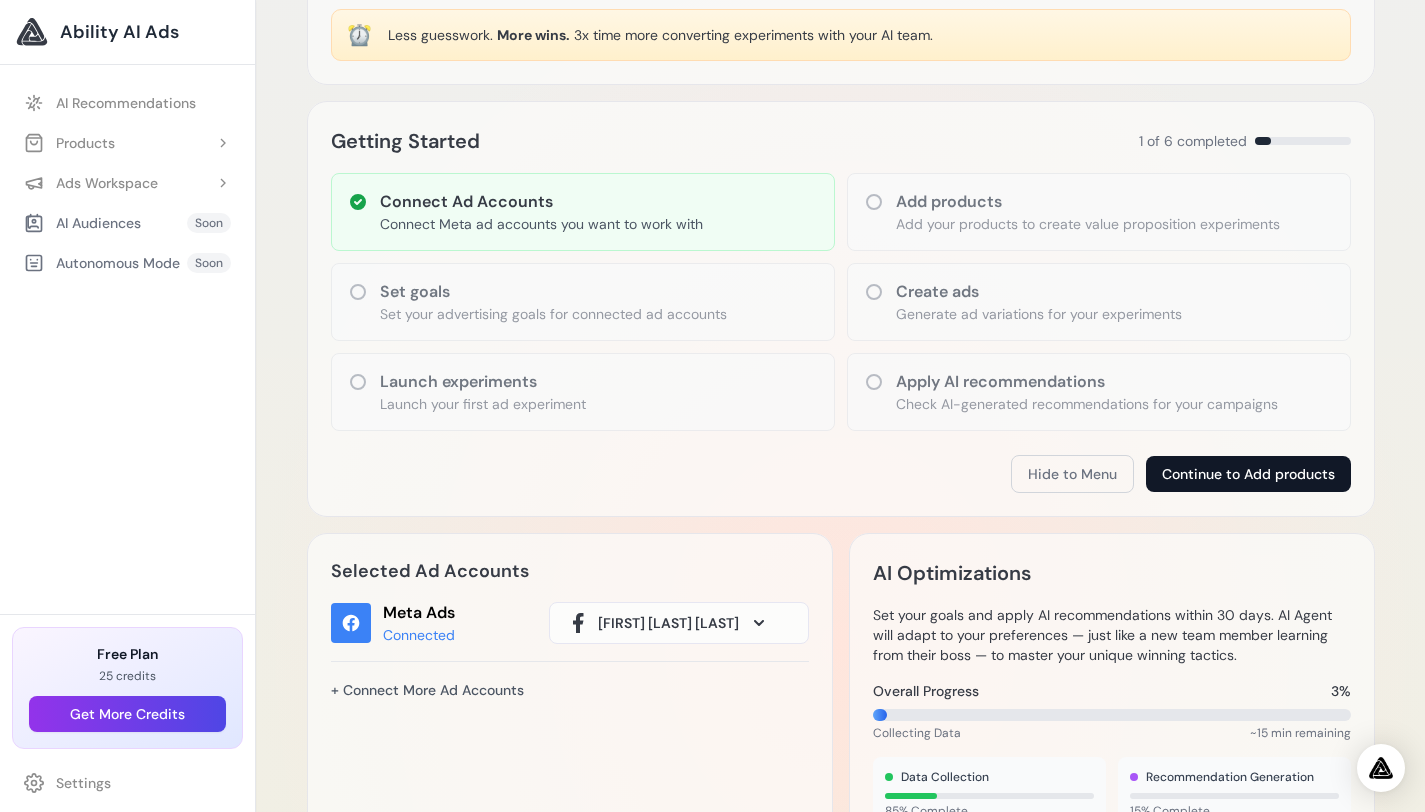 click on "Continue to Add products" at bounding box center [1248, 474] 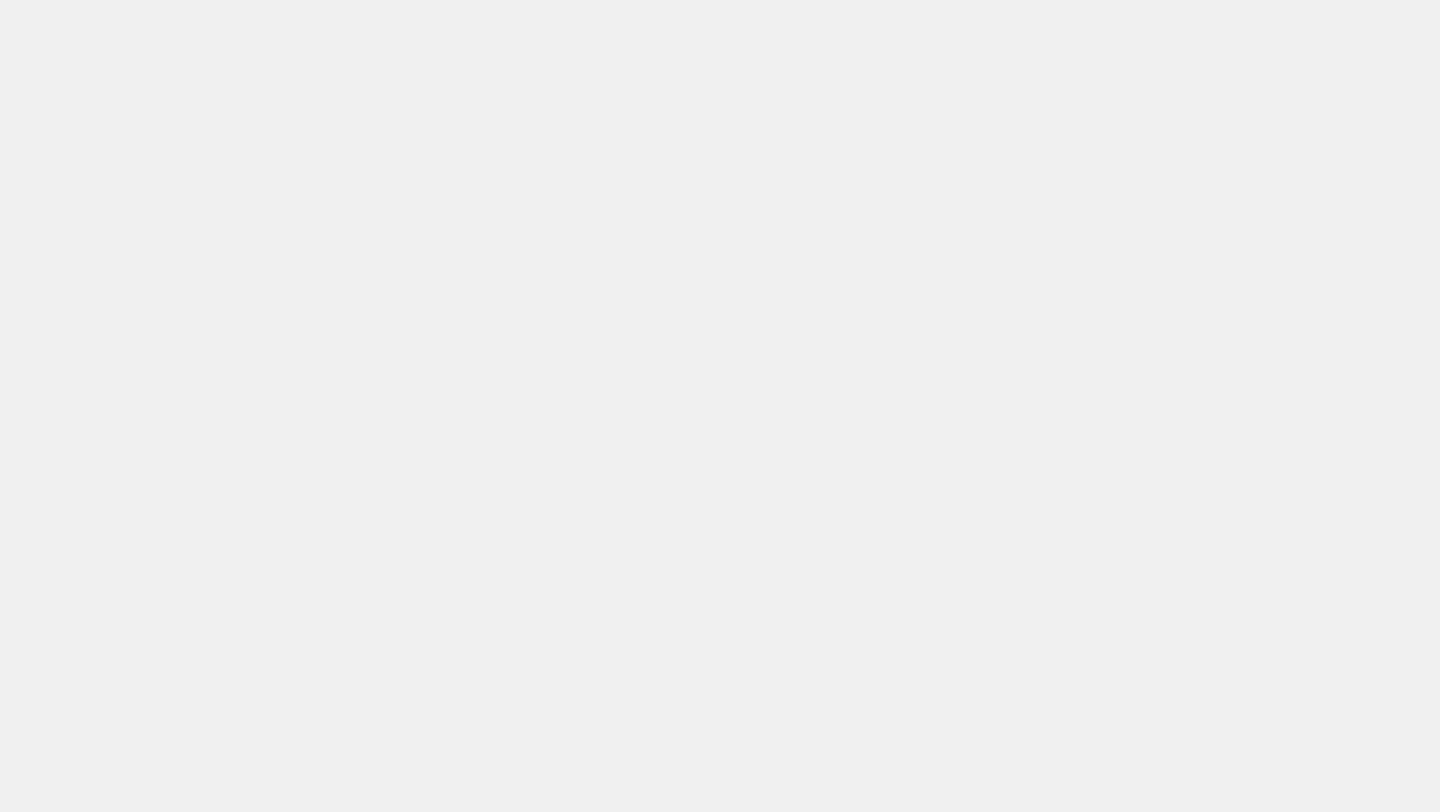 scroll, scrollTop: 0, scrollLeft: 0, axis: both 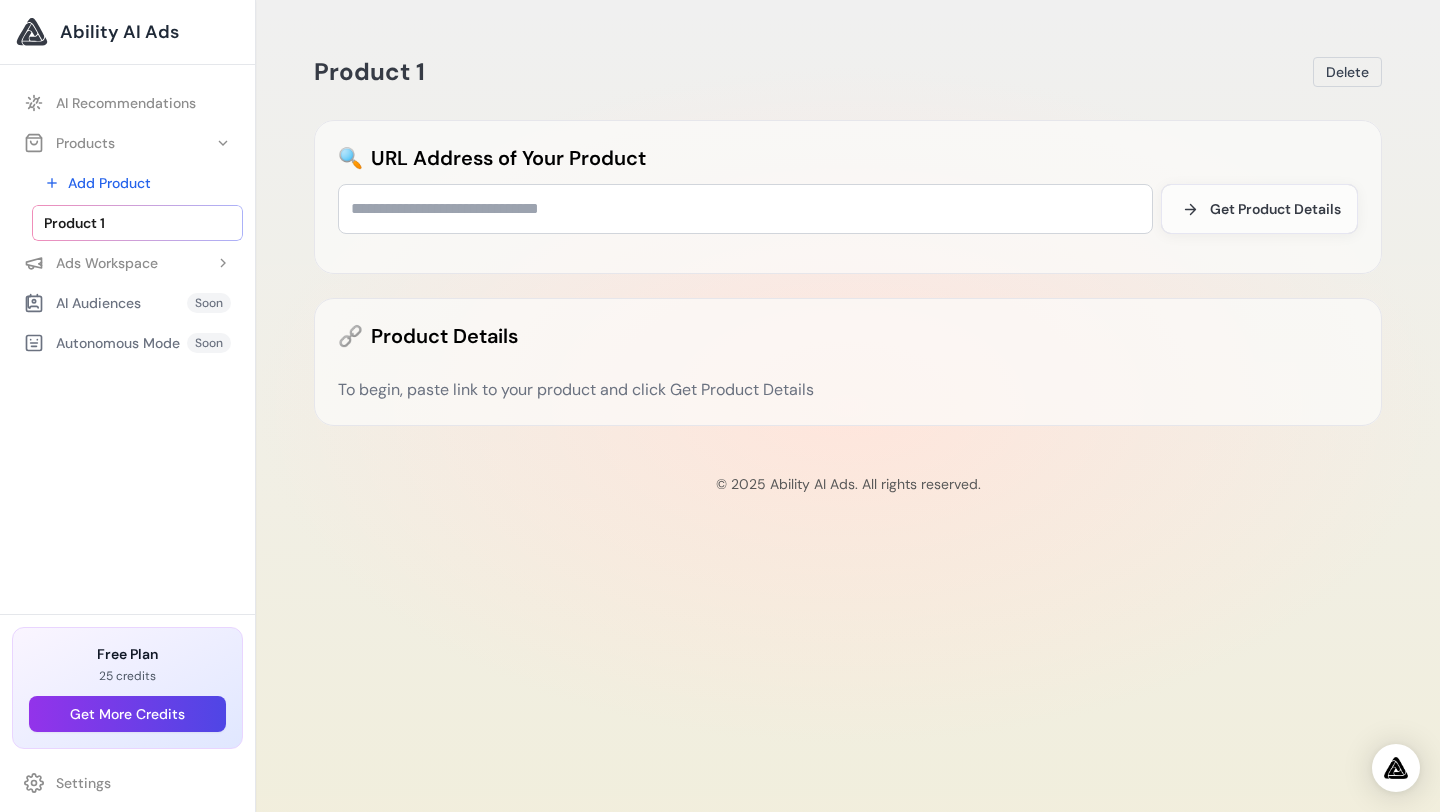click on "Product 1
Delete
🔍
URL Address of Your Product
Get Product Details
🔗
Product Details
To begin, paste link to your product and click Get Product Details
© 2025 Ability AI Ads. All rights reserved." at bounding box center (848, 406) 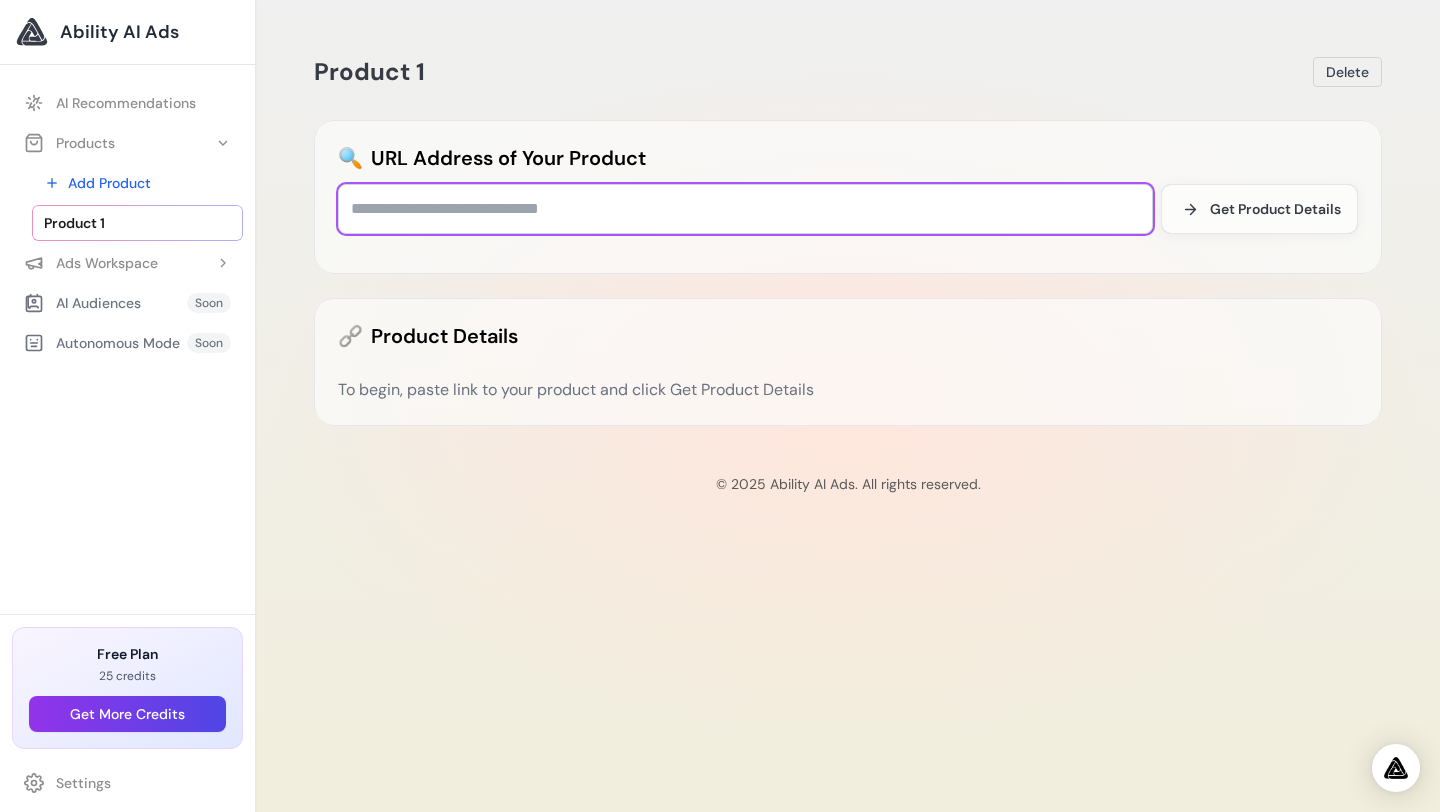click at bounding box center [745, 209] 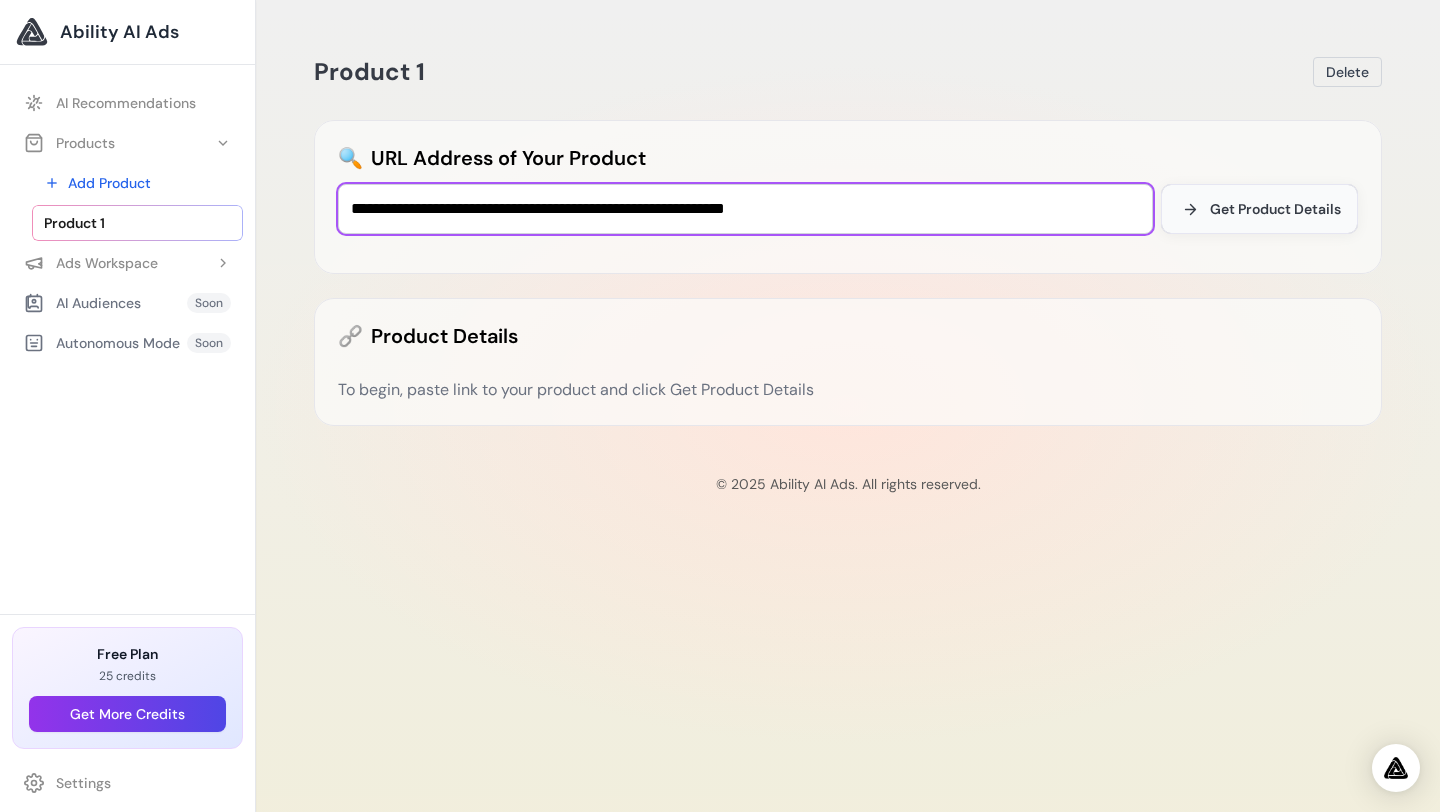 type on "**********" 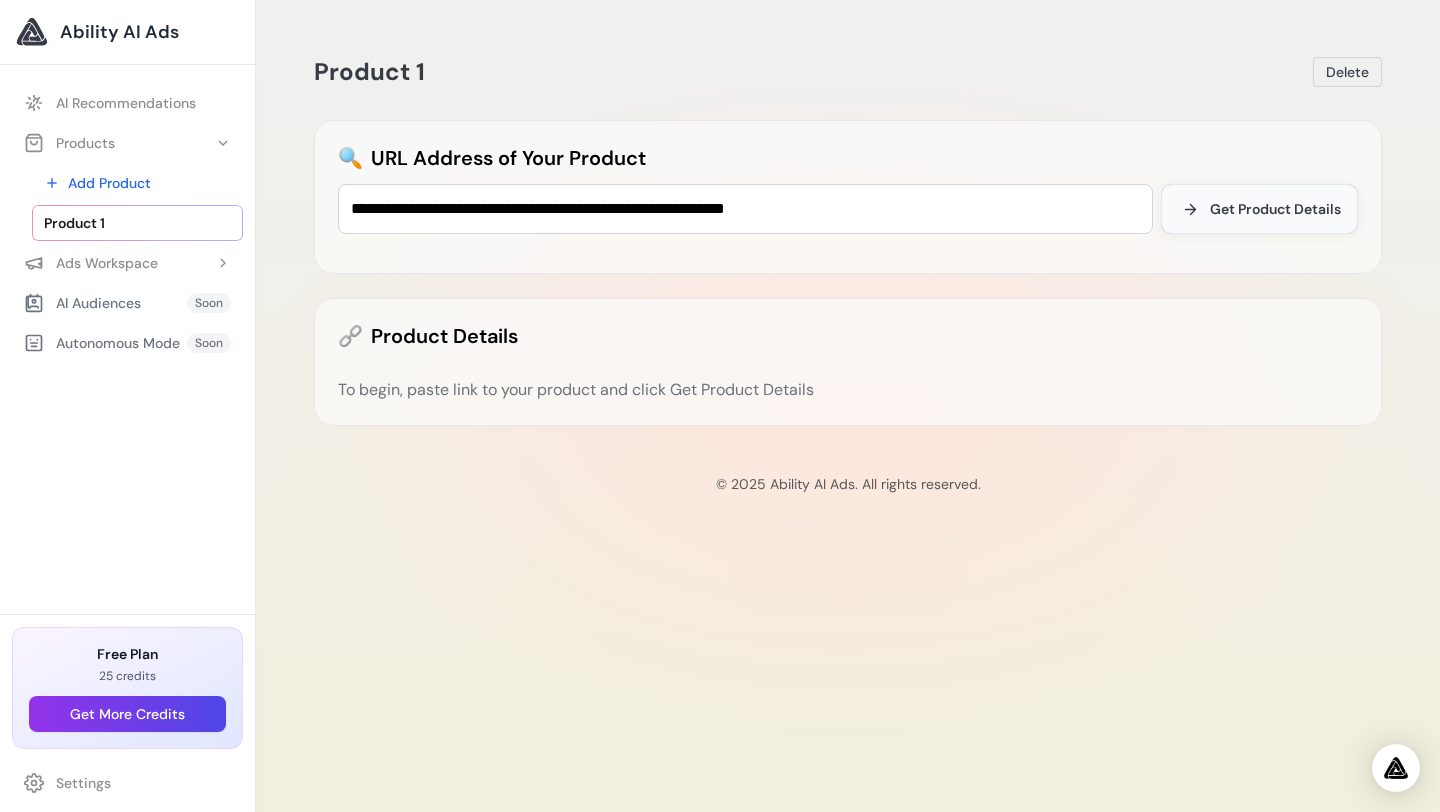 click on "Get Product Details" at bounding box center [1275, 209] 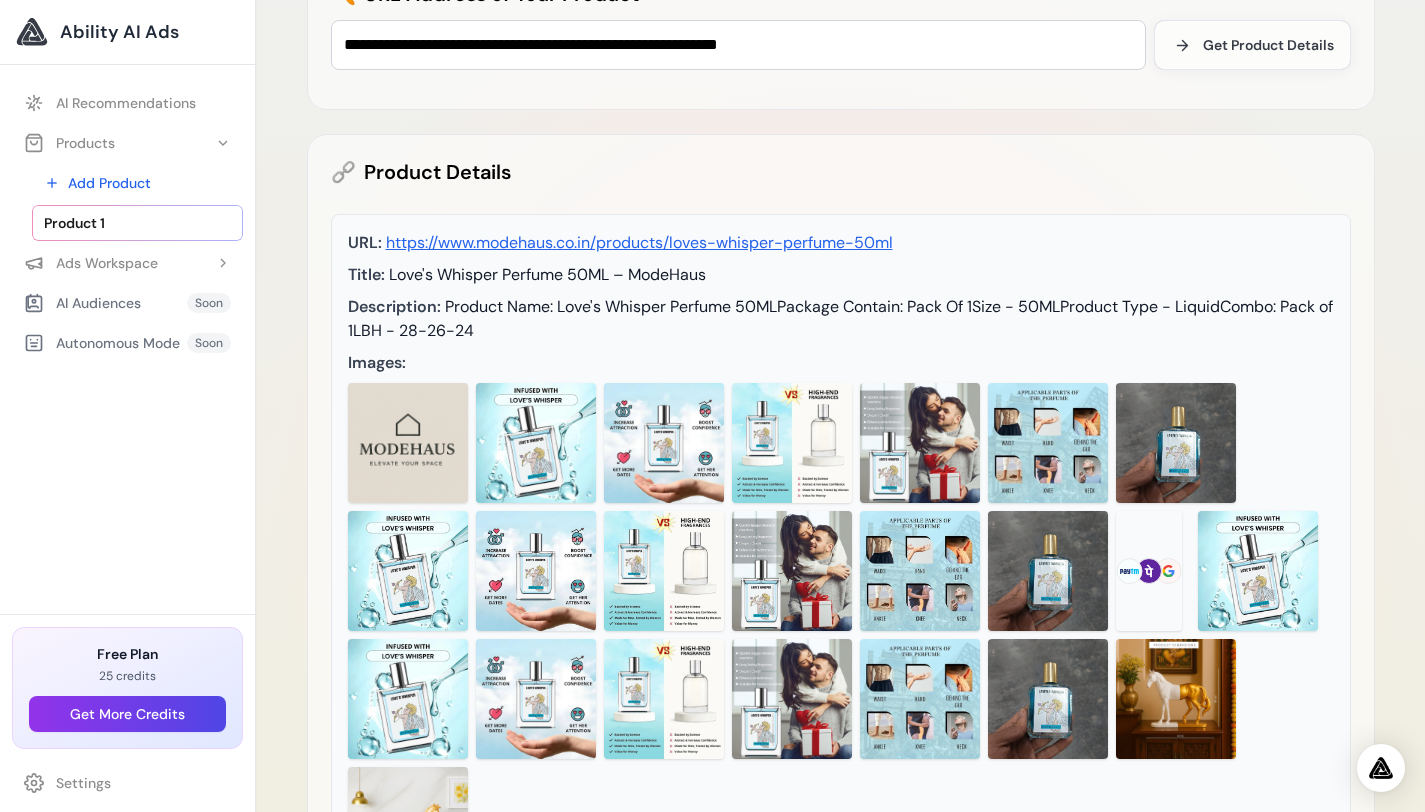 scroll, scrollTop: 586, scrollLeft: 0, axis: vertical 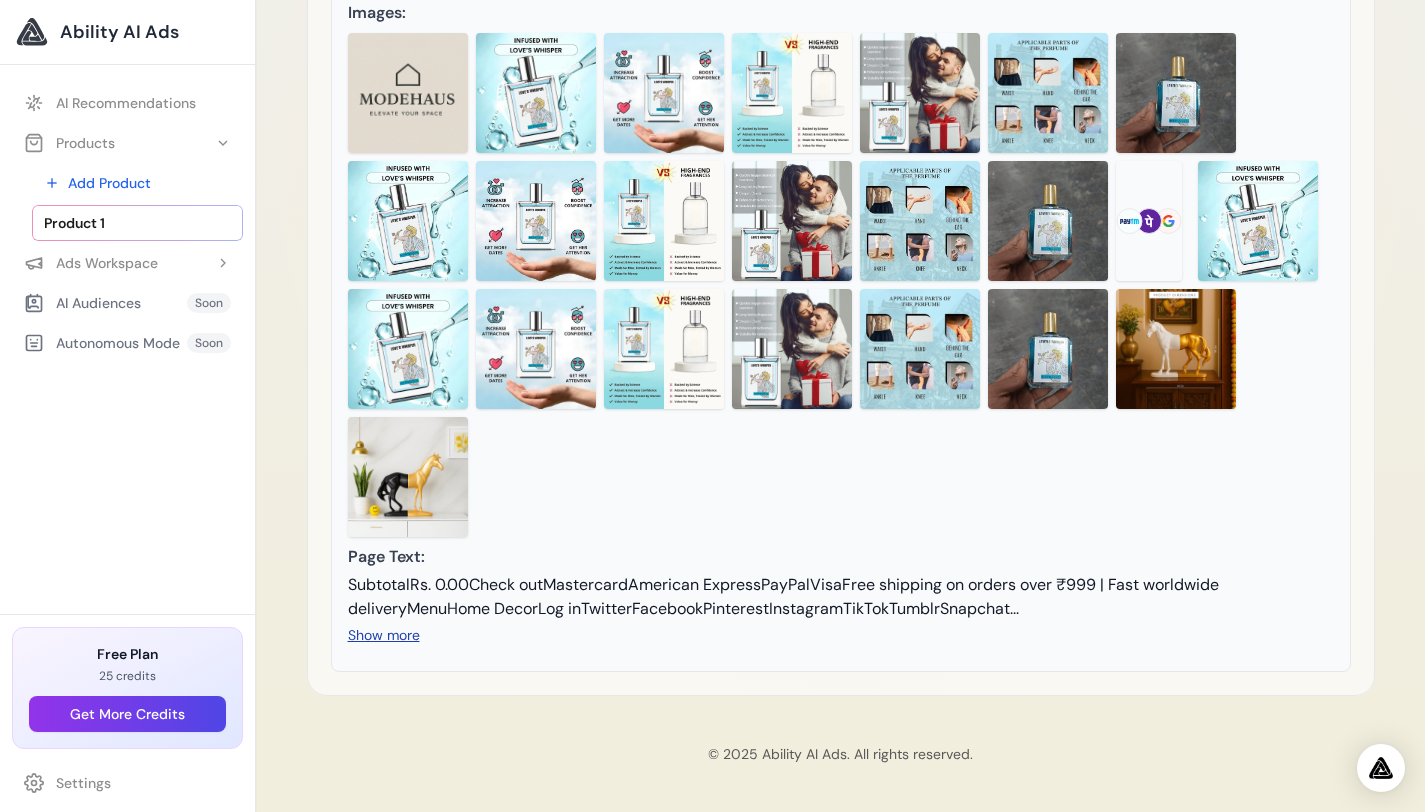 click on "Show more" at bounding box center (384, 635) 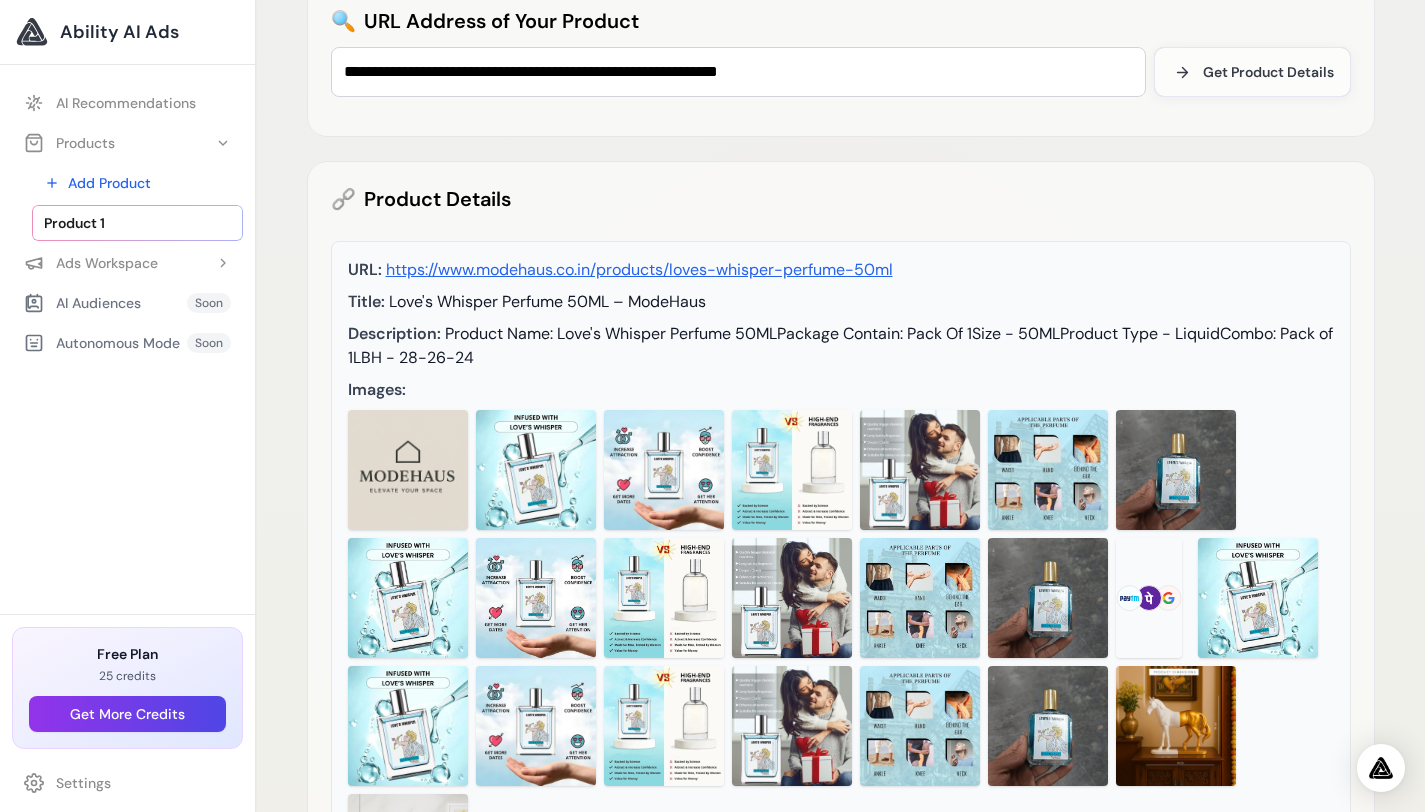 scroll, scrollTop: 0, scrollLeft: 0, axis: both 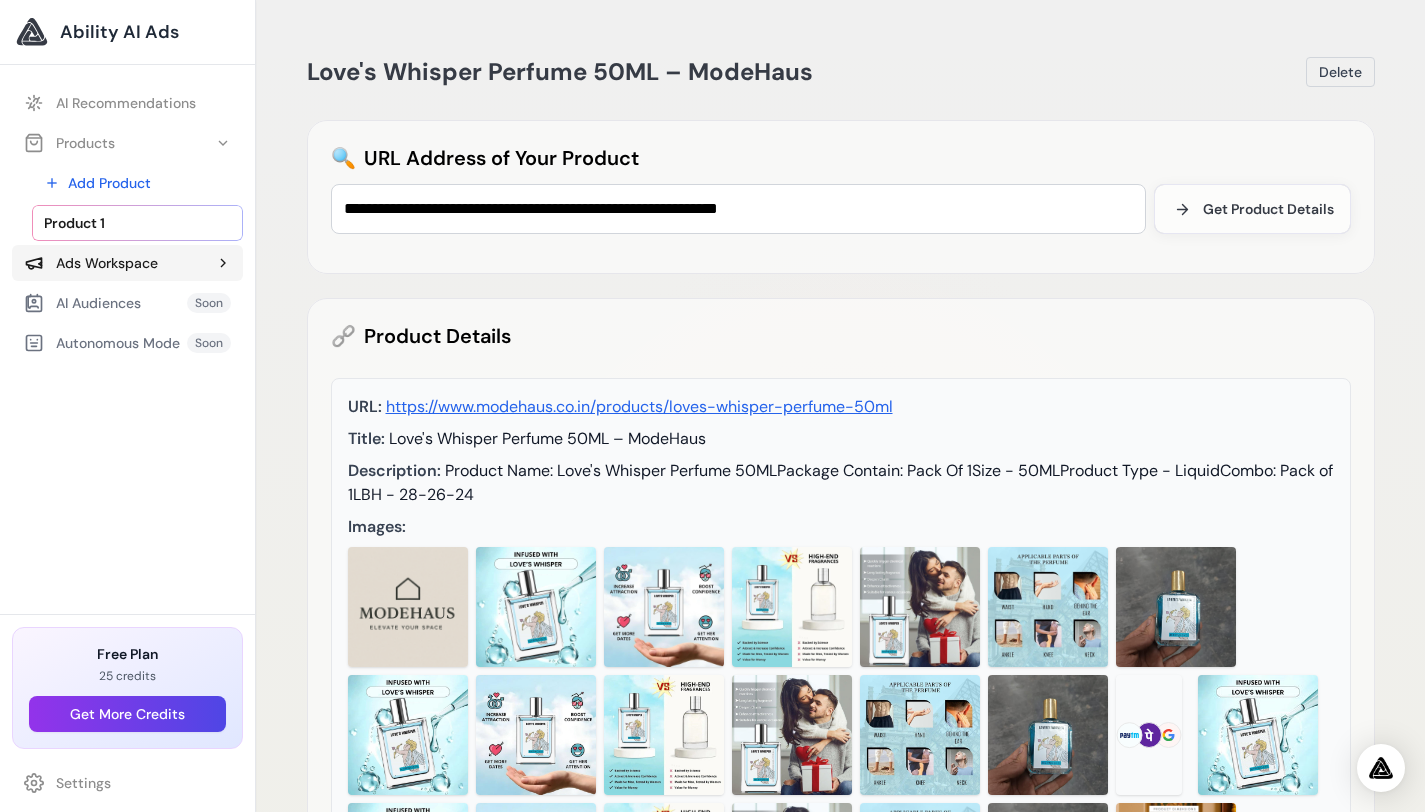 click on "Ads Workspace" at bounding box center [127, 263] 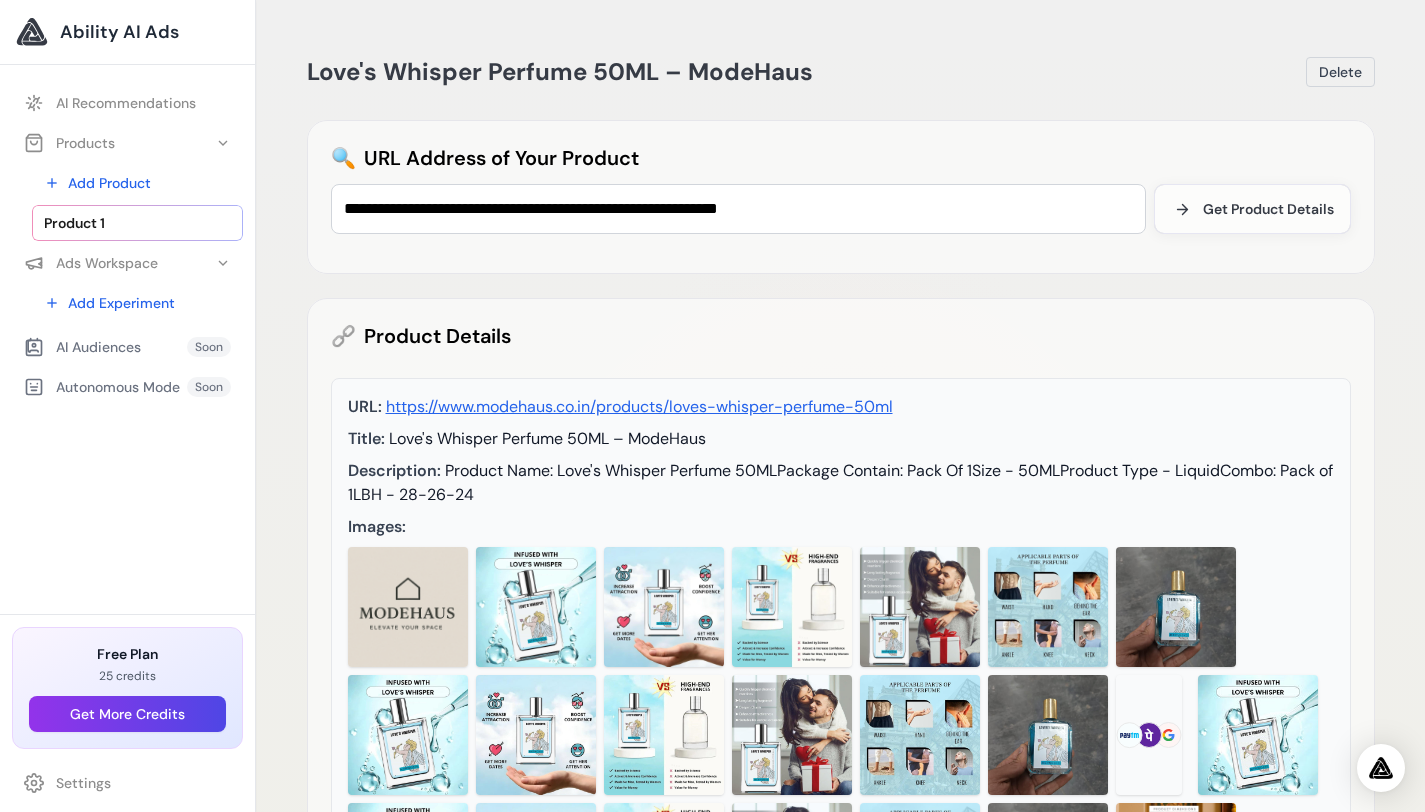 click on "Ability AI Ads" at bounding box center (119, 32) 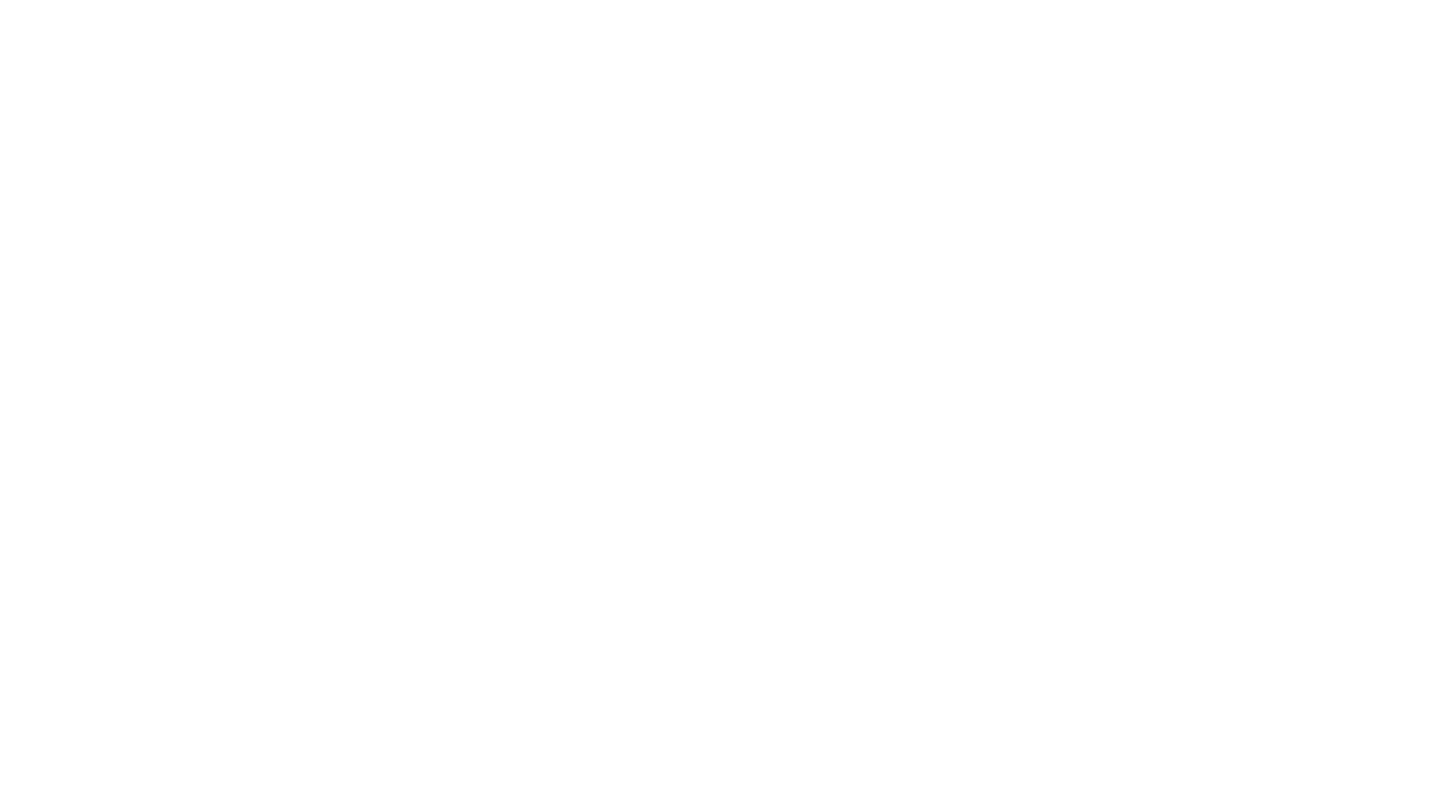 scroll, scrollTop: 0, scrollLeft: 0, axis: both 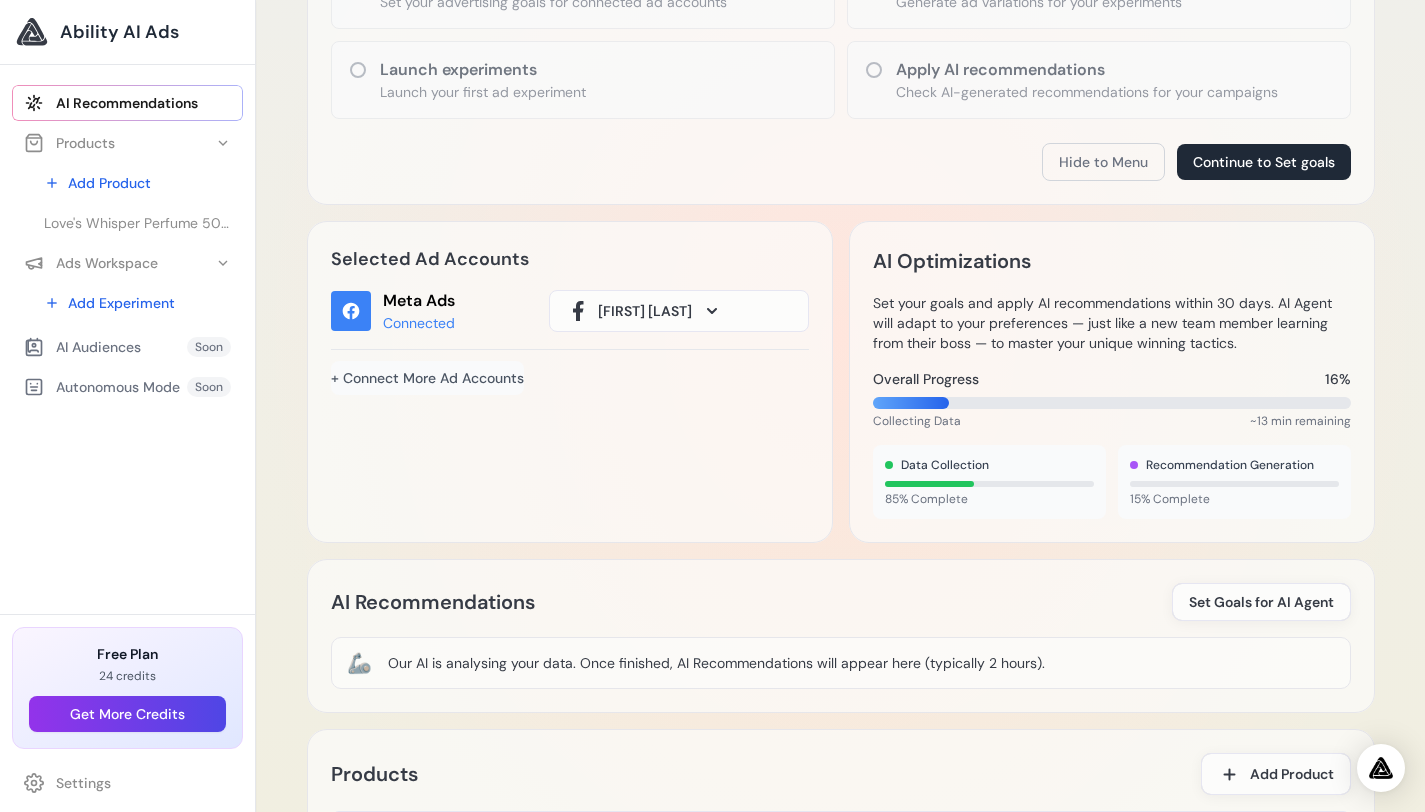 click on "+ Connect More Ad Accounts" at bounding box center (427, 378) 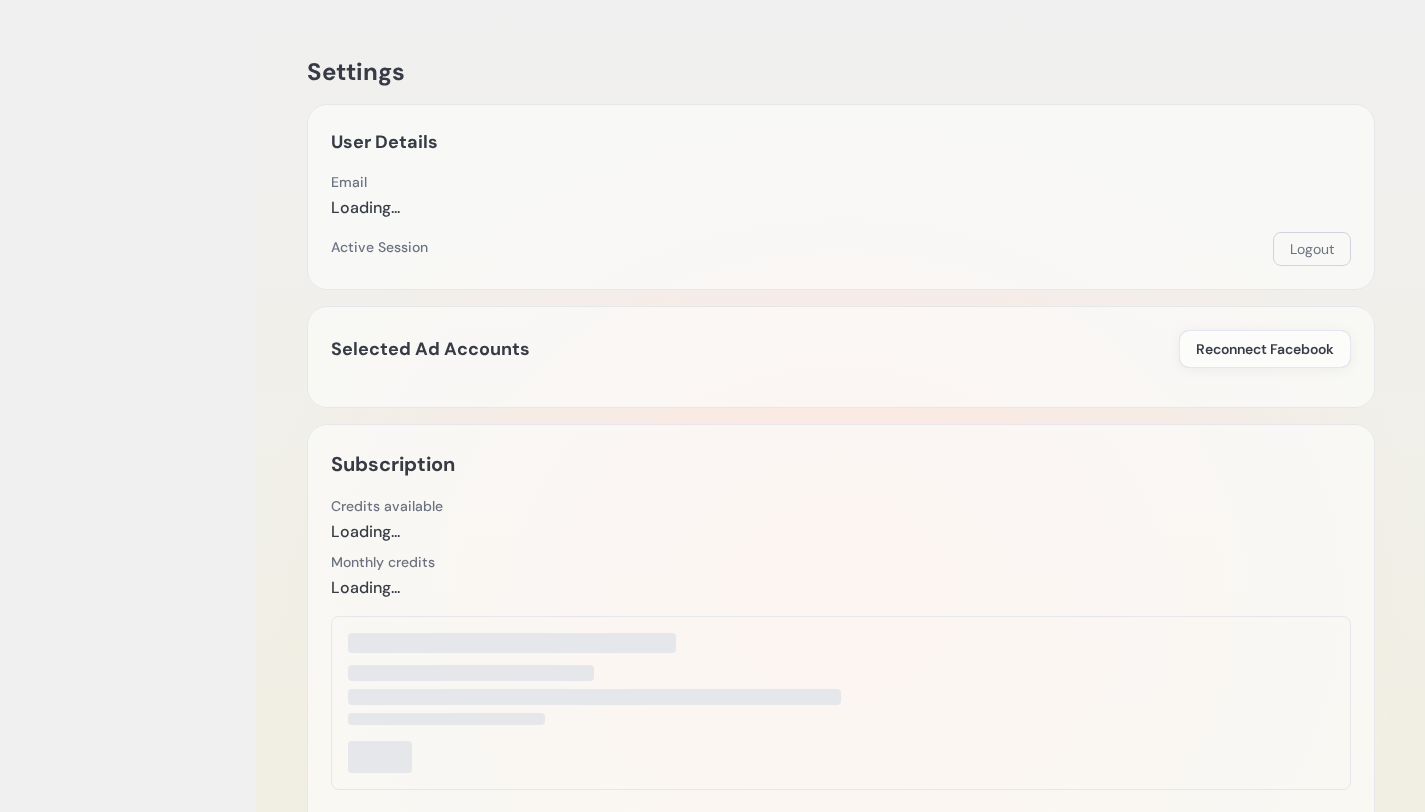 scroll, scrollTop: 0, scrollLeft: 0, axis: both 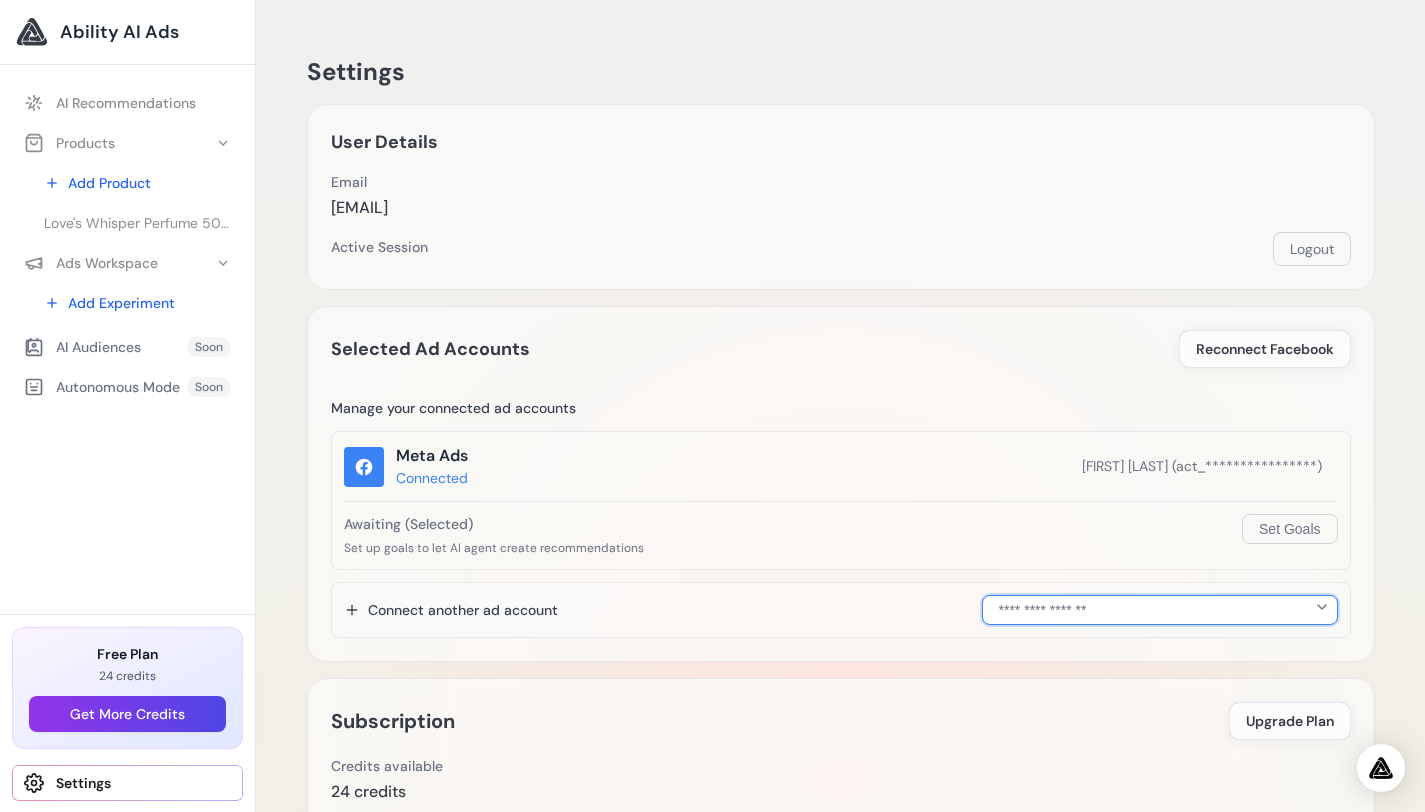 click on "**********" at bounding box center (1160, 610) 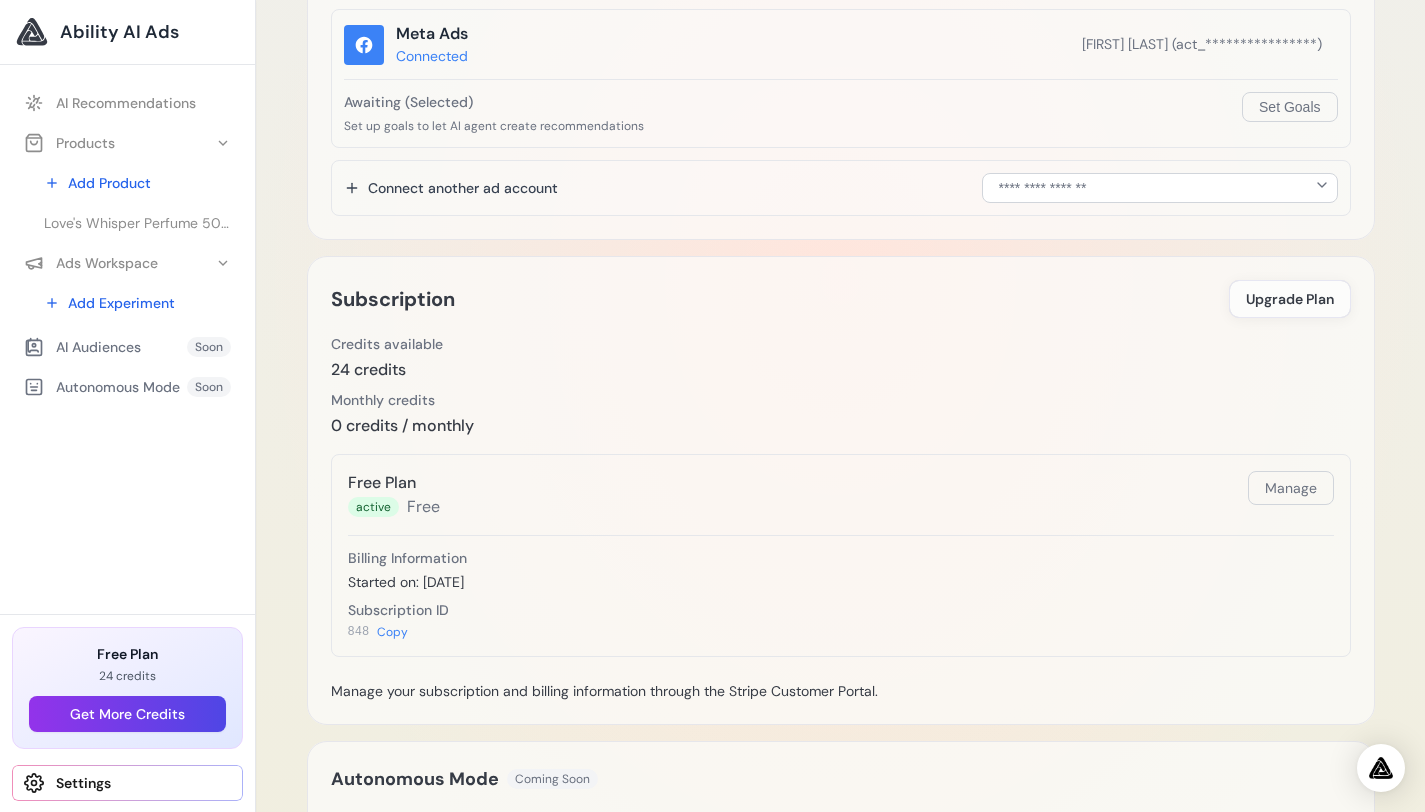 scroll, scrollTop: 0, scrollLeft: 0, axis: both 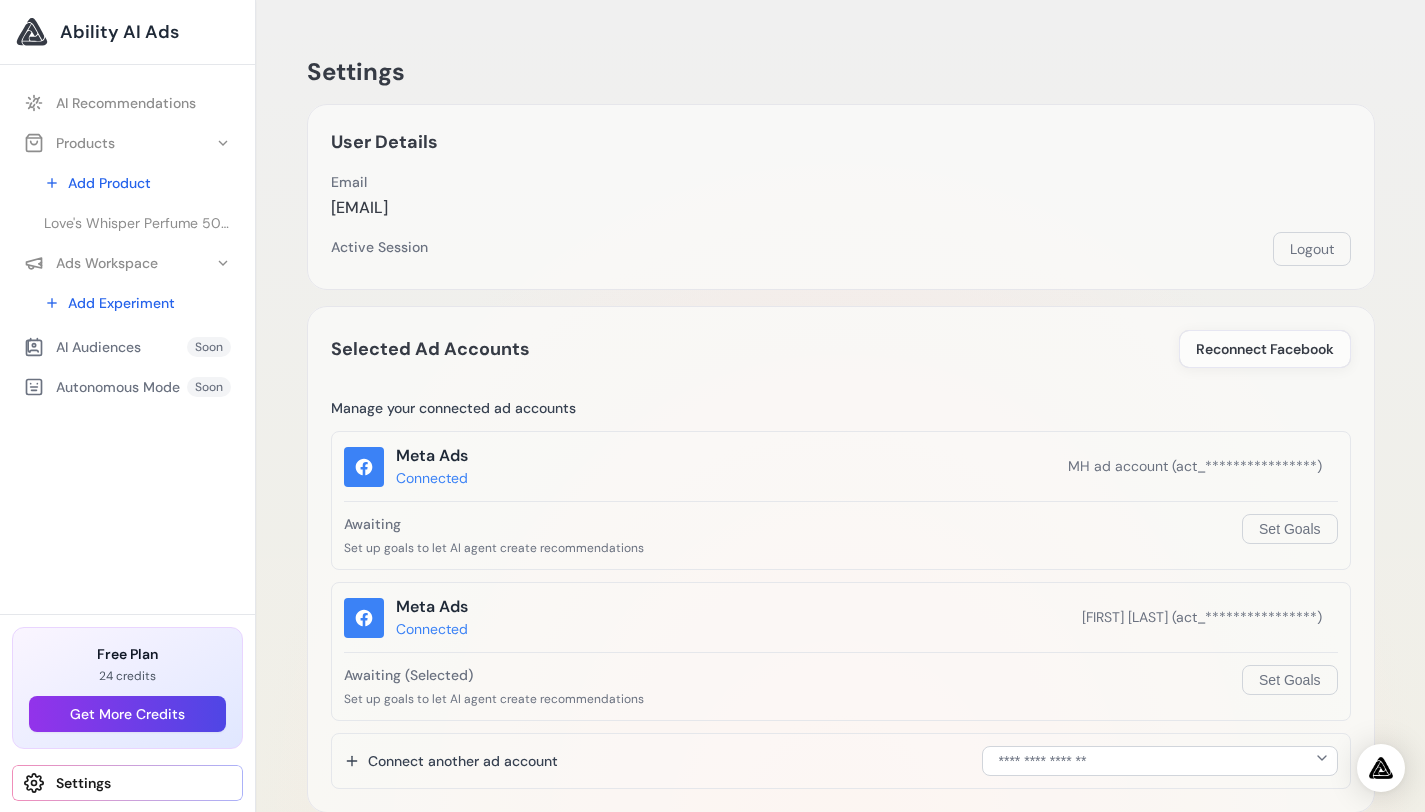 click on "Ability AI Ads" at bounding box center (119, 32) 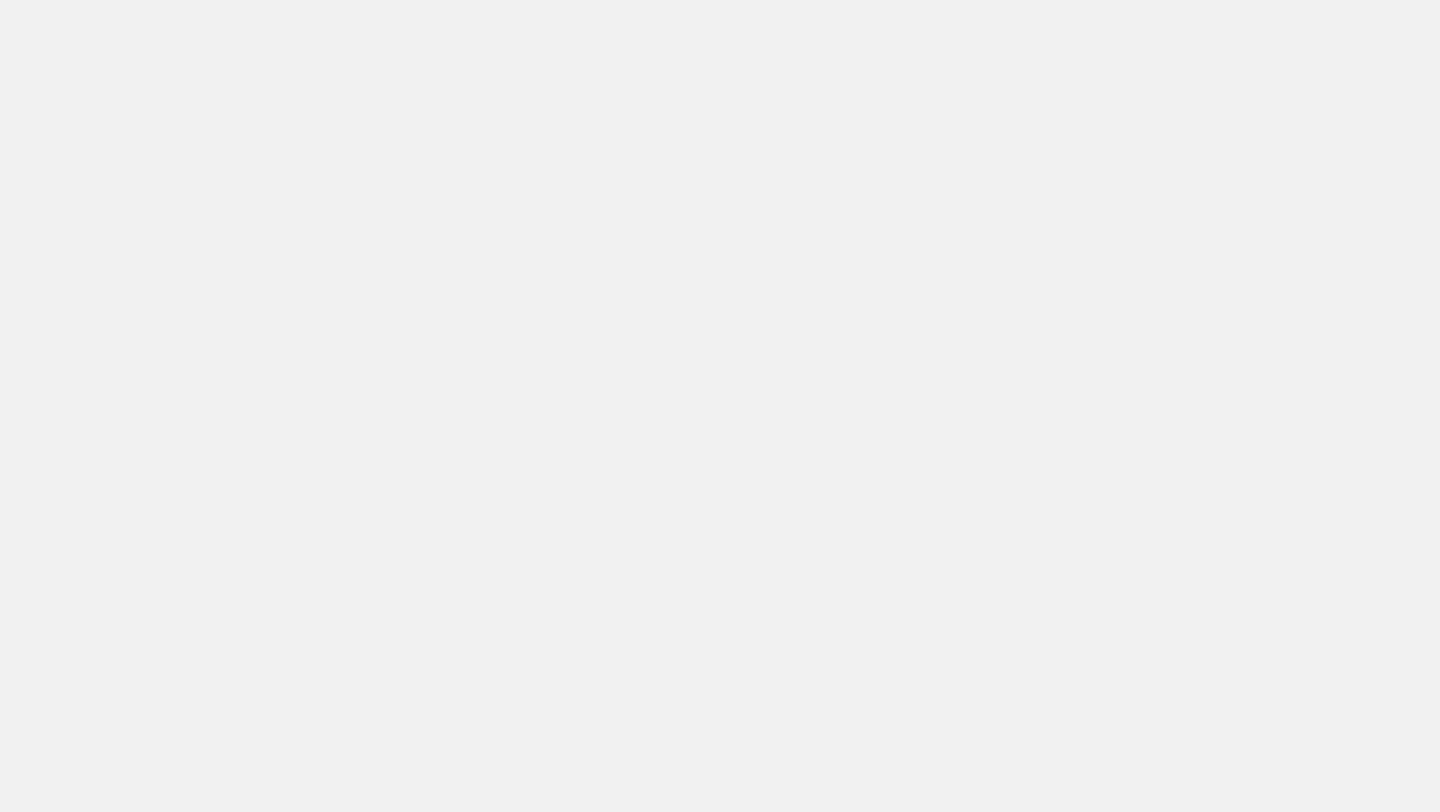scroll, scrollTop: 0, scrollLeft: 0, axis: both 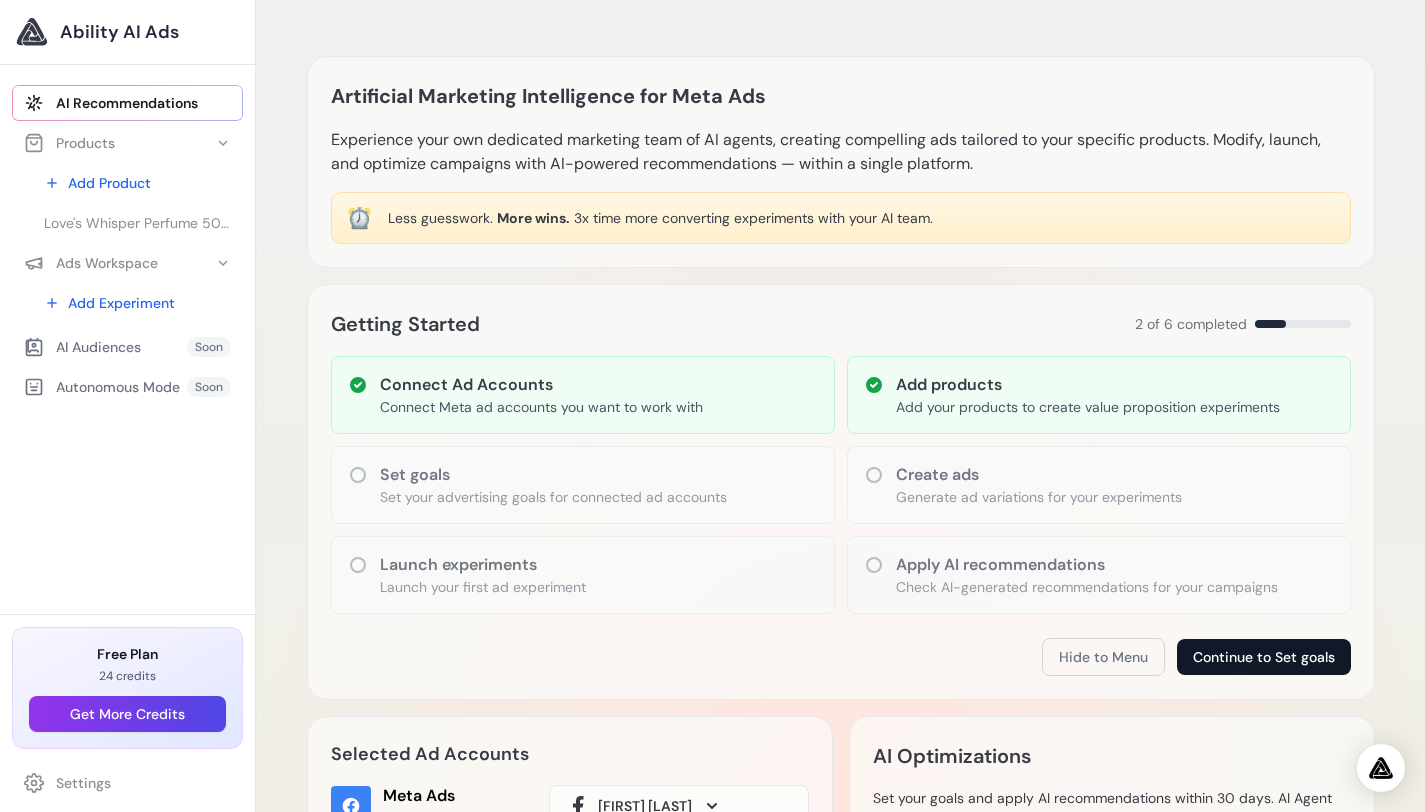 click on "Continue to Set goals" at bounding box center [1264, 657] 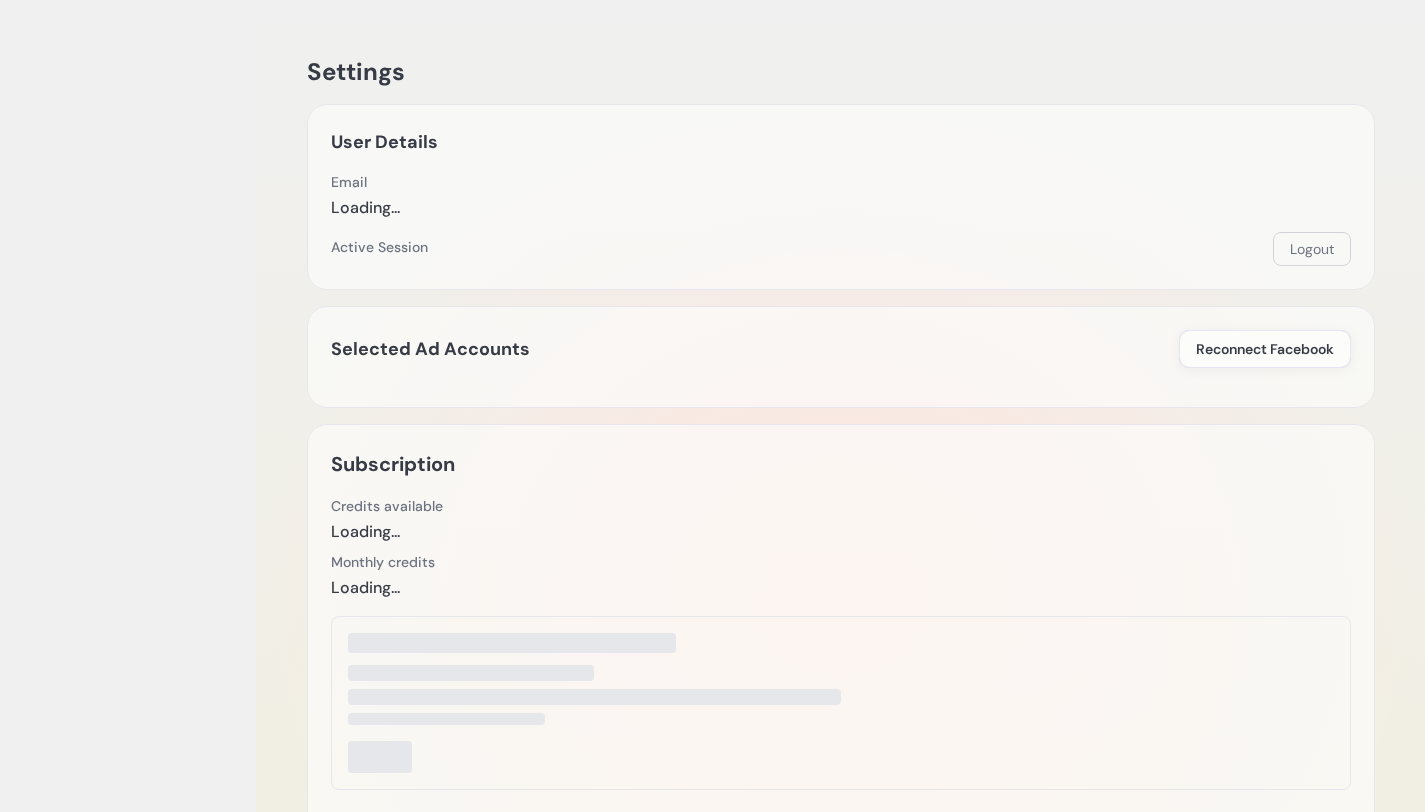 scroll, scrollTop: 0, scrollLeft: 0, axis: both 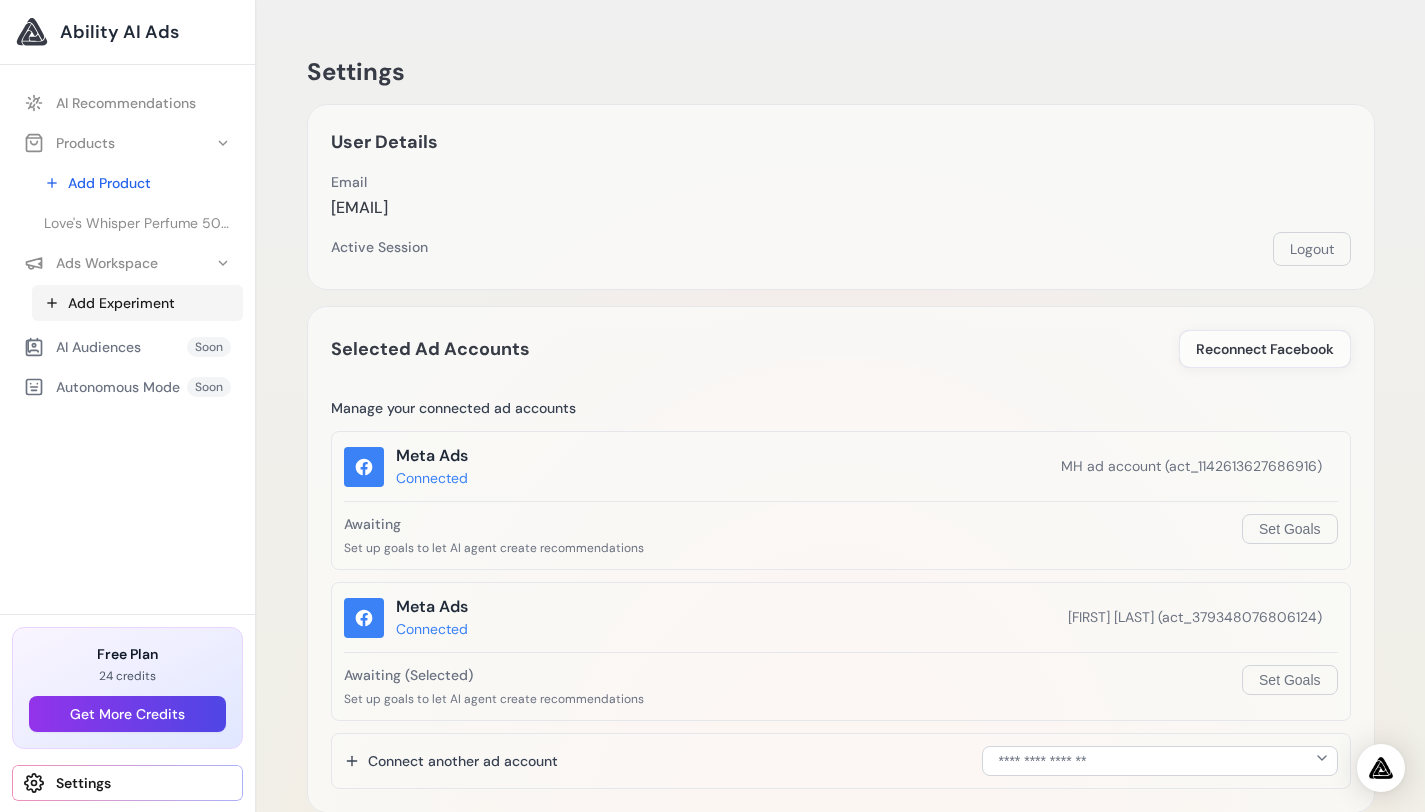 click on "Add Experiment" at bounding box center [137, 303] 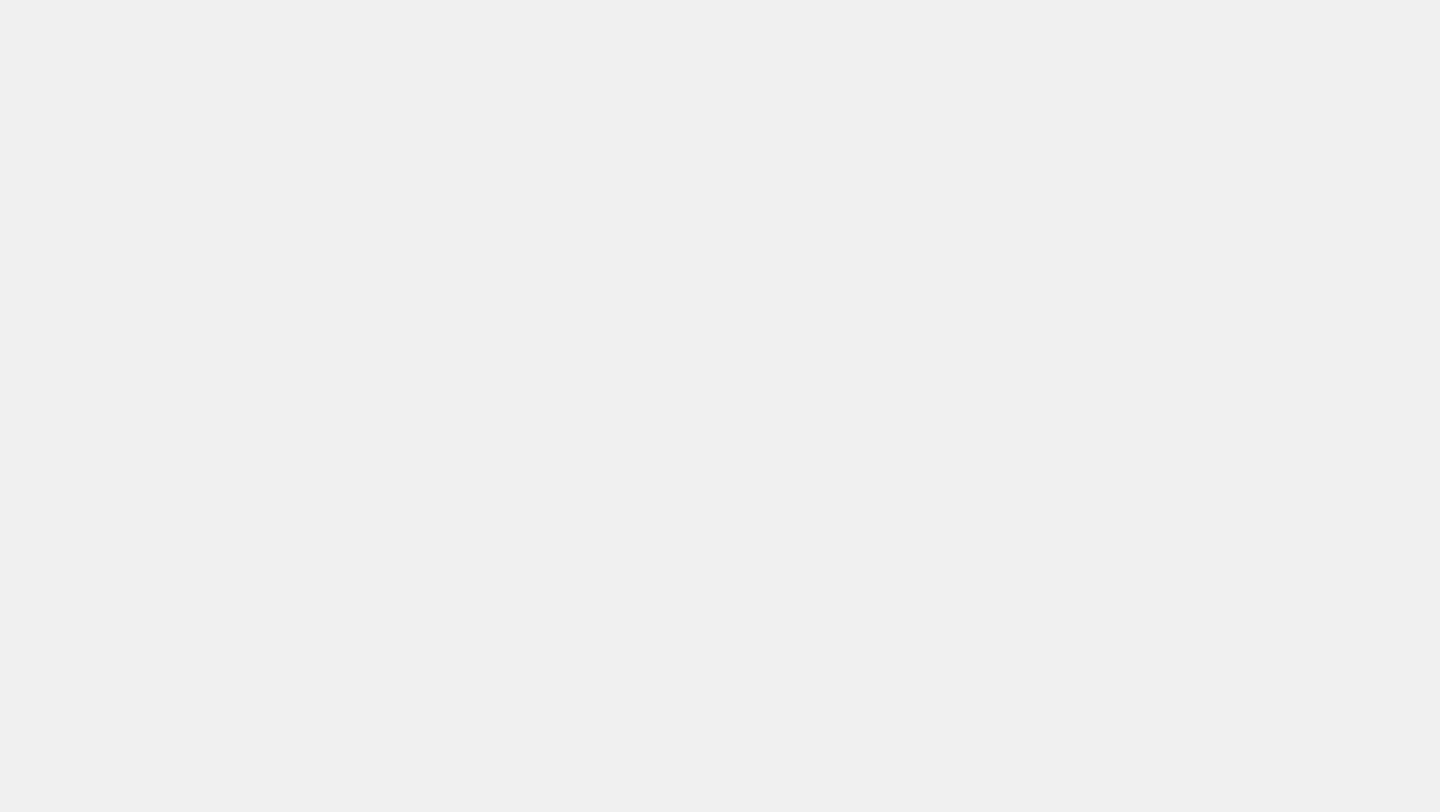 scroll, scrollTop: 0, scrollLeft: 0, axis: both 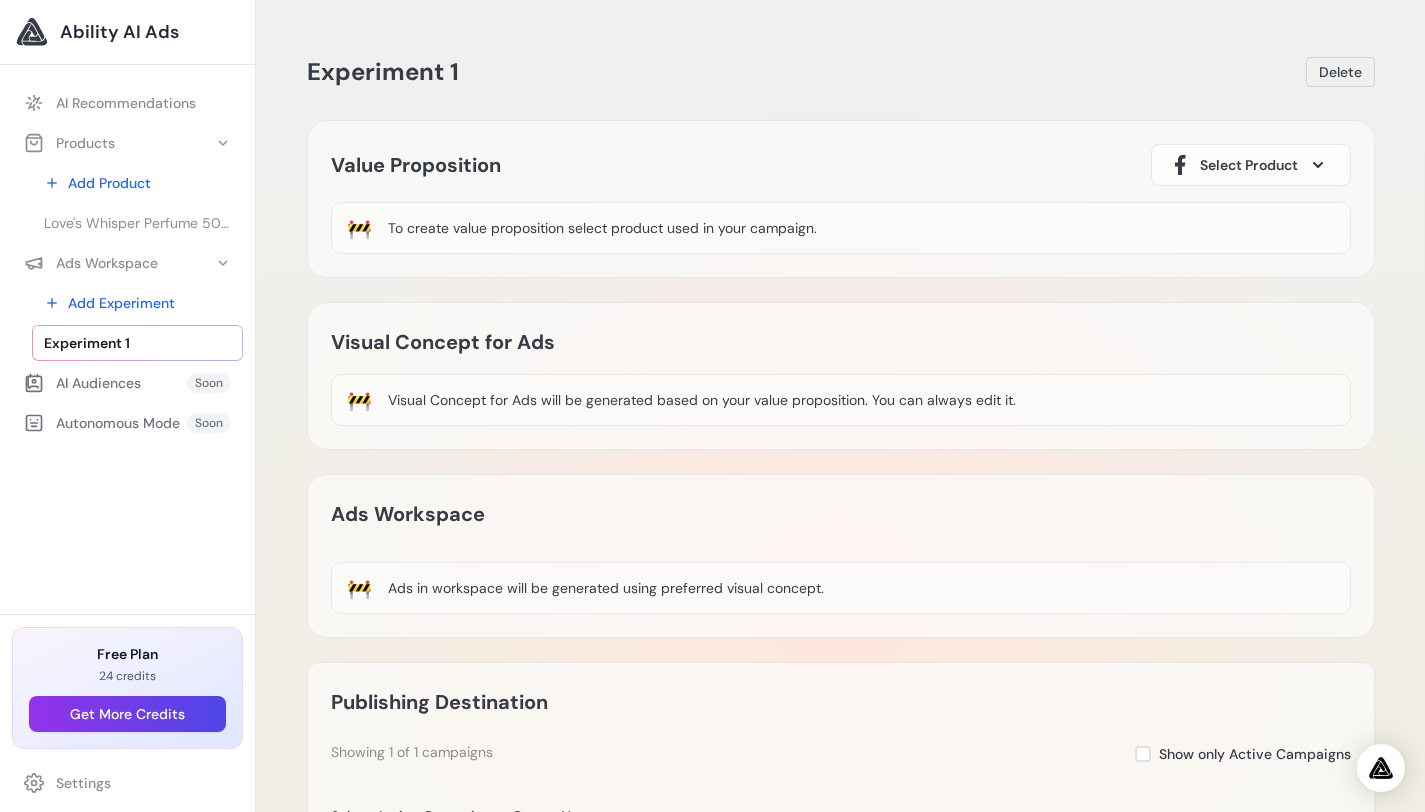 click on "Select Product" at bounding box center [1249, 165] 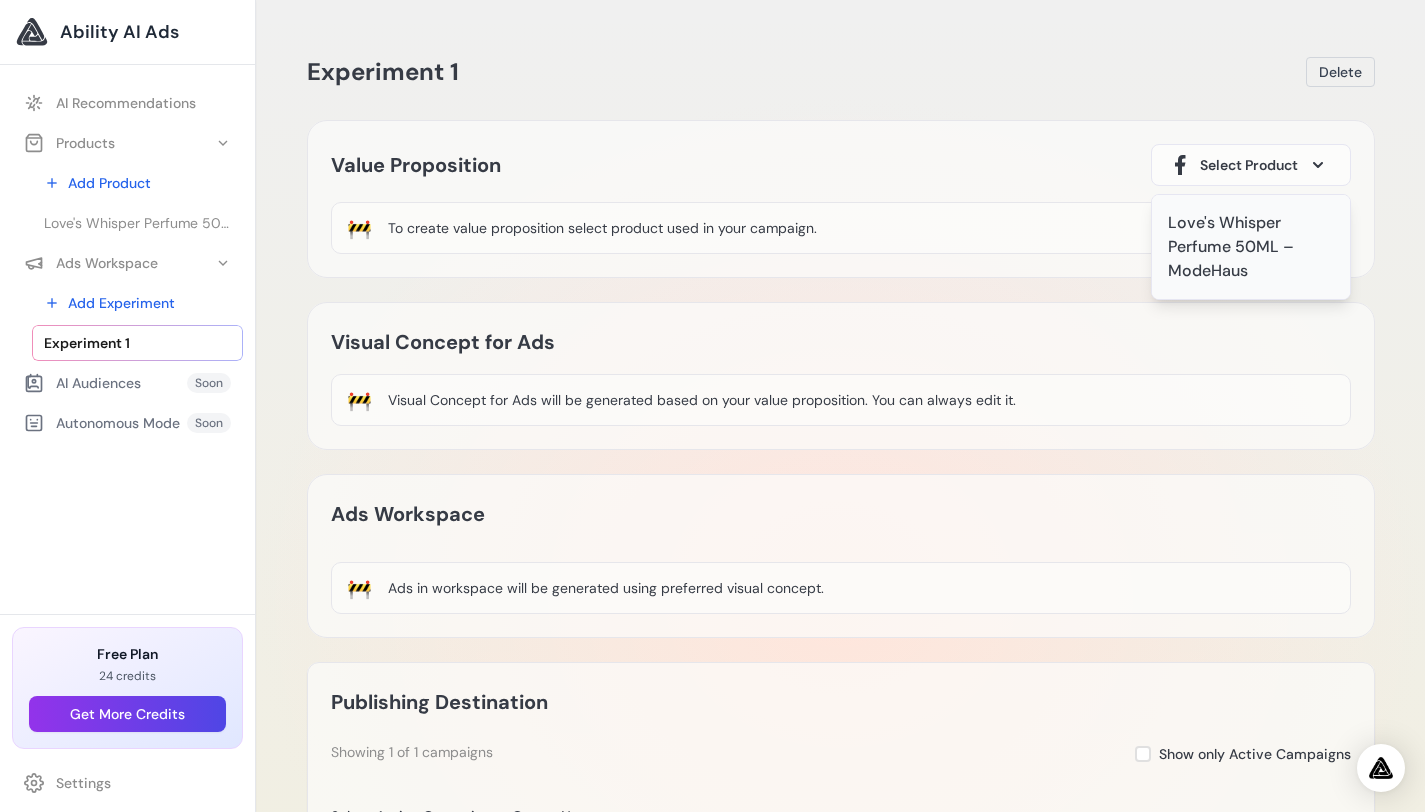 click on "Love's Whisper Perfume 50ML
– ModeHaus" at bounding box center (1251, 247) 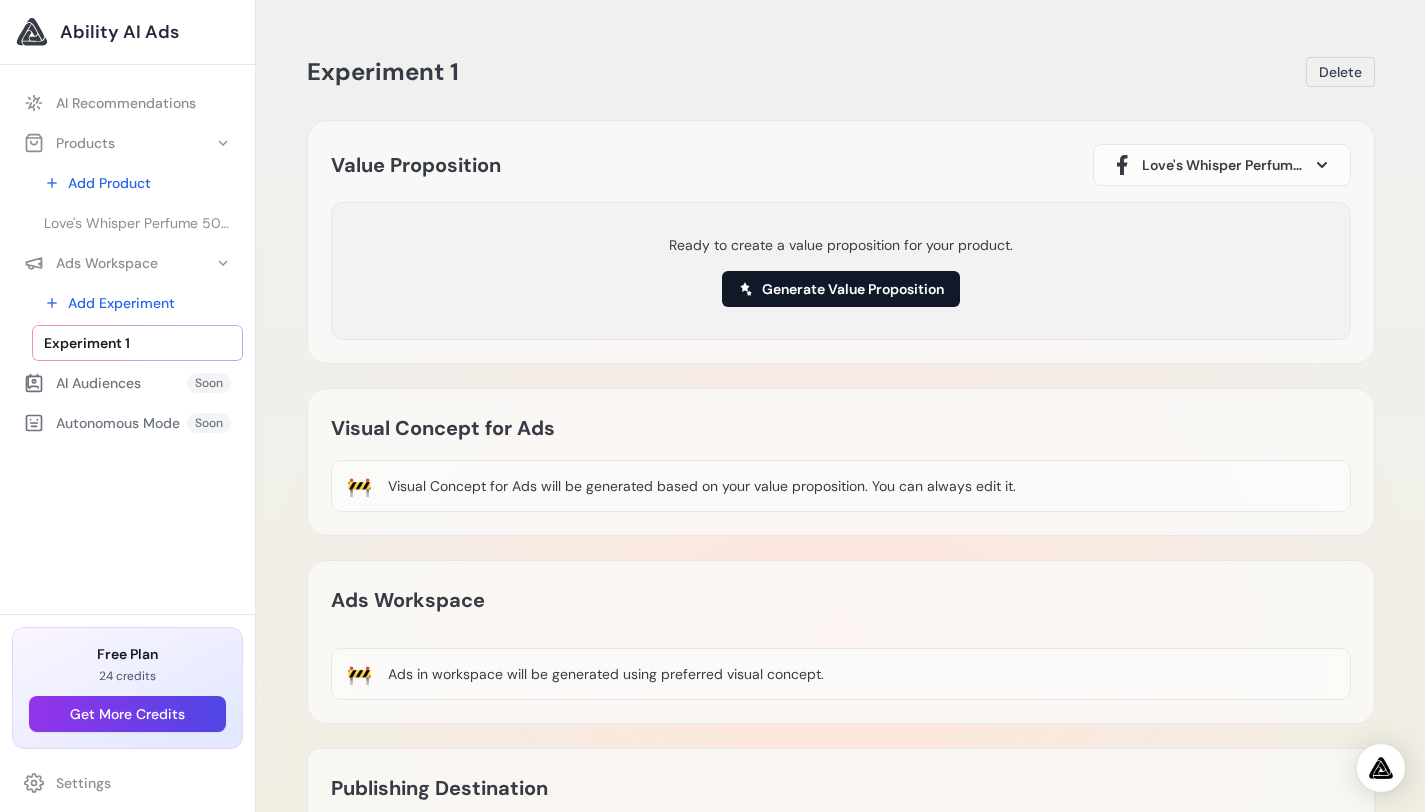 click on "Generate Value Proposition" at bounding box center [841, 289] 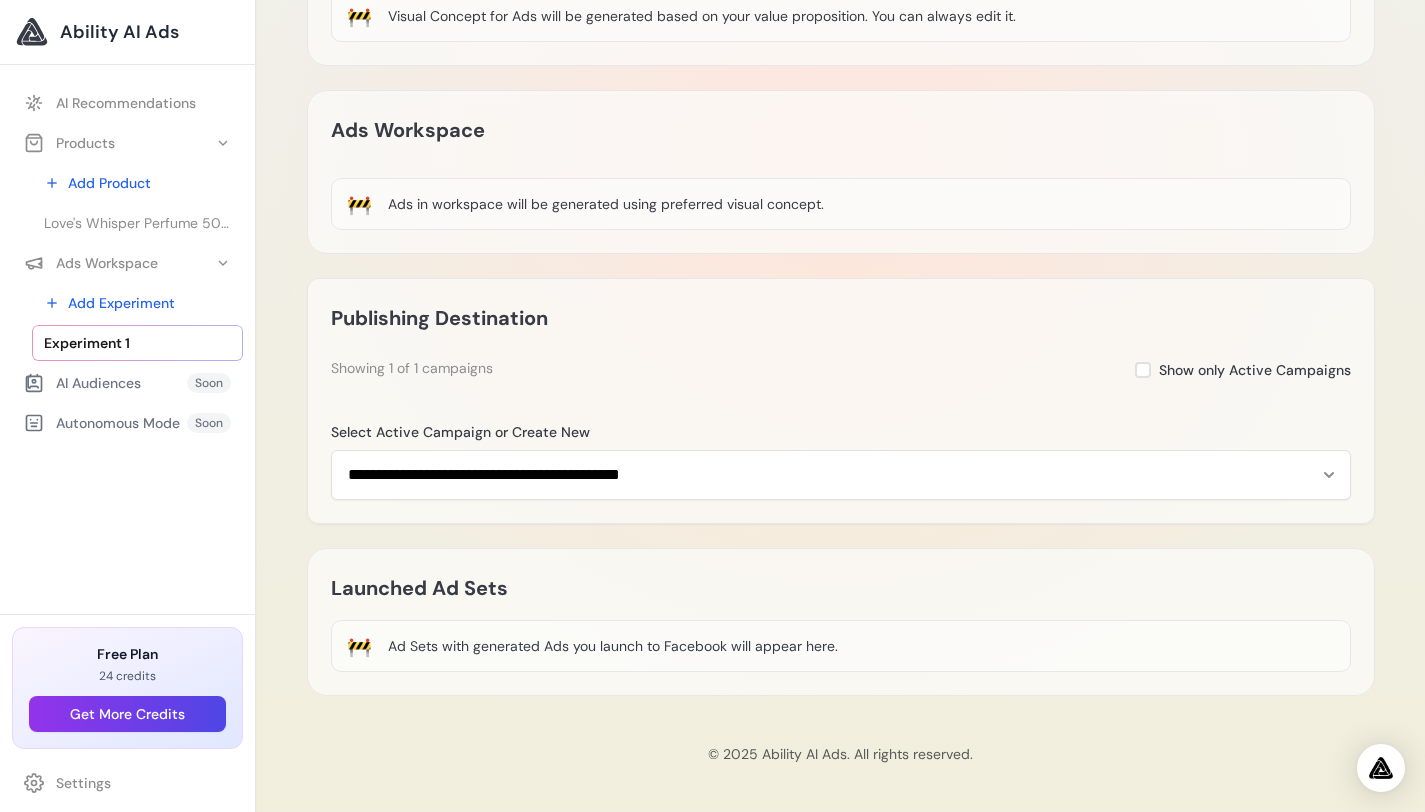 scroll, scrollTop: 457, scrollLeft: 0, axis: vertical 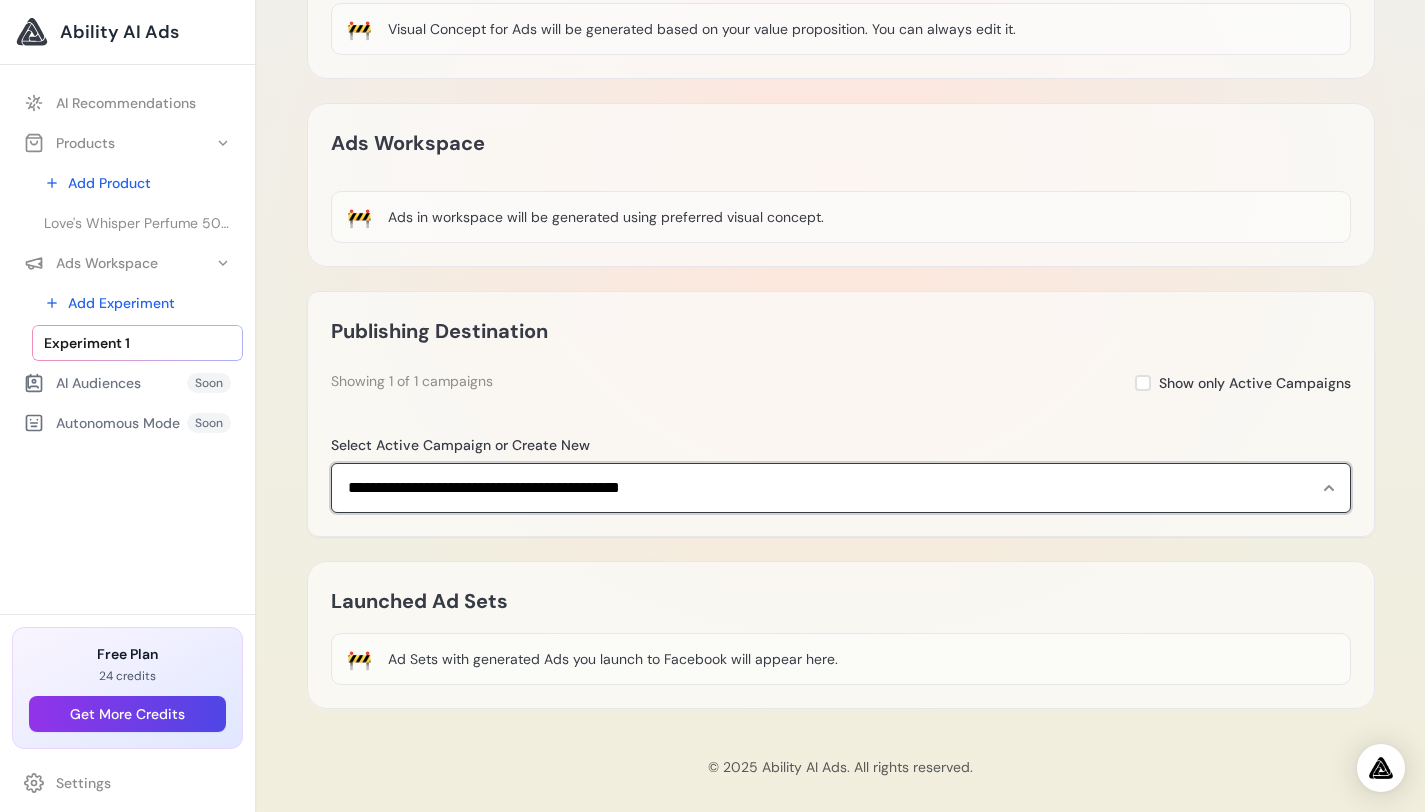 click on "**********" at bounding box center (841, 488) 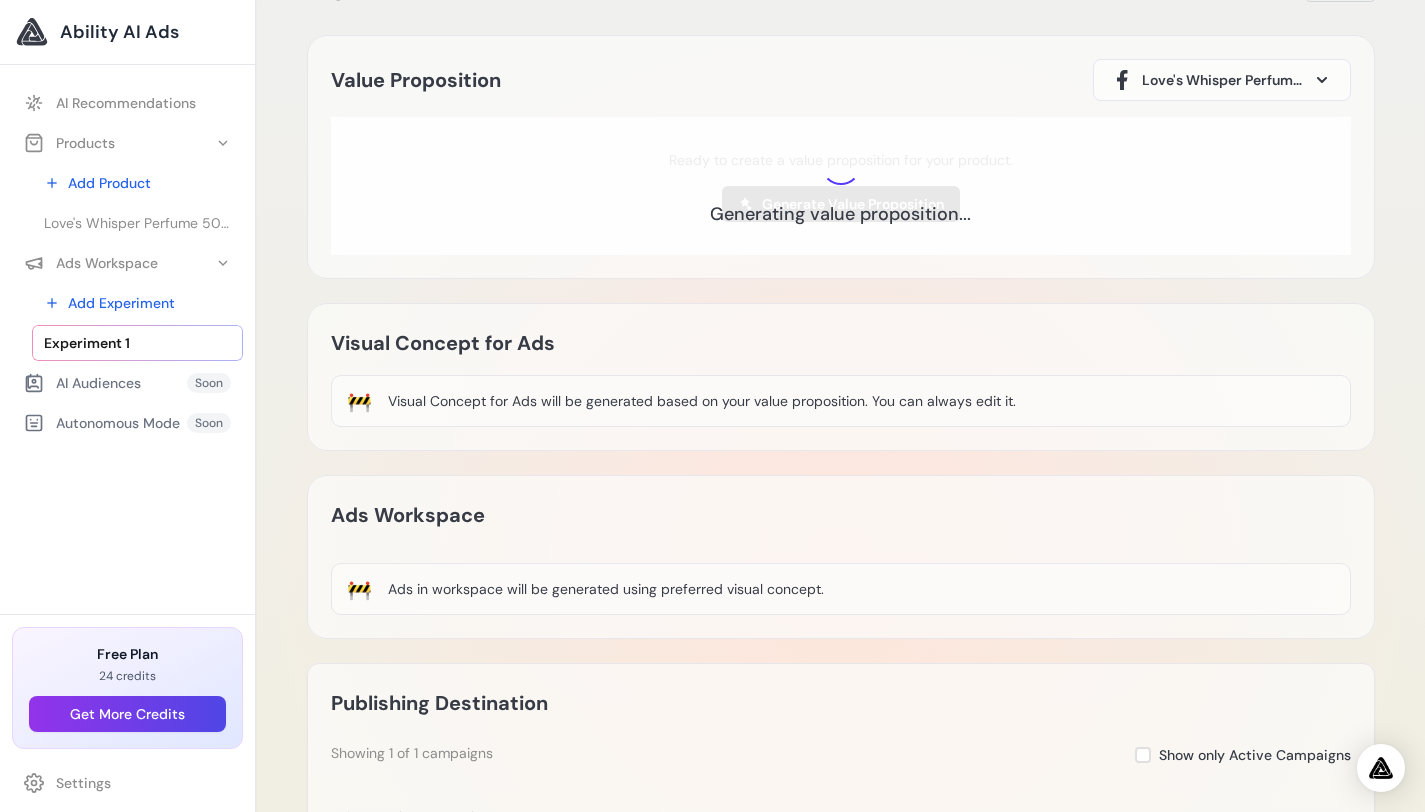 scroll, scrollTop: 0, scrollLeft: 0, axis: both 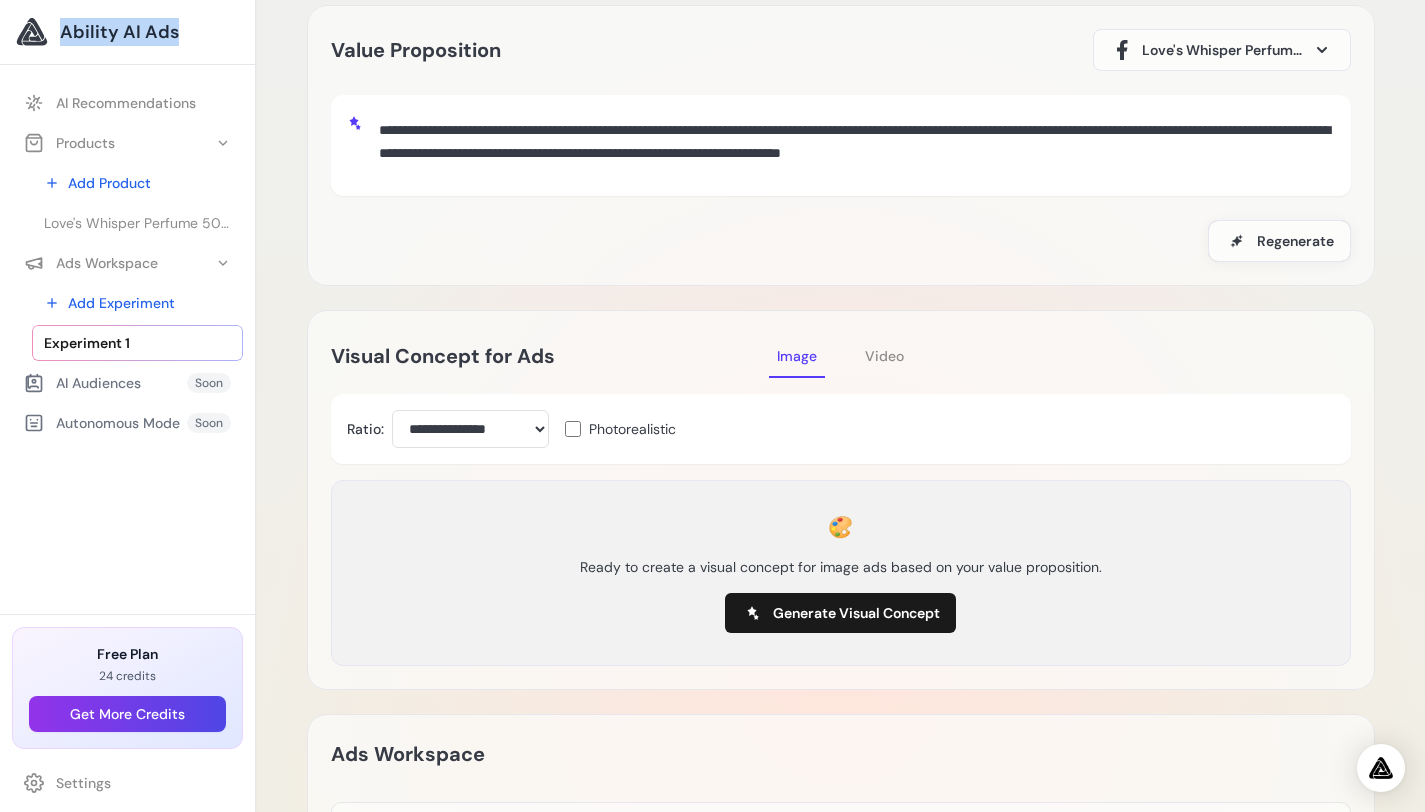 click on "Video" at bounding box center [884, 356] 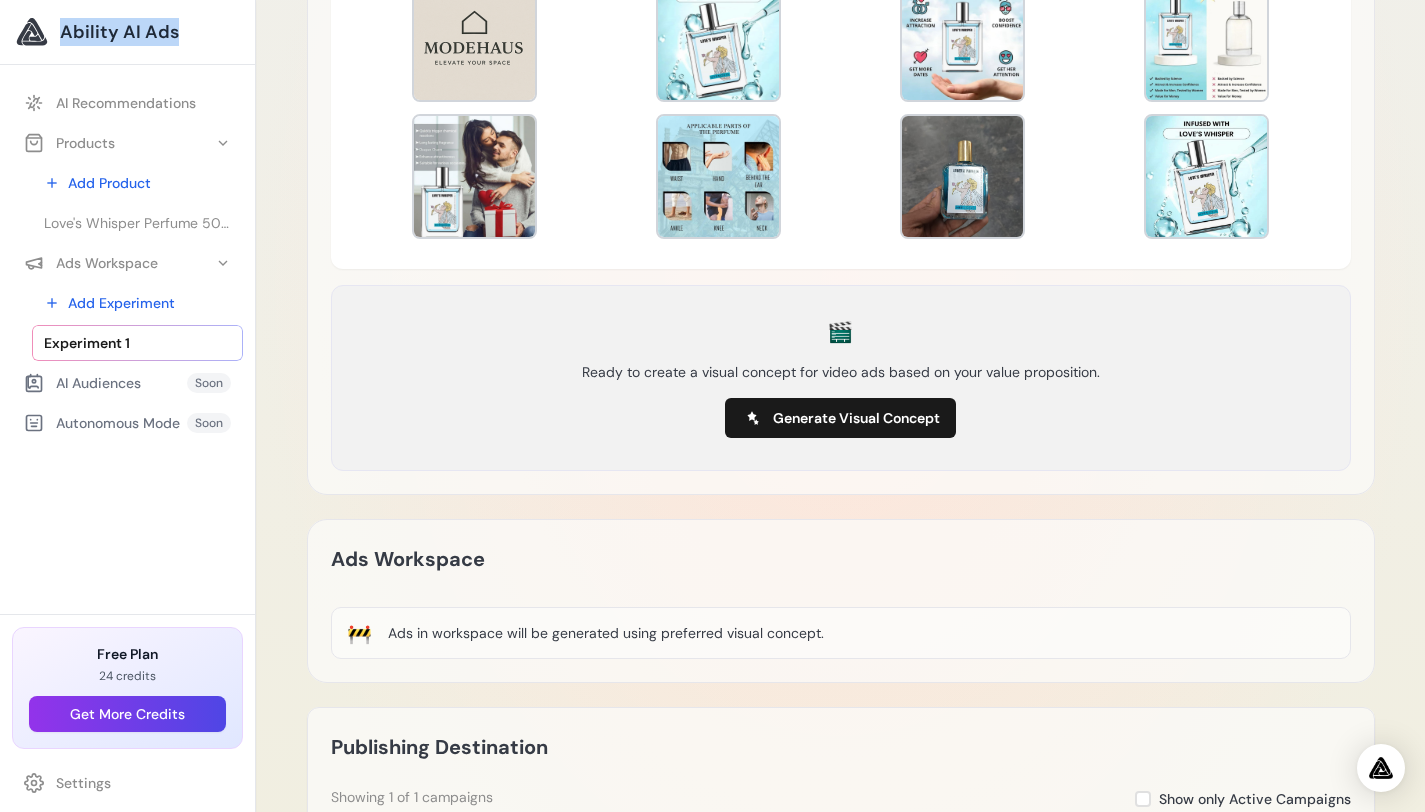 scroll, scrollTop: 735, scrollLeft: 0, axis: vertical 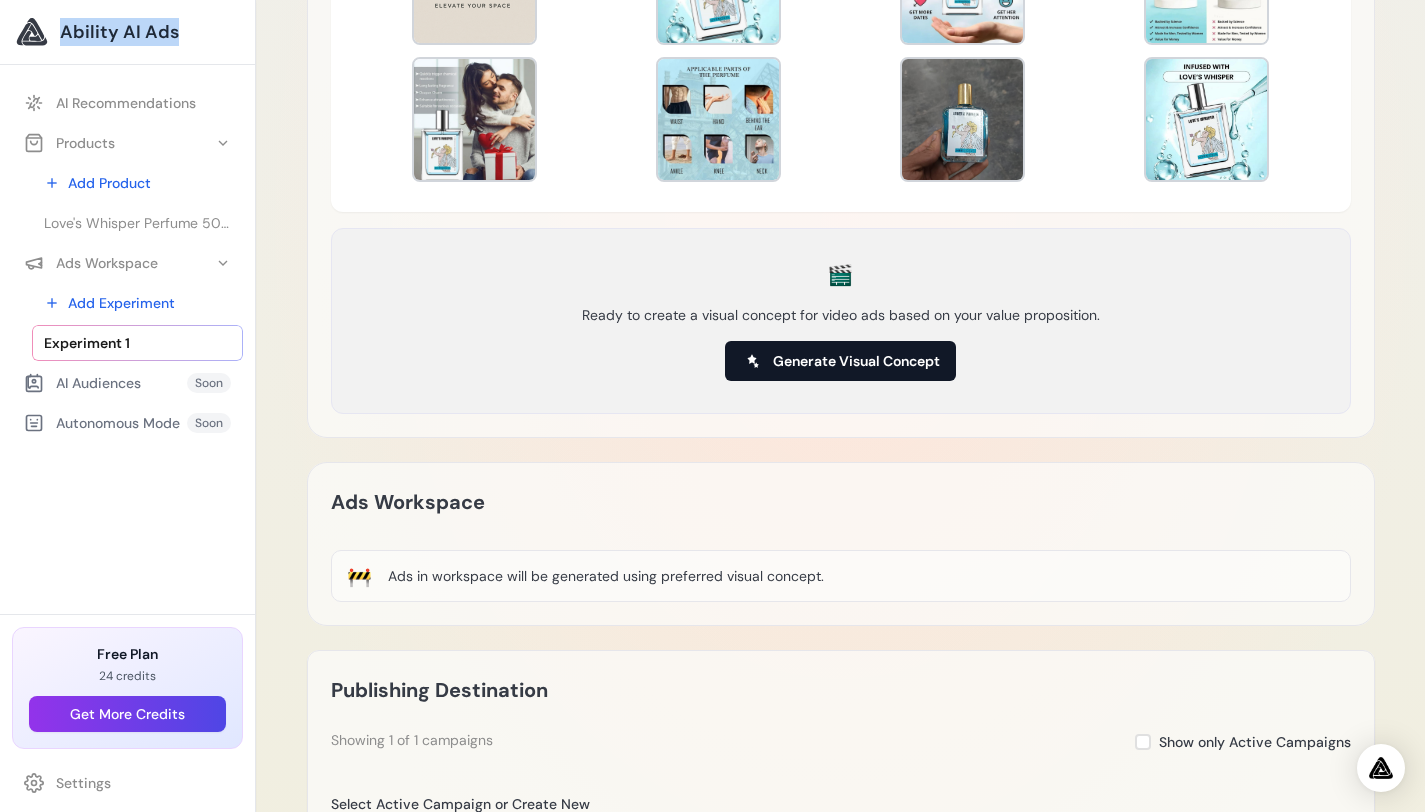 click on "Generate Visual Concept" at bounding box center [856, 361] 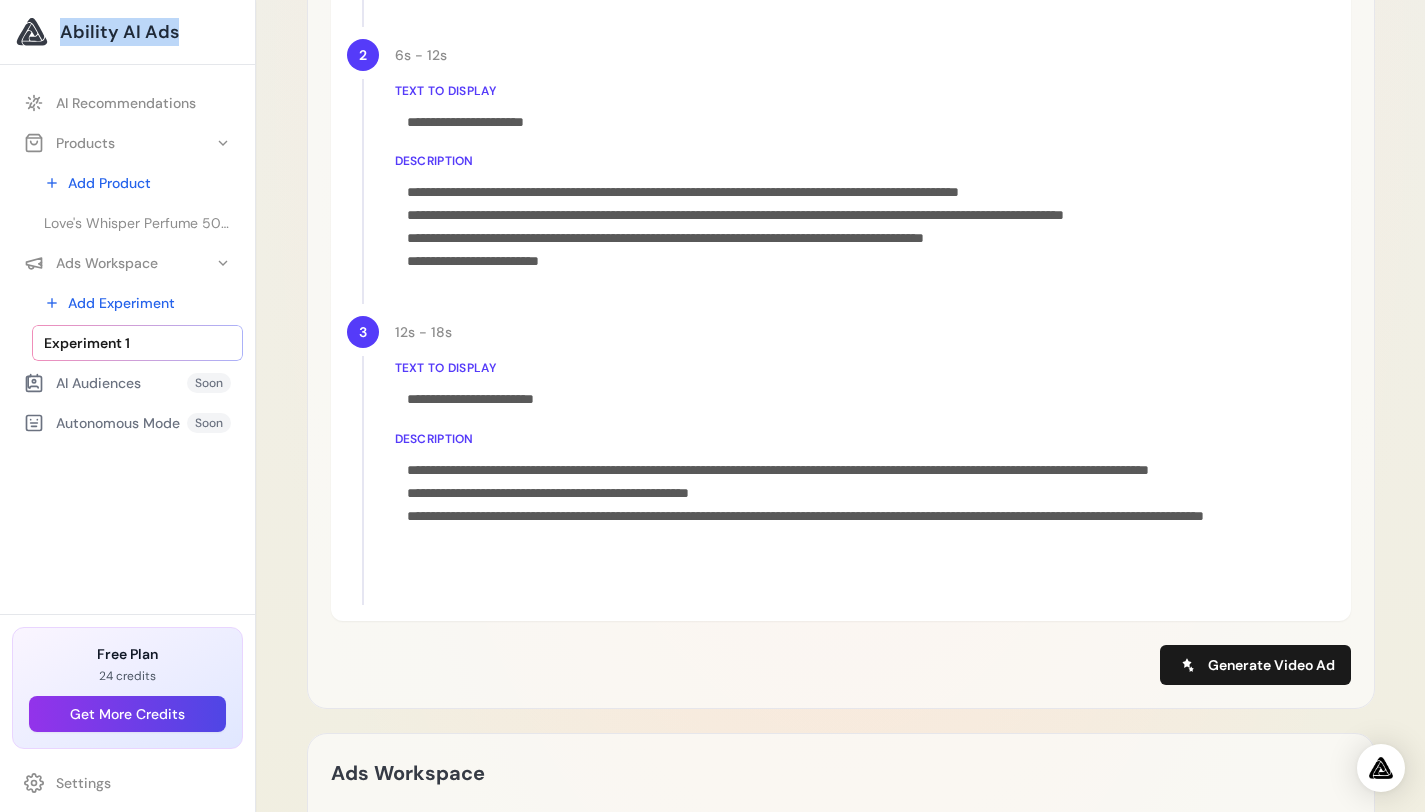 scroll, scrollTop: 1281, scrollLeft: 0, axis: vertical 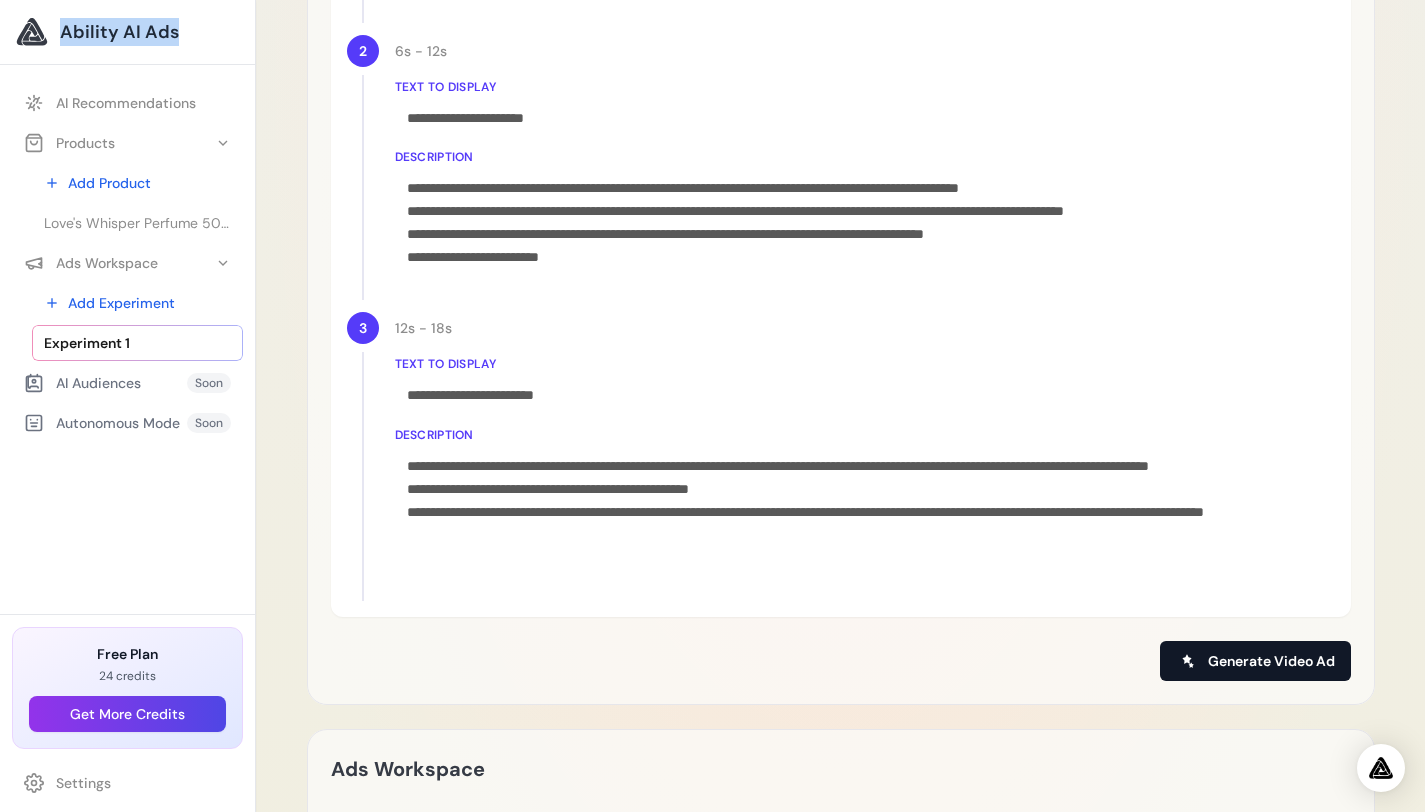 click on "Generate Video Ad" at bounding box center [1271, 661] 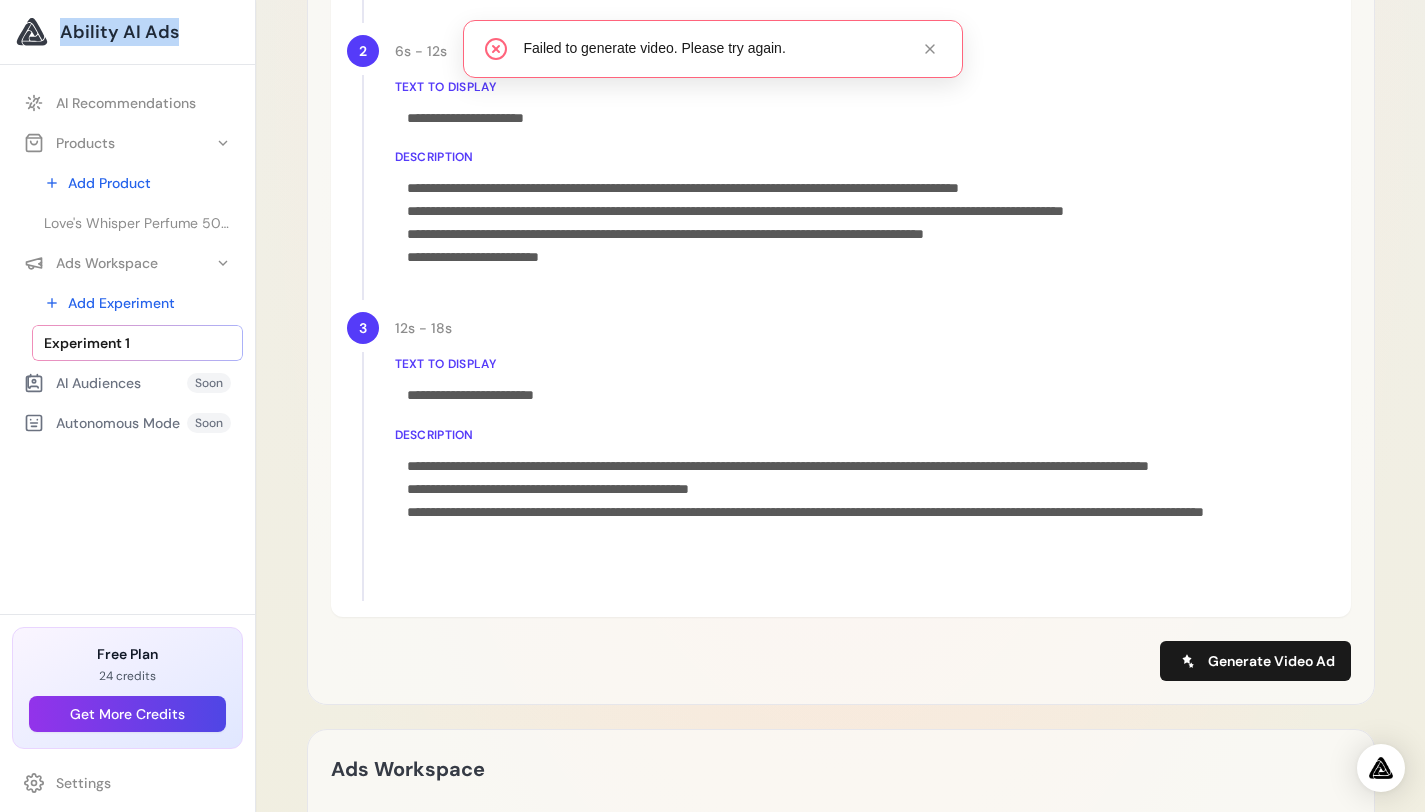 click on "Experiment 1
Delete
Loading Experiment
Processing experiment data...
Value Proposition
Love's Whisper Perfume 50ML
– ModeHaus
Love's Whisper Perfume 50ML
– ModeHaus" at bounding box center [841, 51] 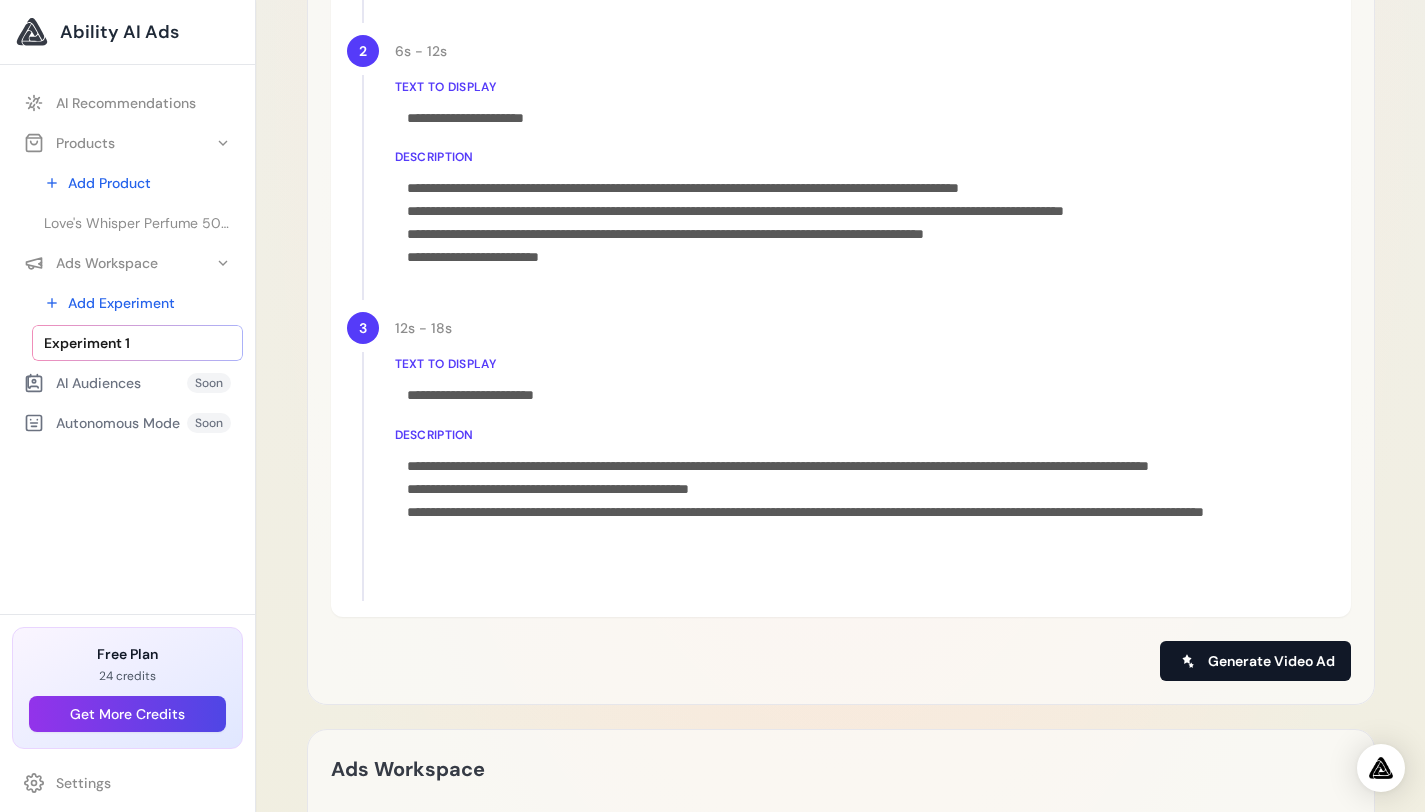 click on "Generate Video Ad" at bounding box center [1271, 661] 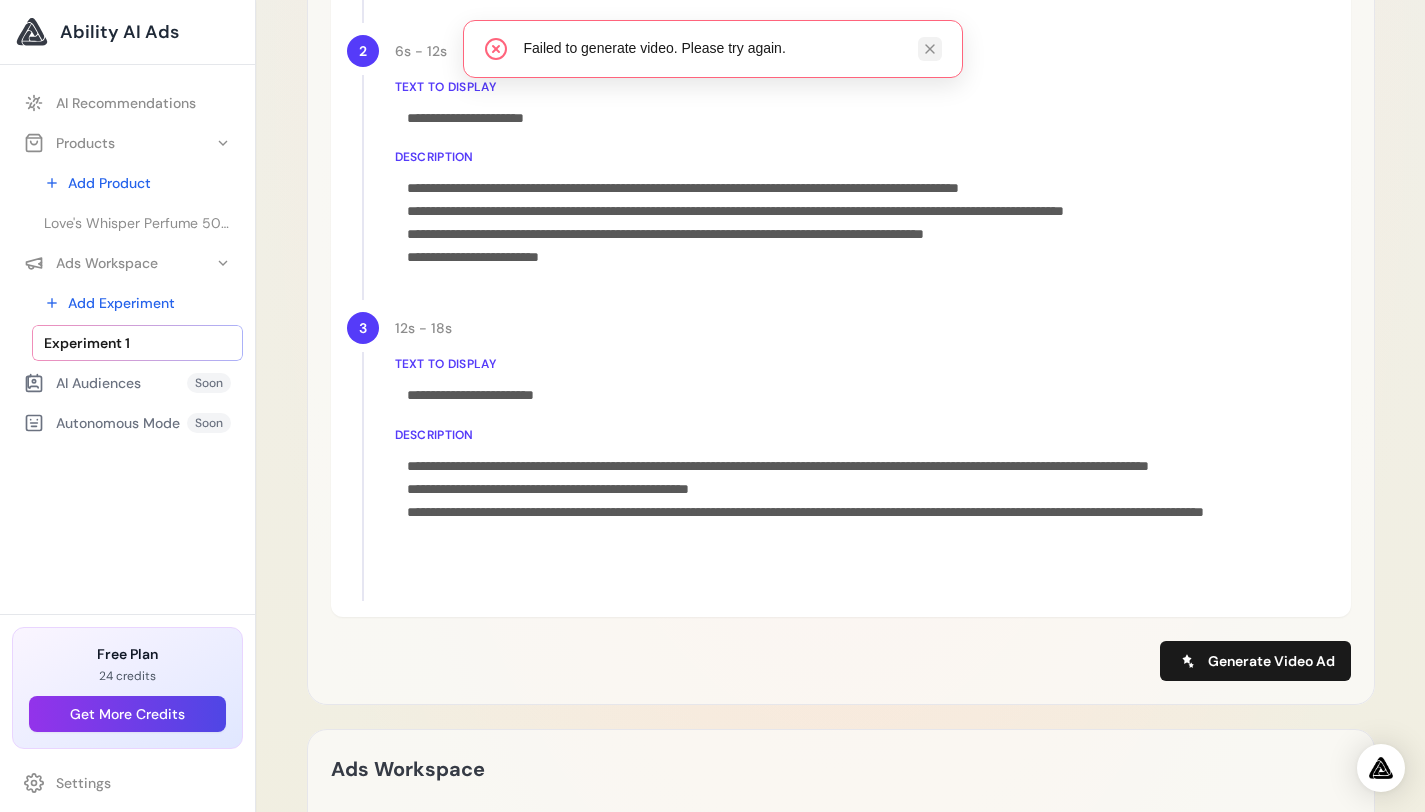 click 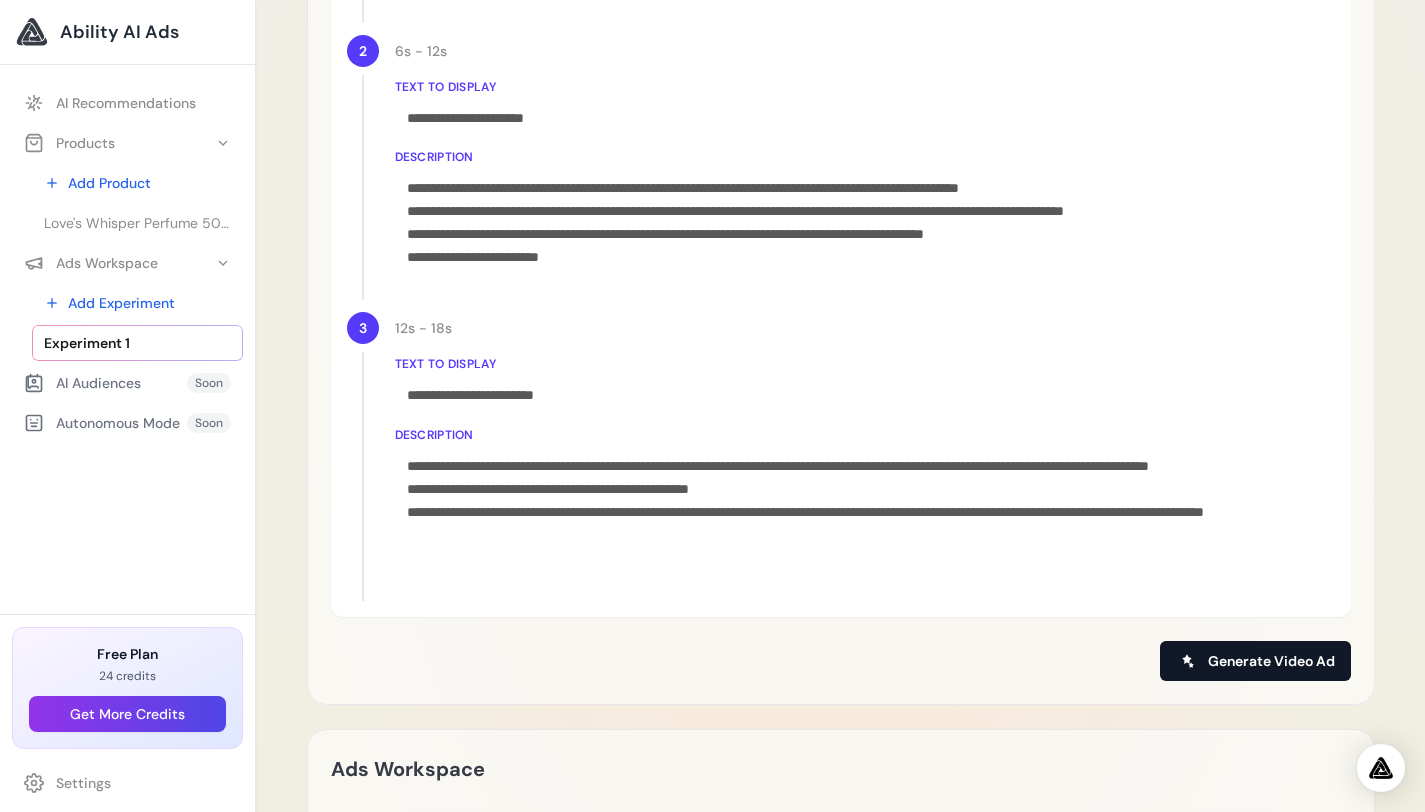 click 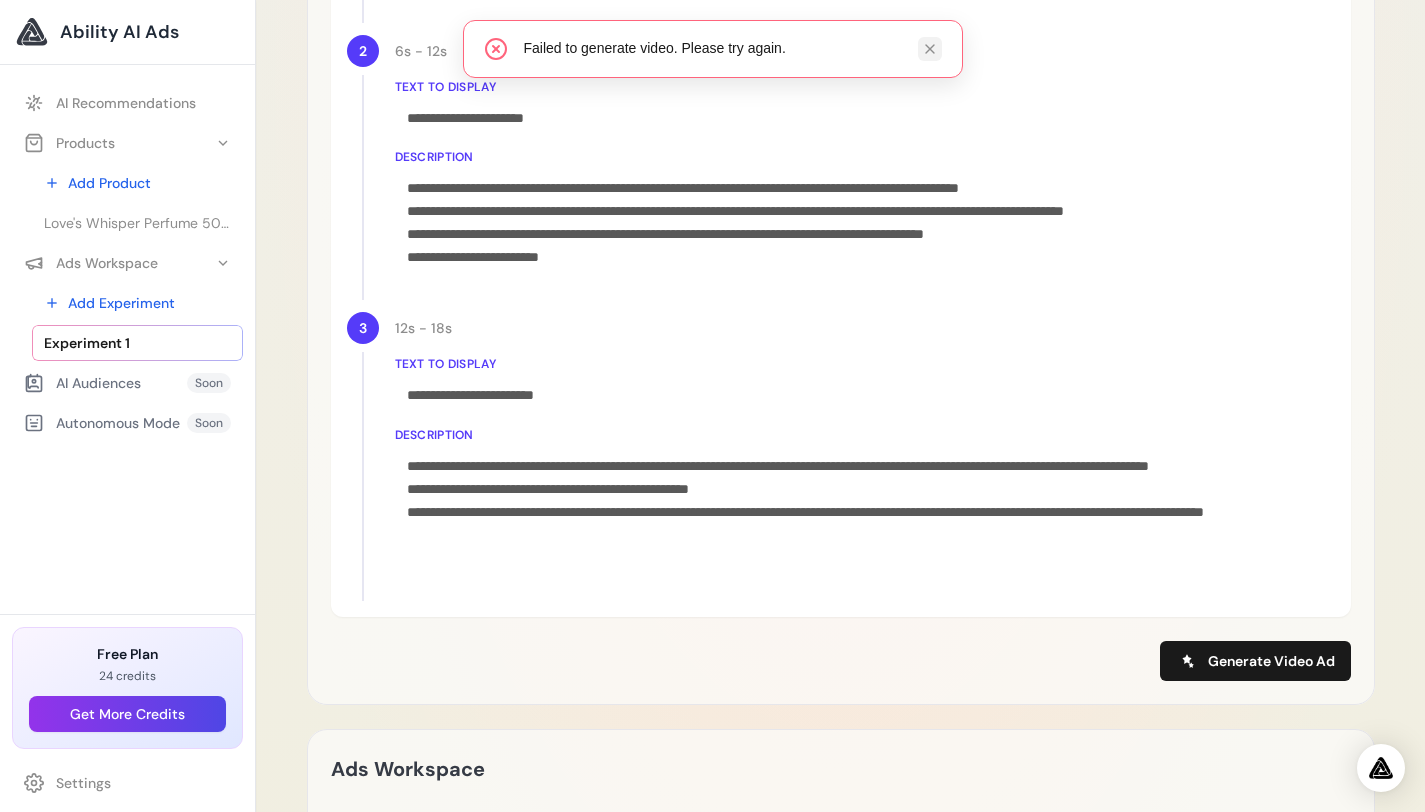 click 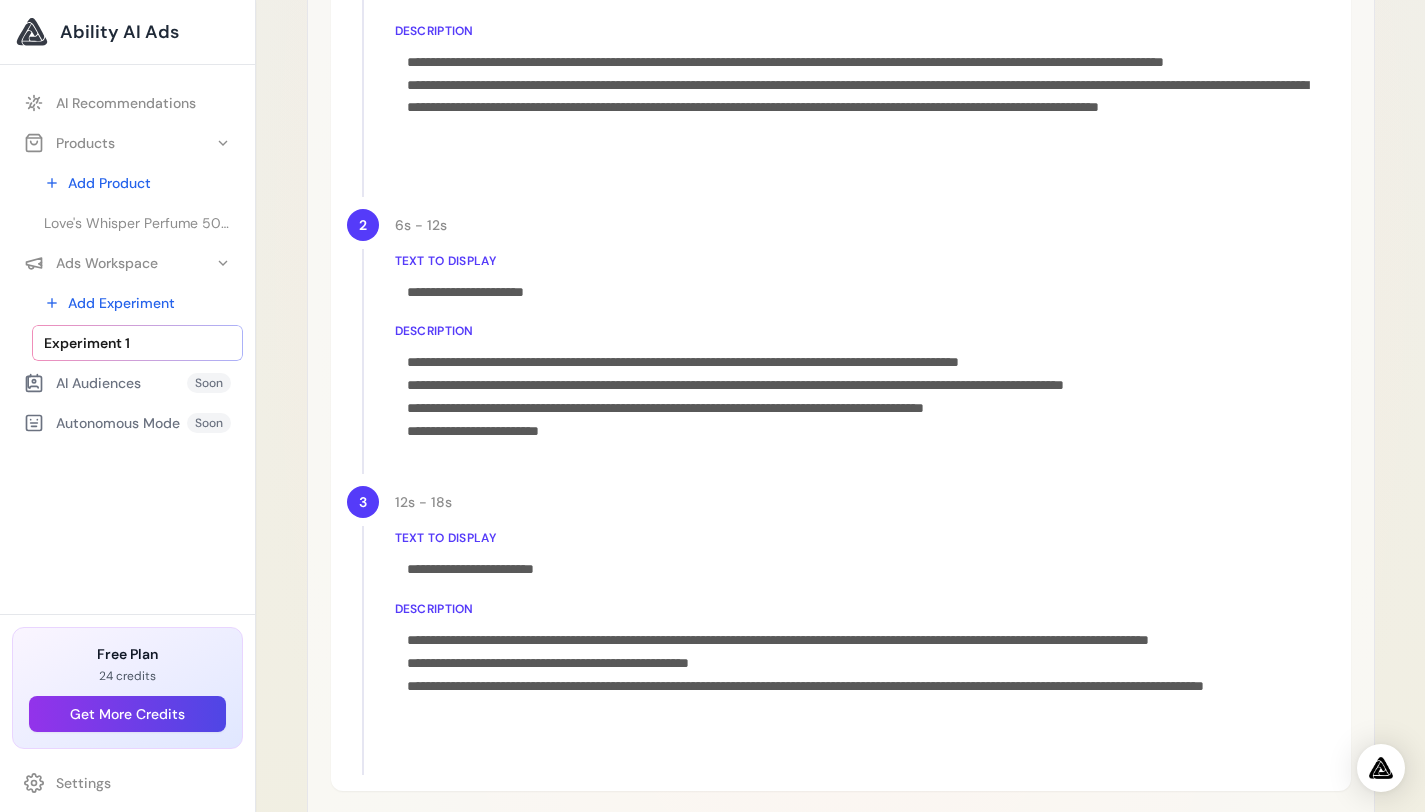scroll, scrollTop: 1176, scrollLeft: 0, axis: vertical 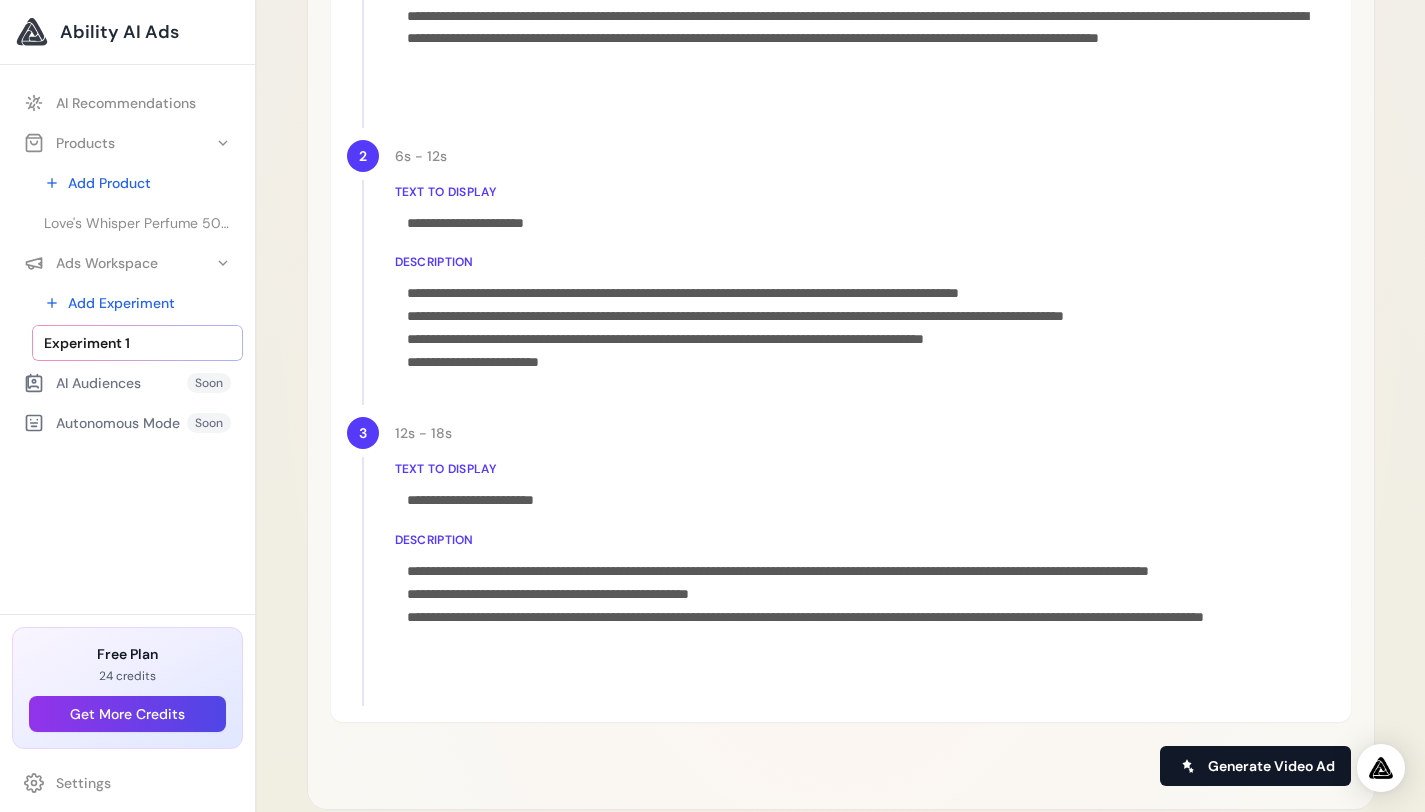 click on "Generate Video Ad" at bounding box center (1271, 766) 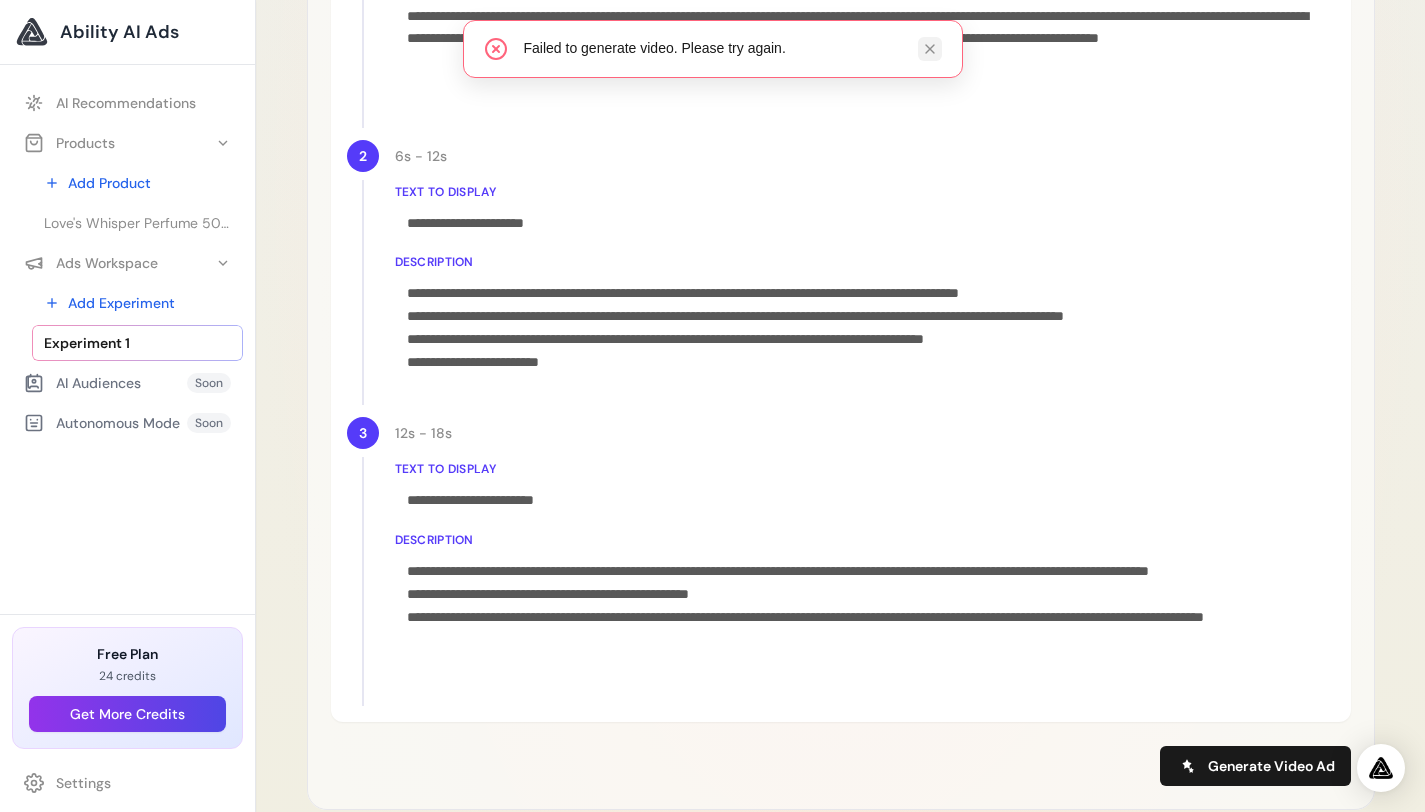 click at bounding box center [930, 49] 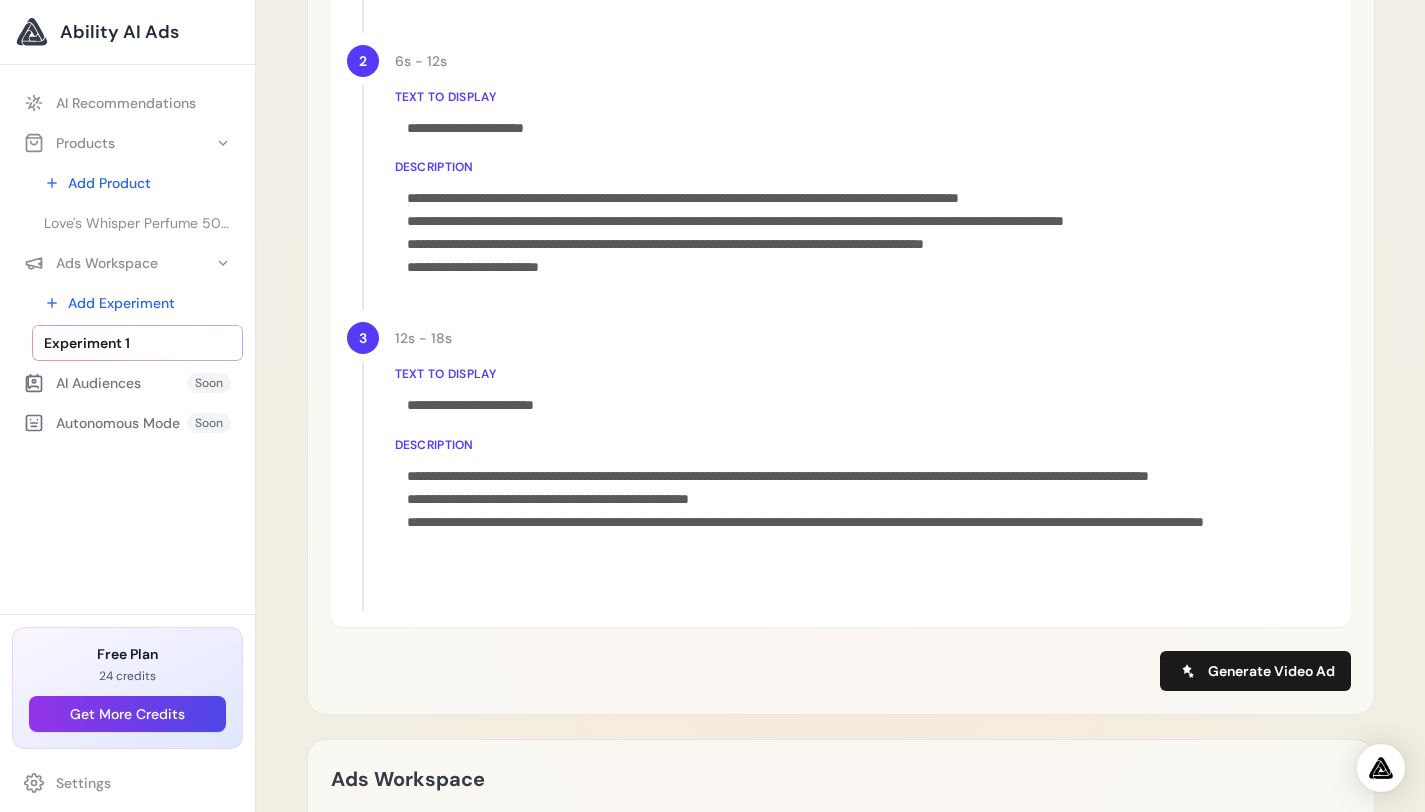 scroll, scrollTop: 1389, scrollLeft: 0, axis: vertical 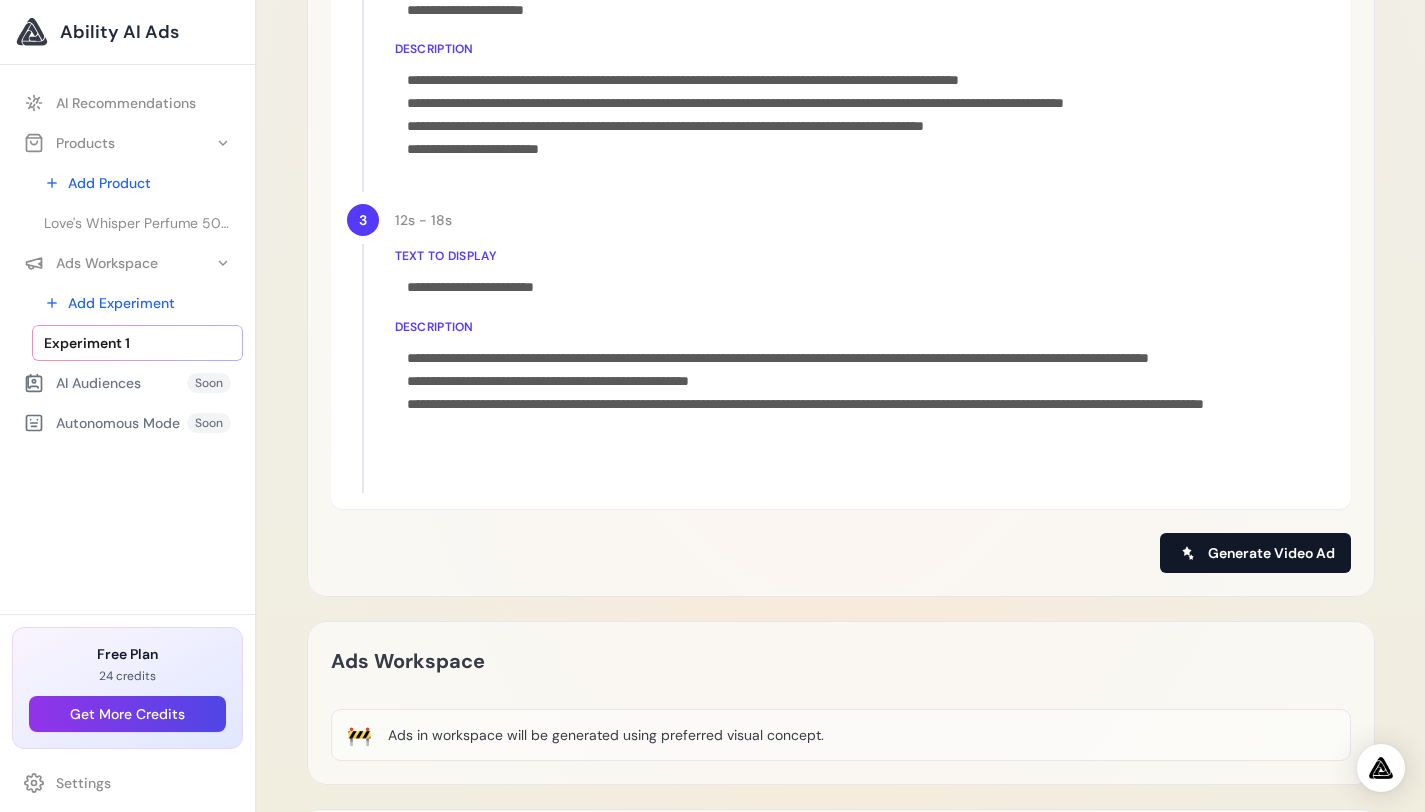 click on "Generate Video Ad" at bounding box center [1255, 553] 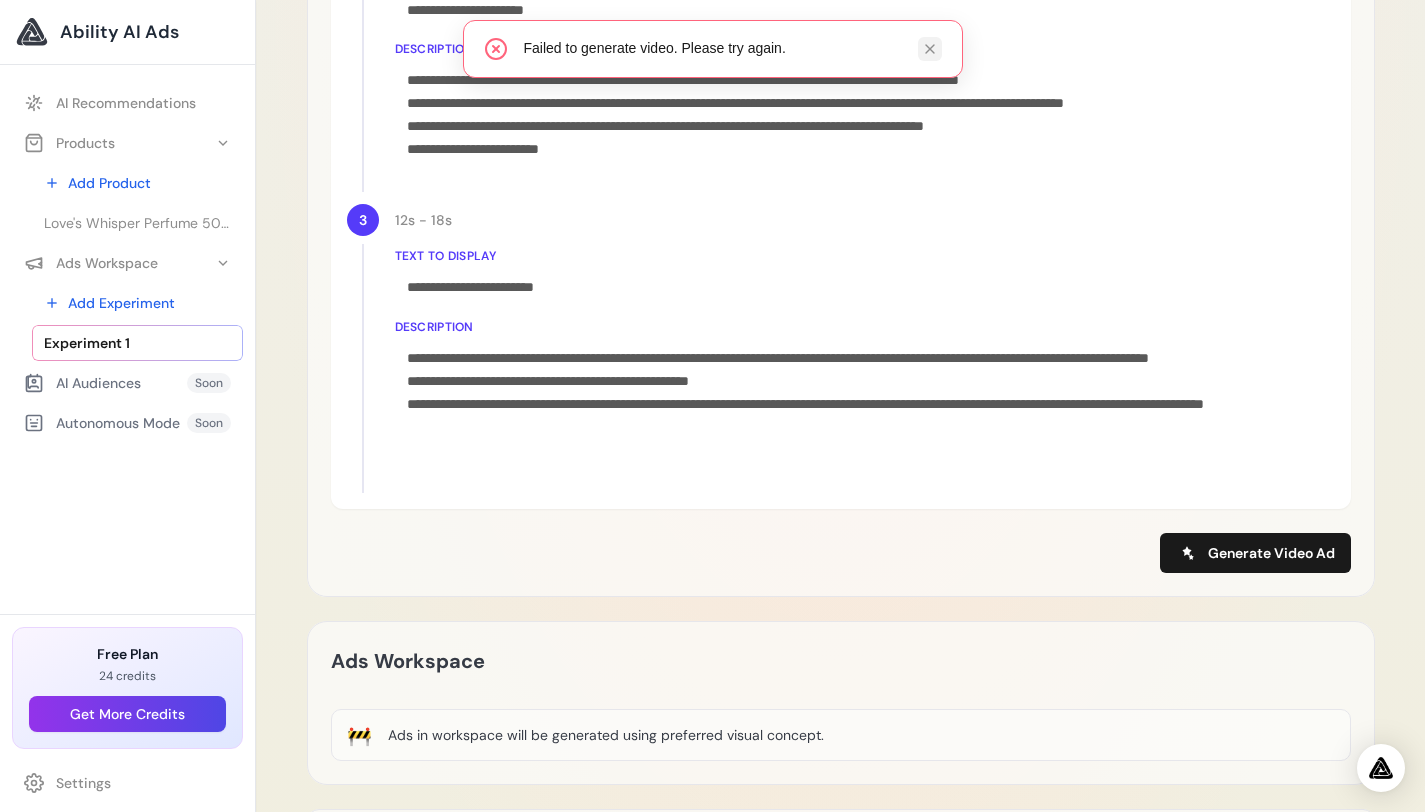 click 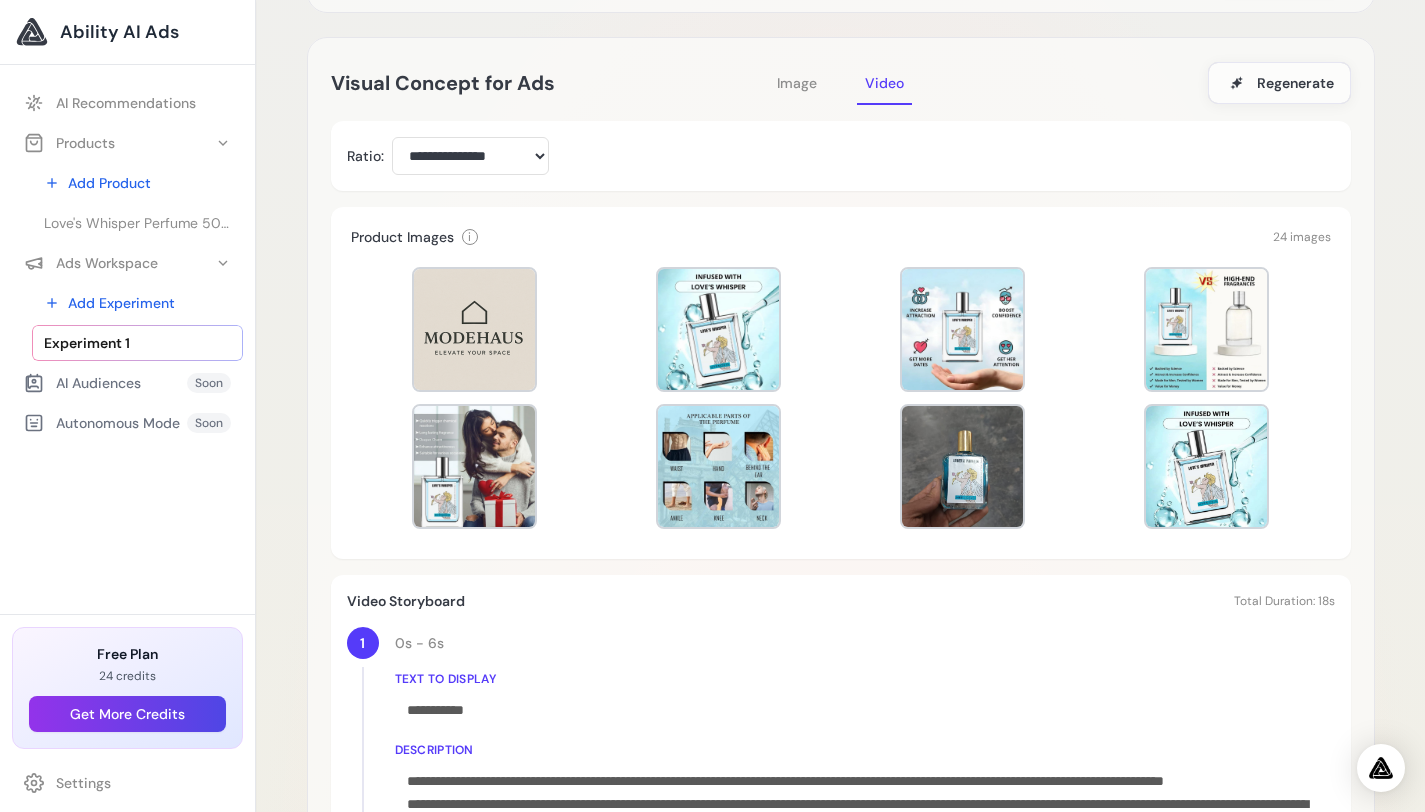 scroll, scrollTop: 471, scrollLeft: 0, axis: vertical 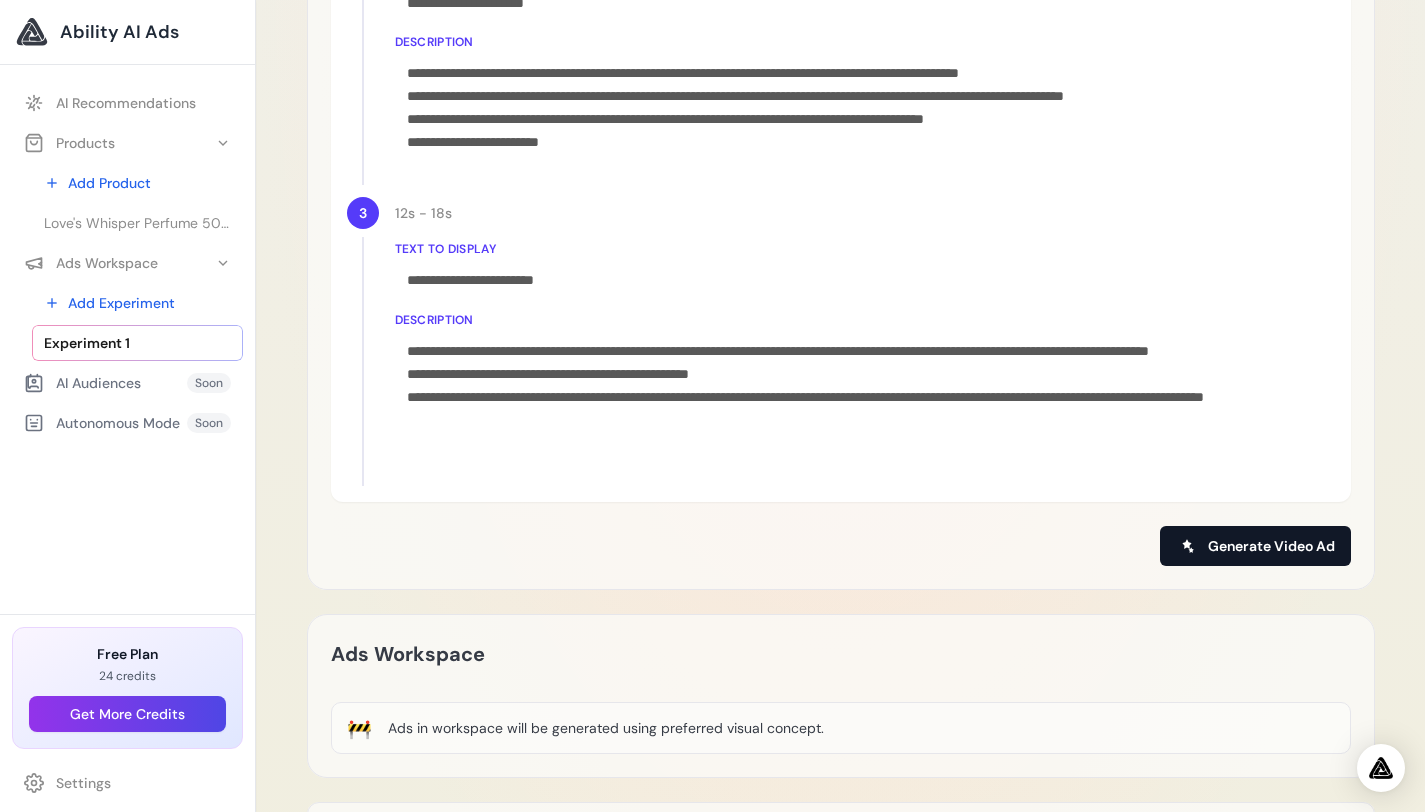 click on "Generate Video Ad" at bounding box center [1255, 546] 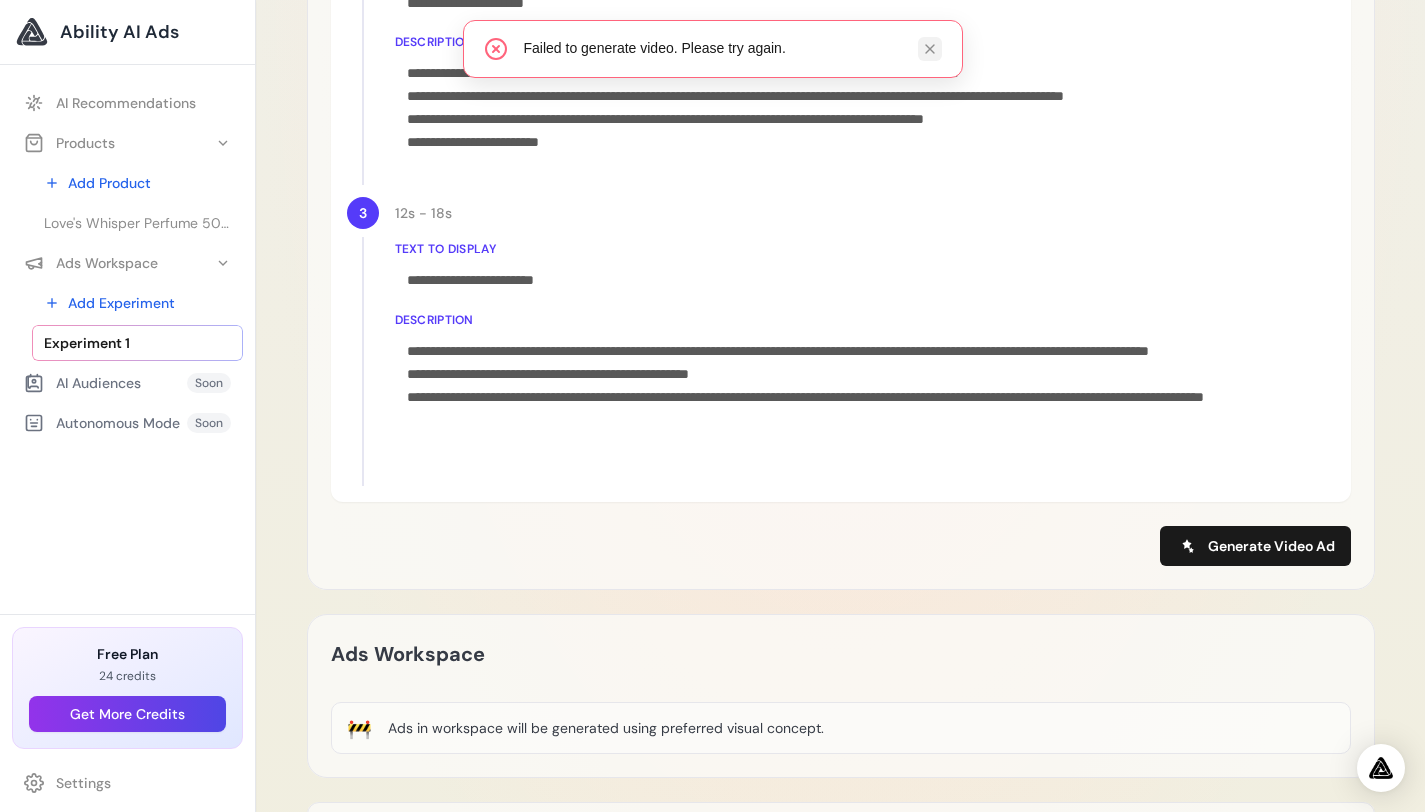 click 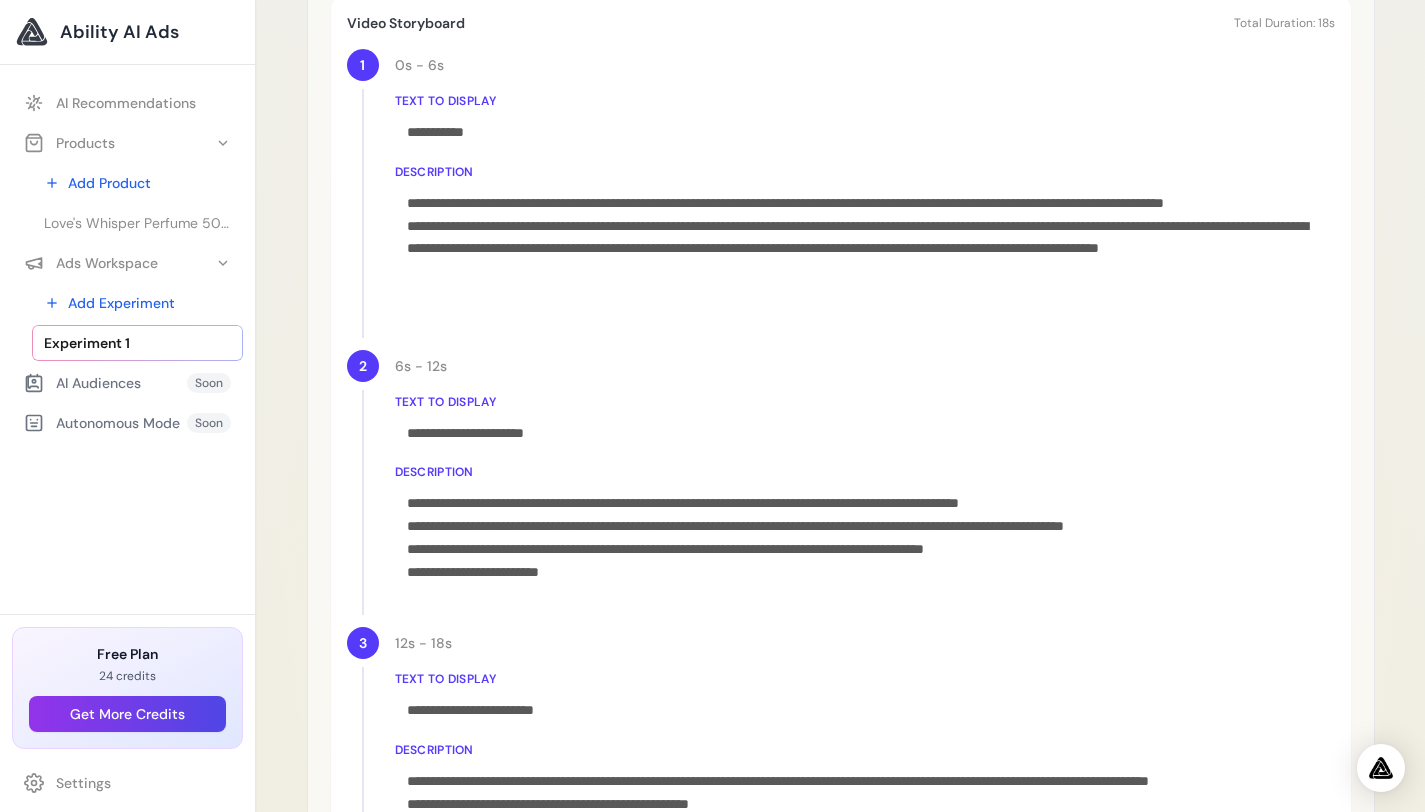 scroll, scrollTop: 922, scrollLeft: 0, axis: vertical 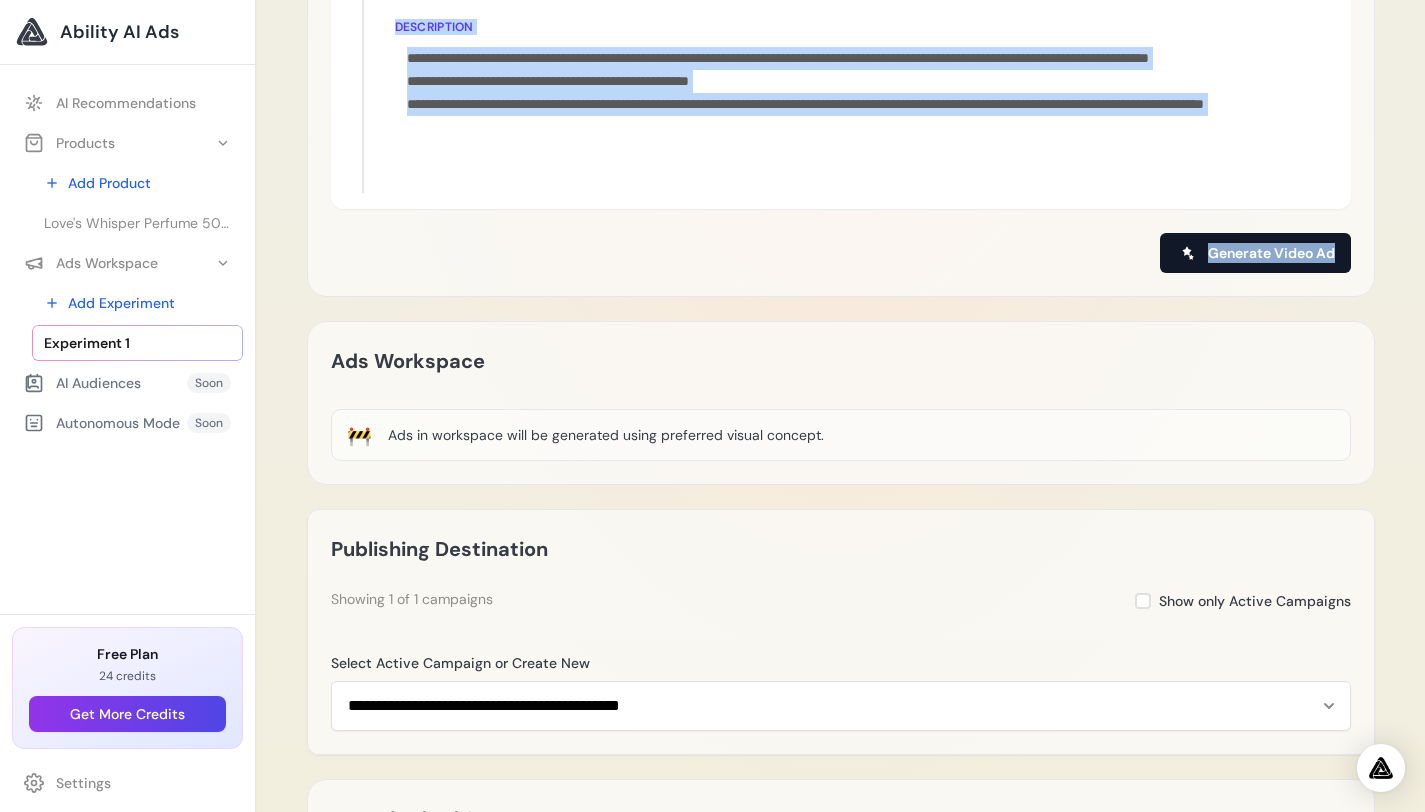 drag, startPoint x: 348, startPoint y: 63, endPoint x: 1350, endPoint y: 264, distance: 1021.96136 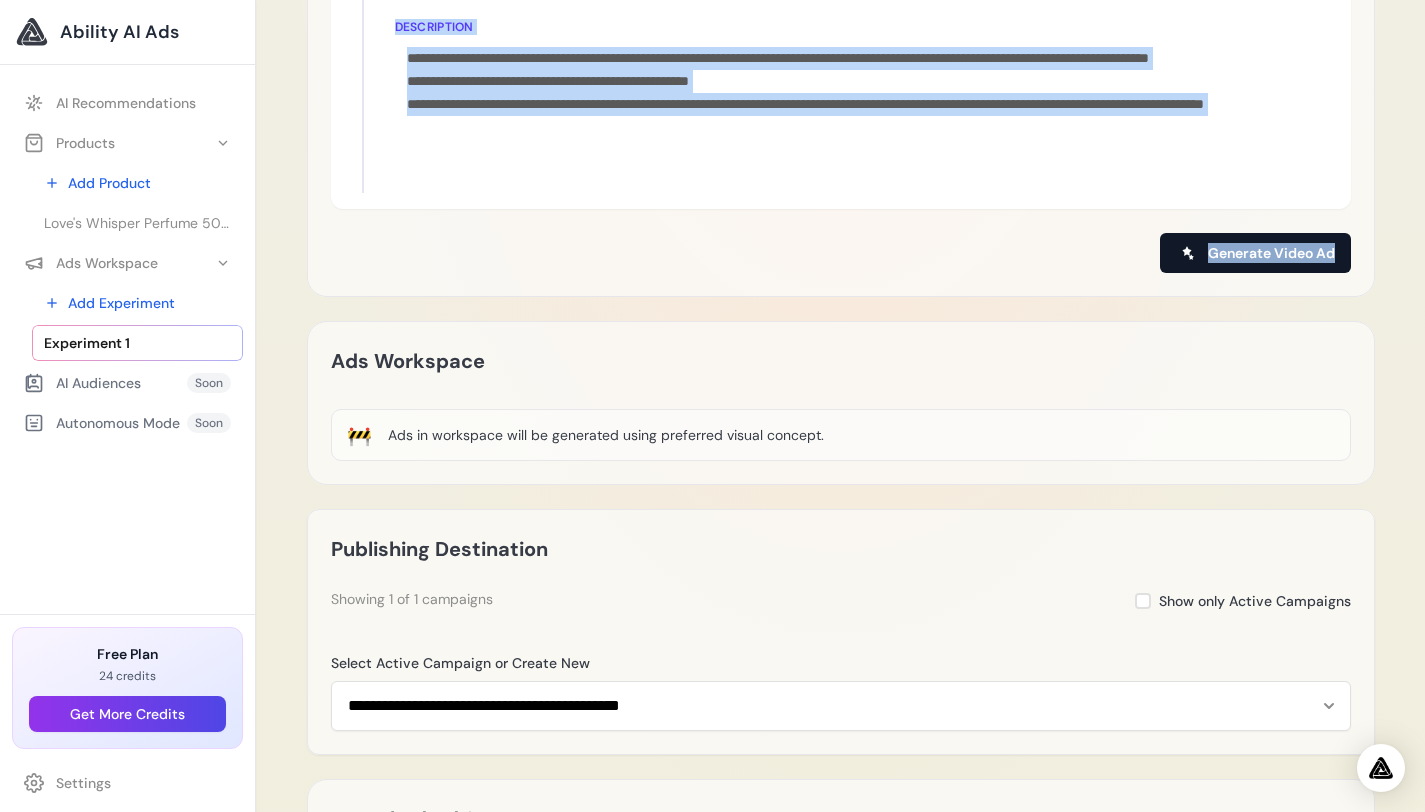 click on "**********" at bounding box center [841, -454] 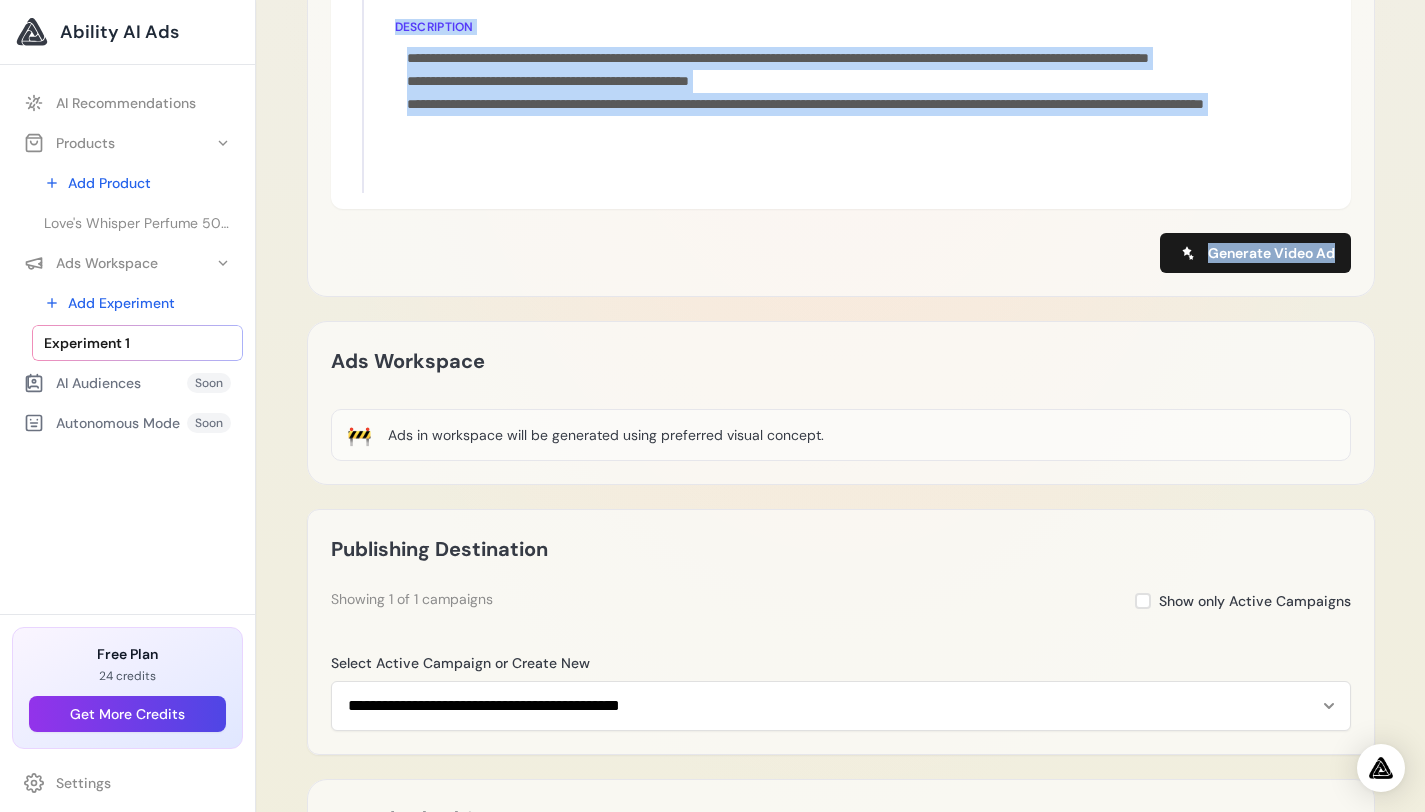 scroll, scrollTop: 1472, scrollLeft: 0, axis: vertical 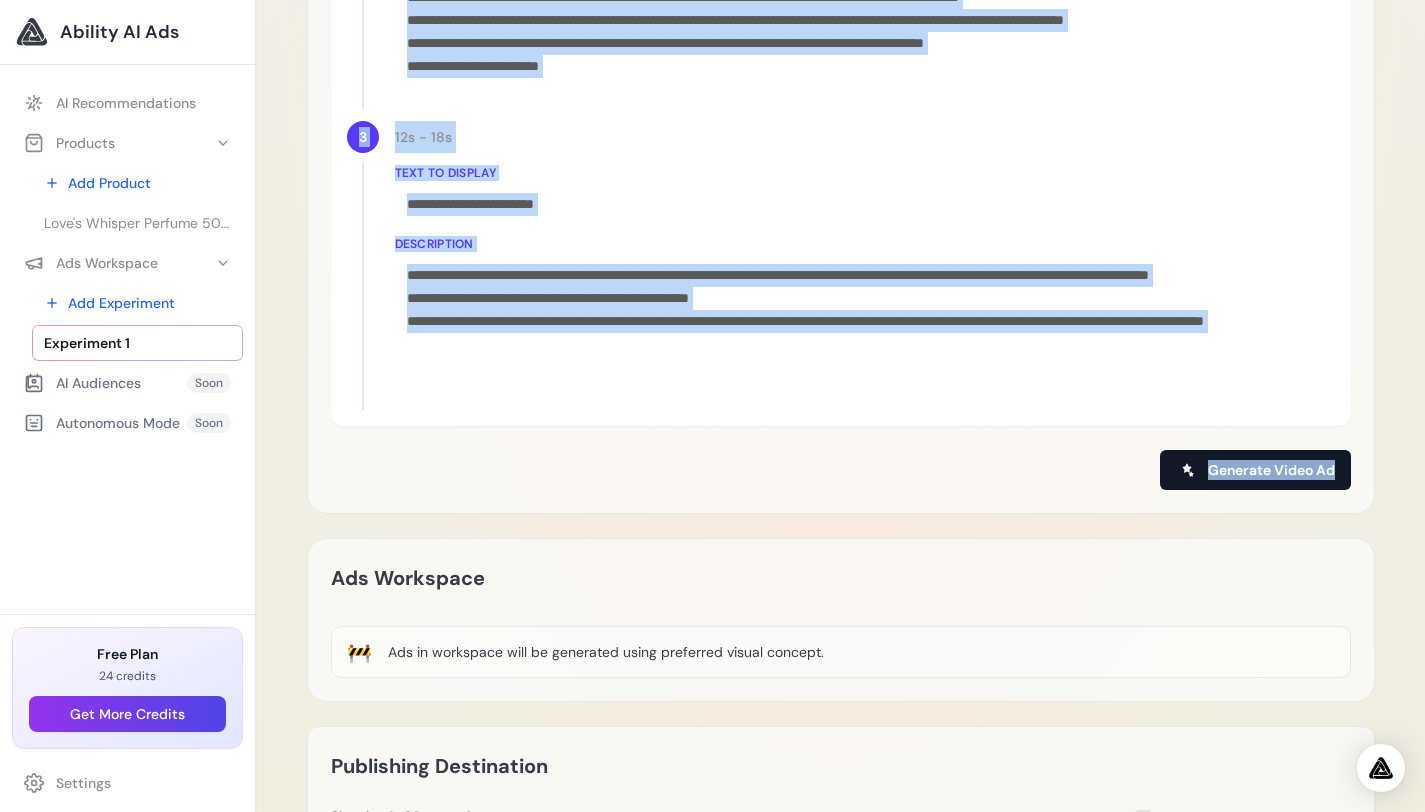 click on "Generate Video Ad" at bounding box center (1271, 470) 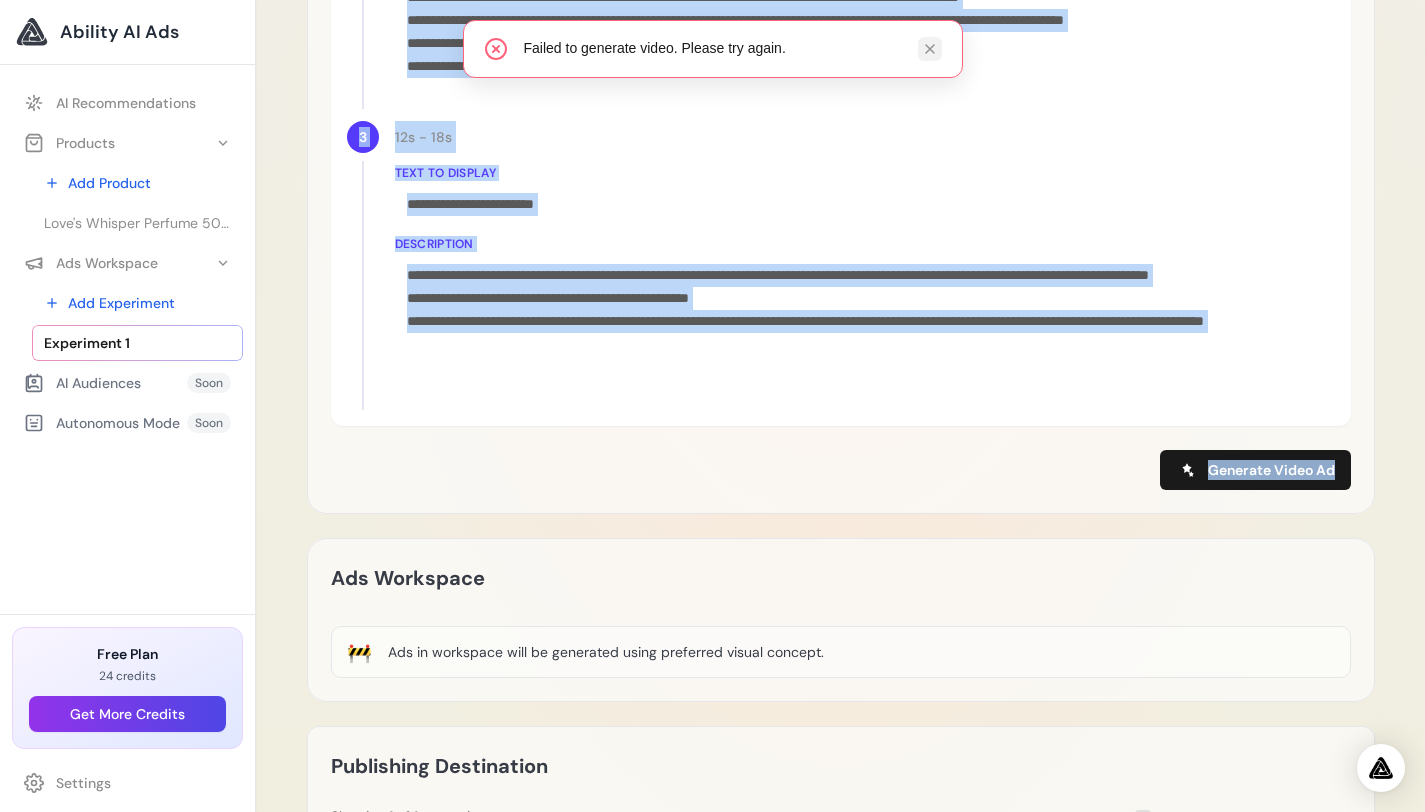 click 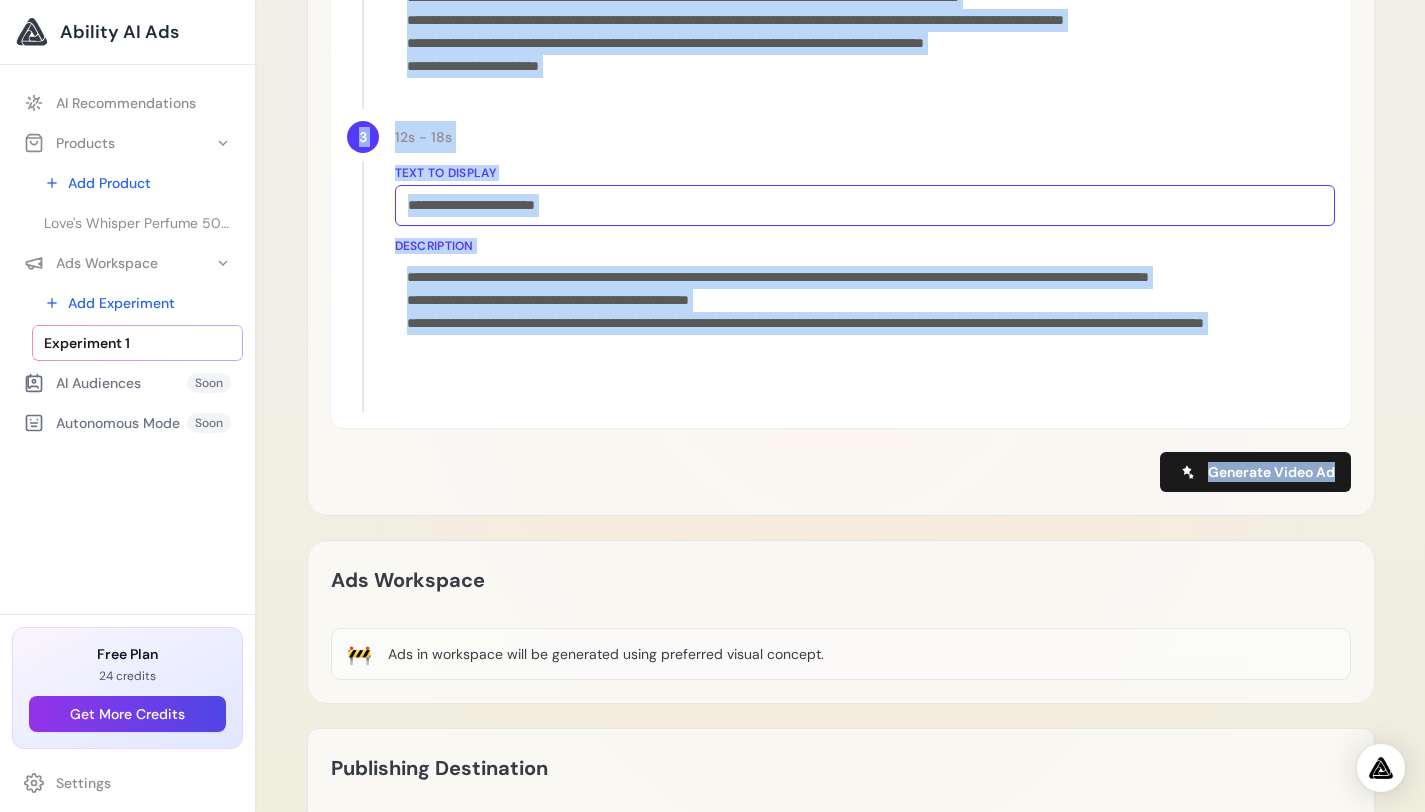 click on "**********" at bounding box center (865, 205) 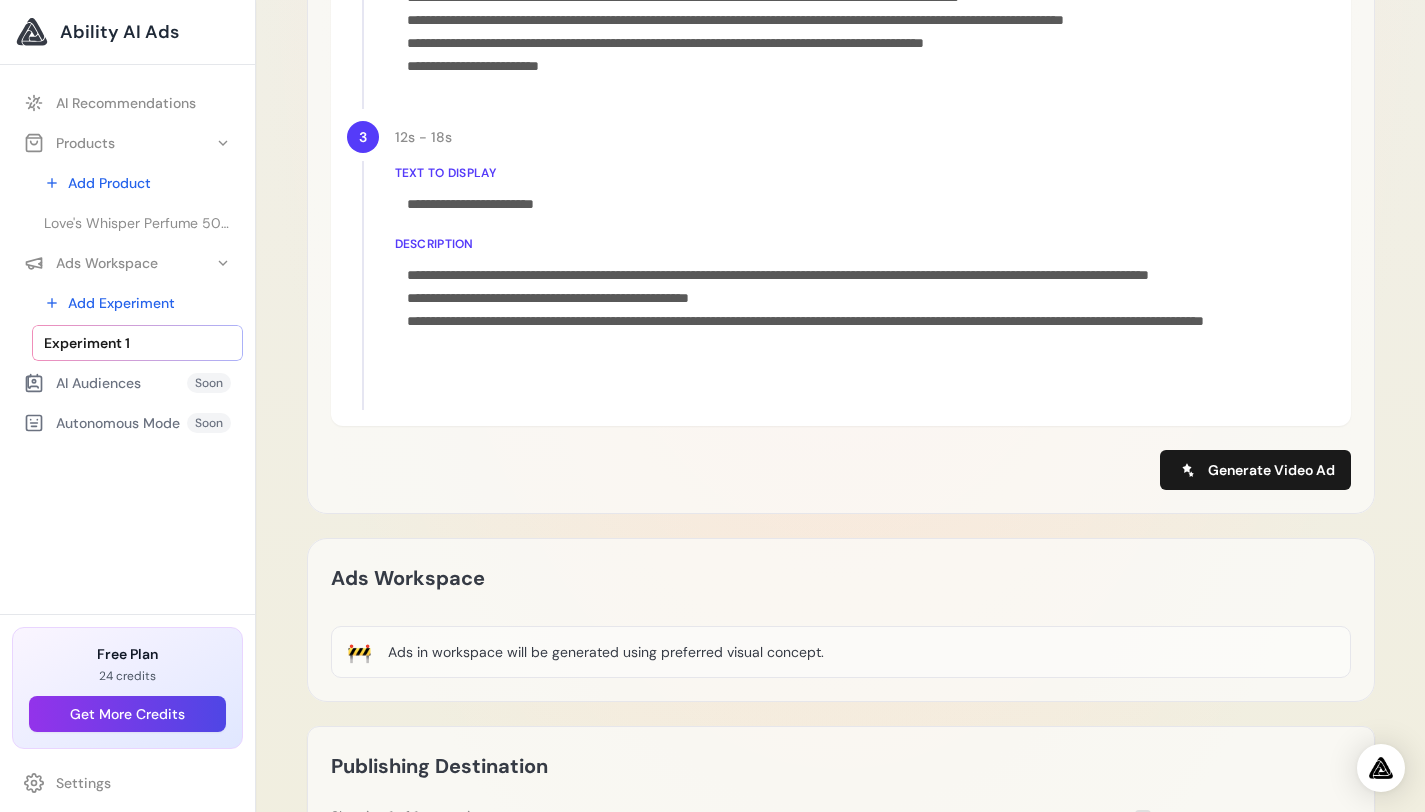 click on "**********" at bounding box center (841, -267) 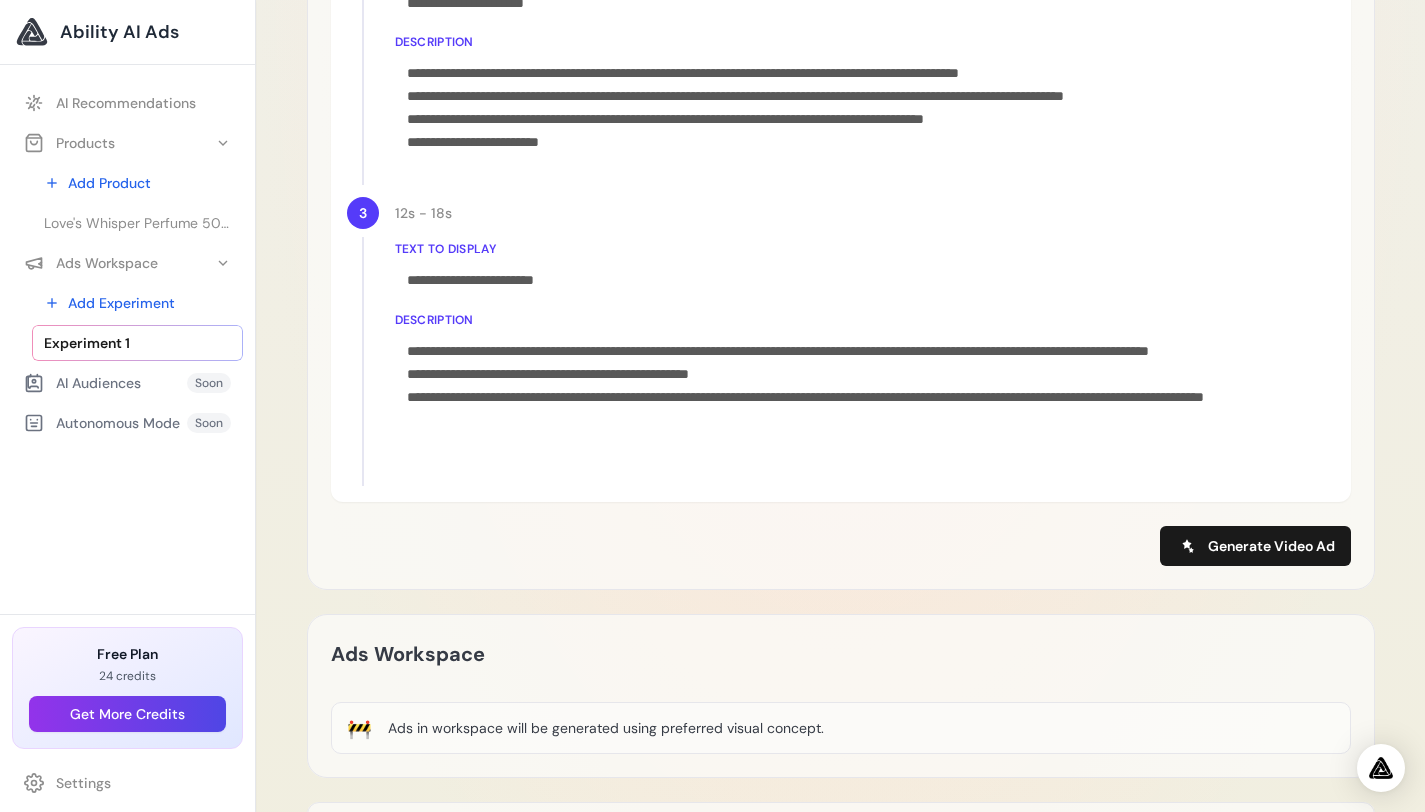 scroll, scrollTop: 1462, scrollLeft: 0, axis: vertical 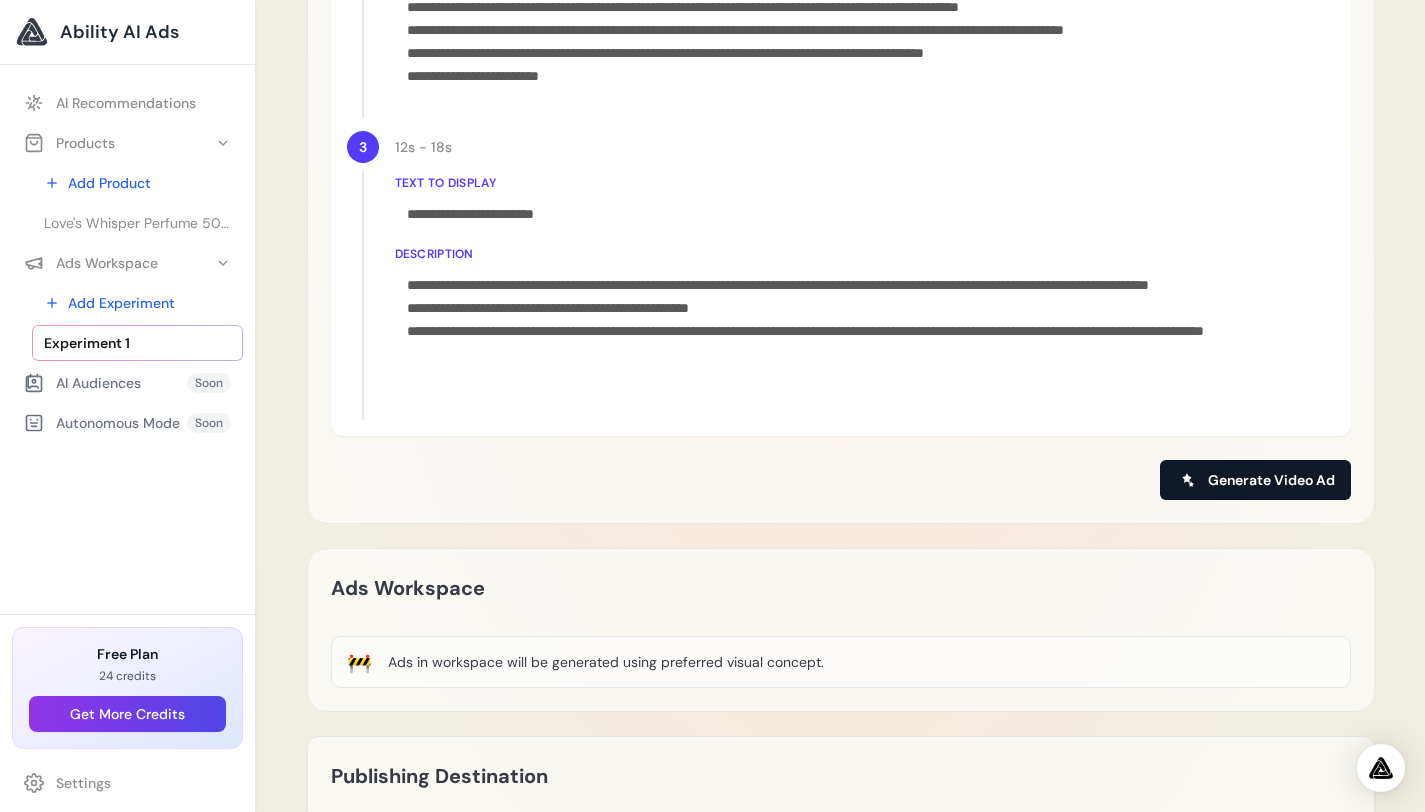 click on "Generate Video Ad" at bounding box center [1255, 480] 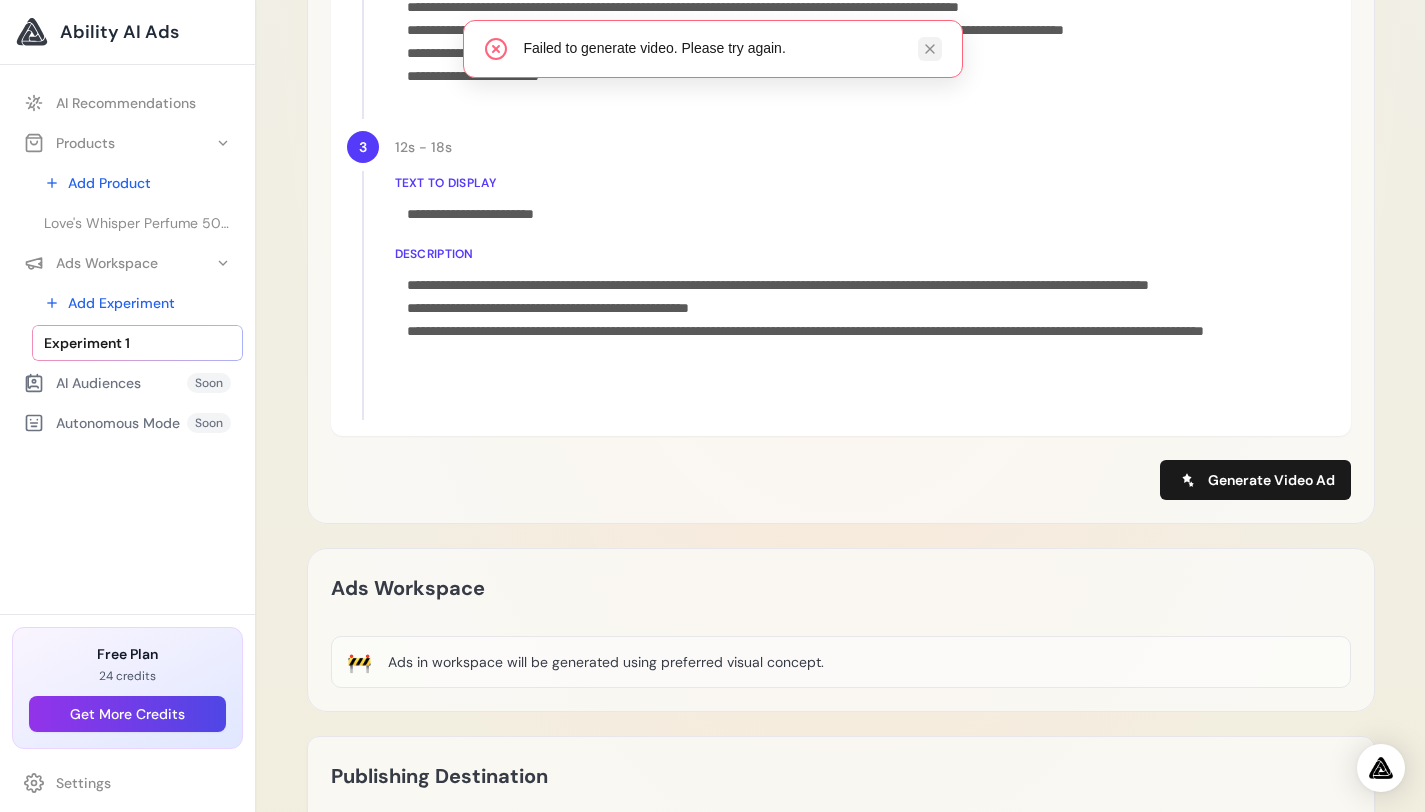 click 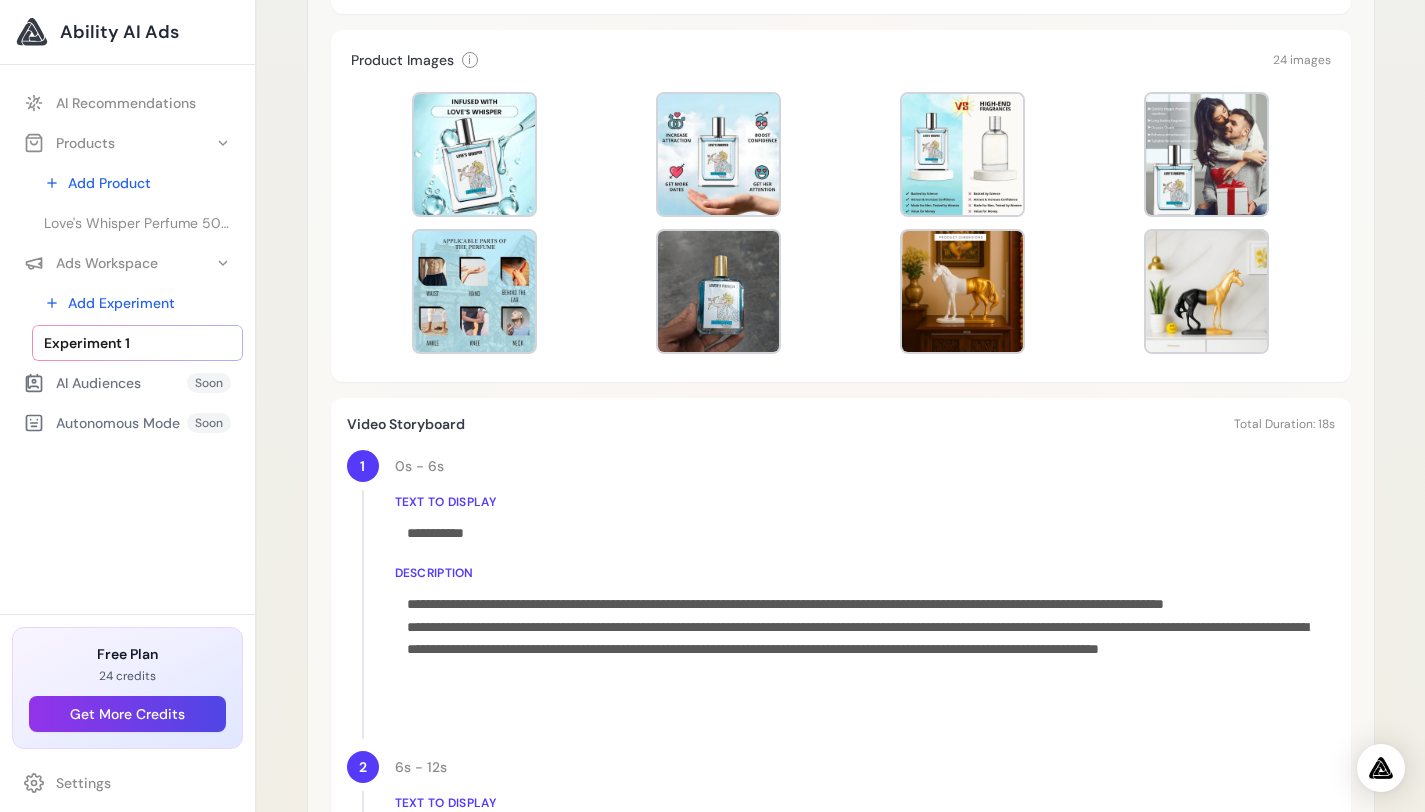 scroll, scrollTop: 558, scrollLeft: 0, axis: vertical 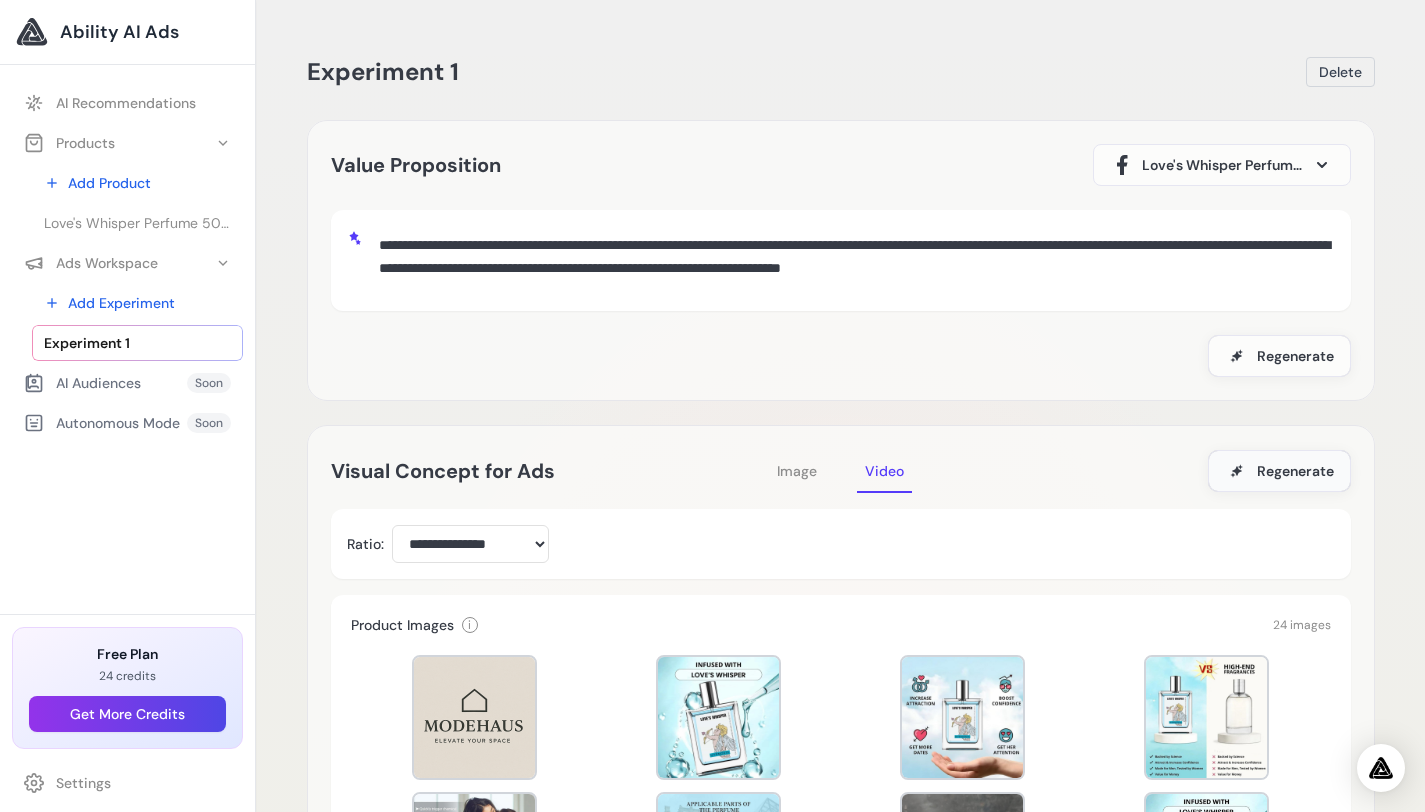 click on "Regenerate" at bounding box center (1295, 471) 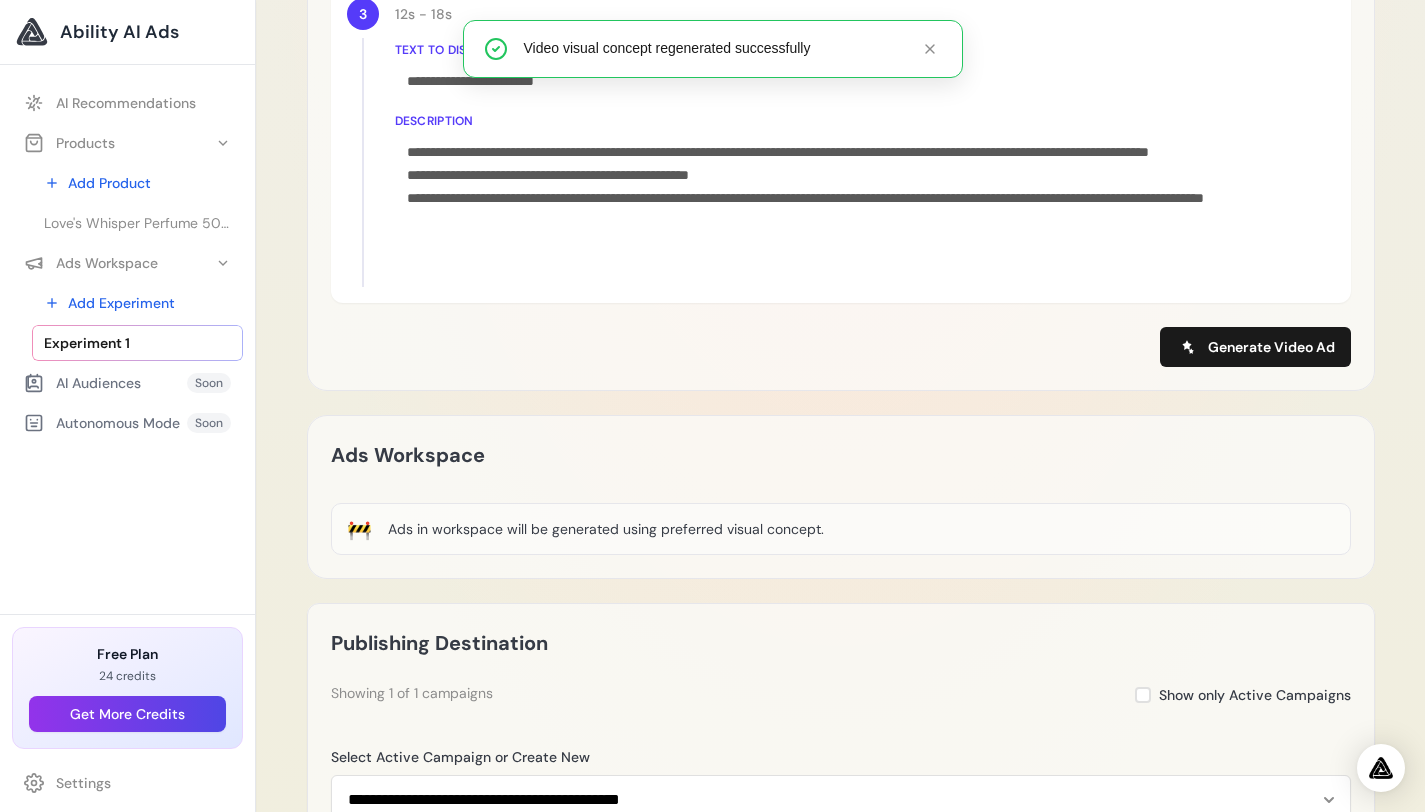 scroll, scrollTop: 1618, scrollLeft: 0, axis: vertical 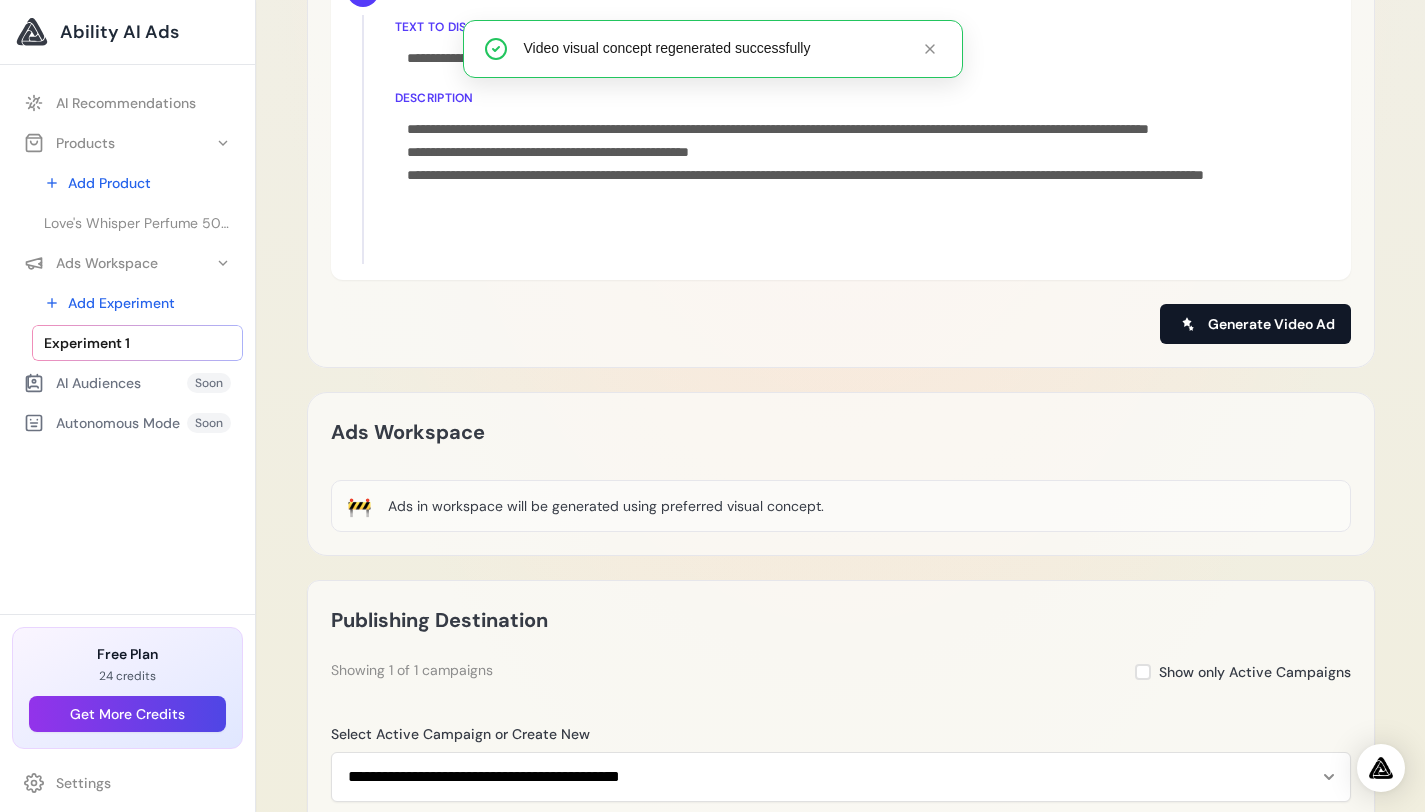 click on "Generate Video Ad" at bounding box center [1271, 324] 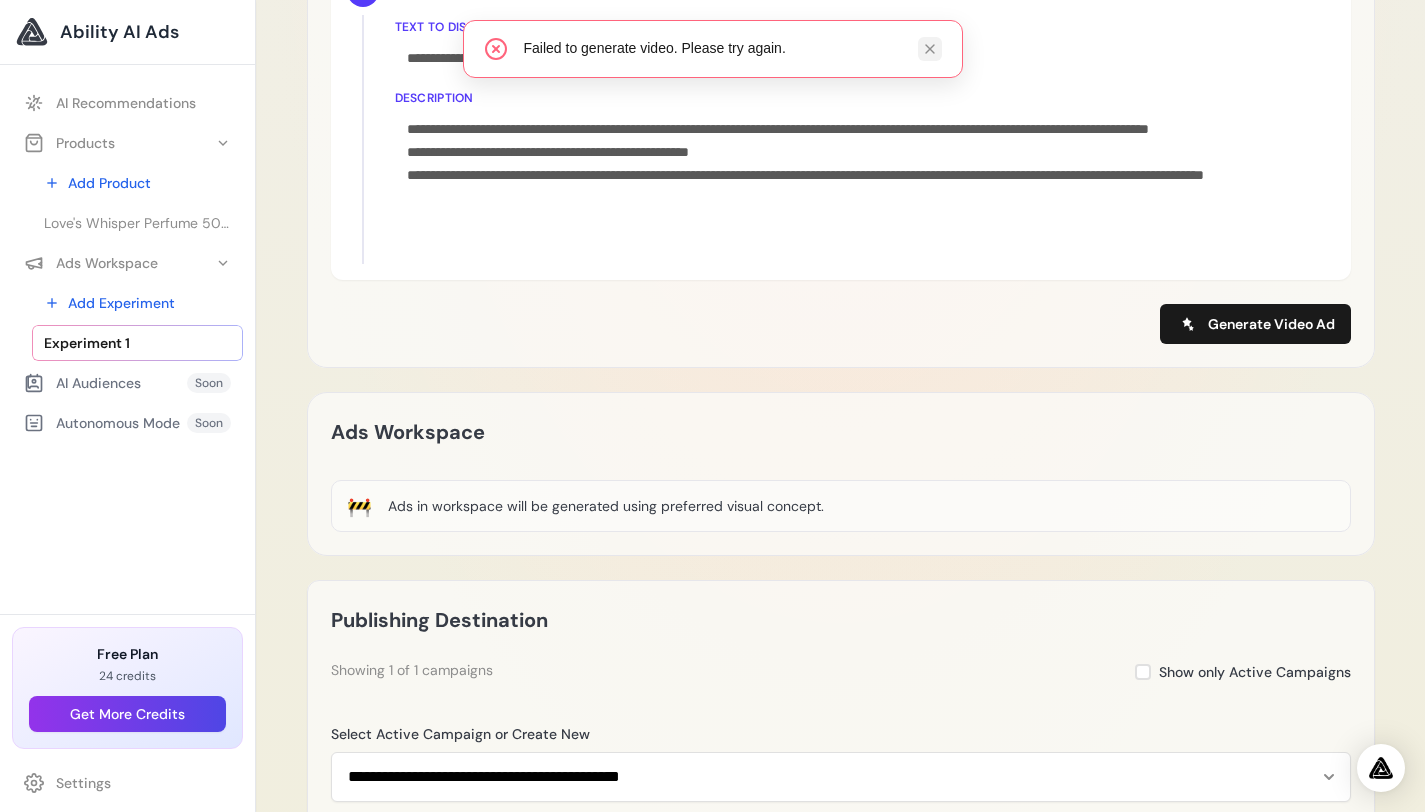 click 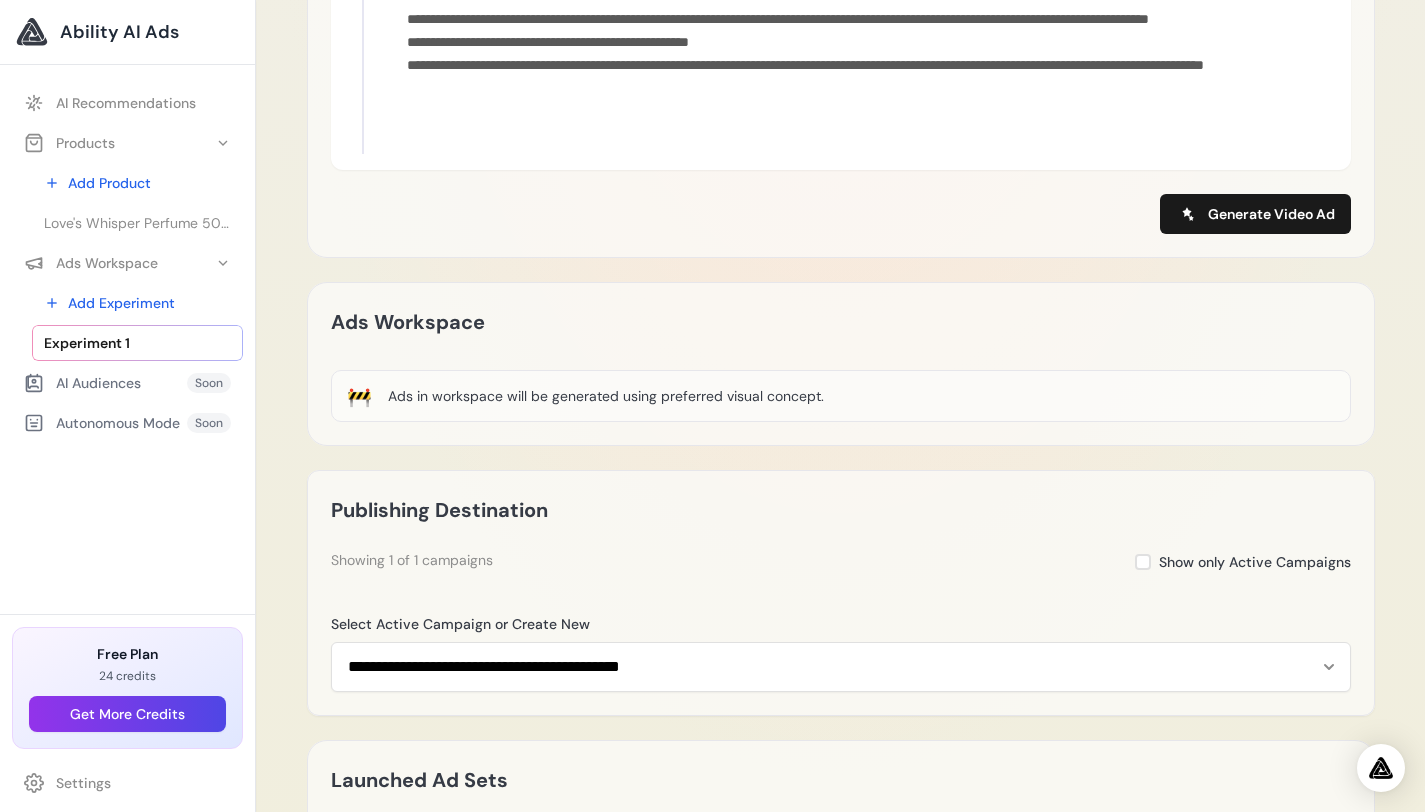 scroll, scrollTop: 1920, scrollLeft: 0, axis: vertical 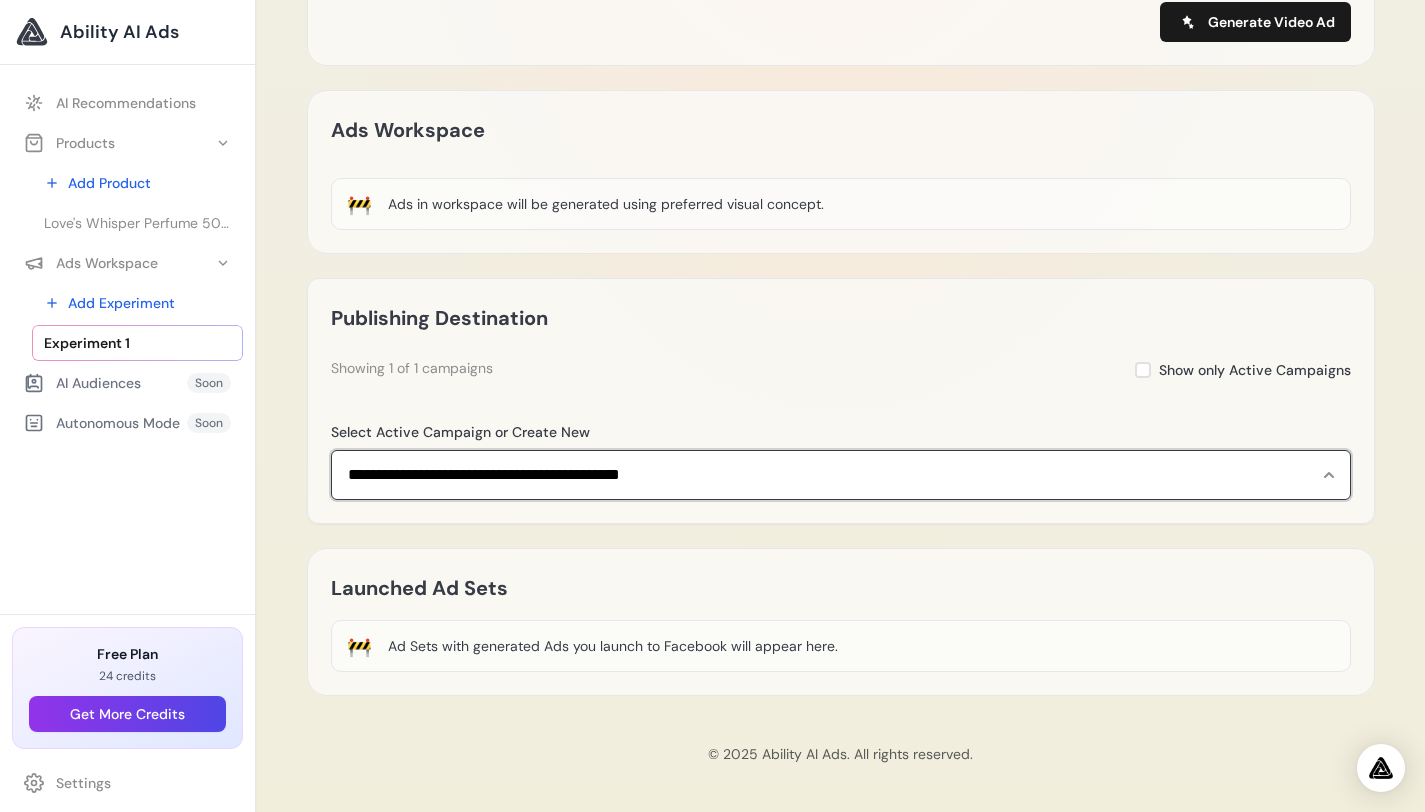 click on "**********" at bounding box center (841, 475) 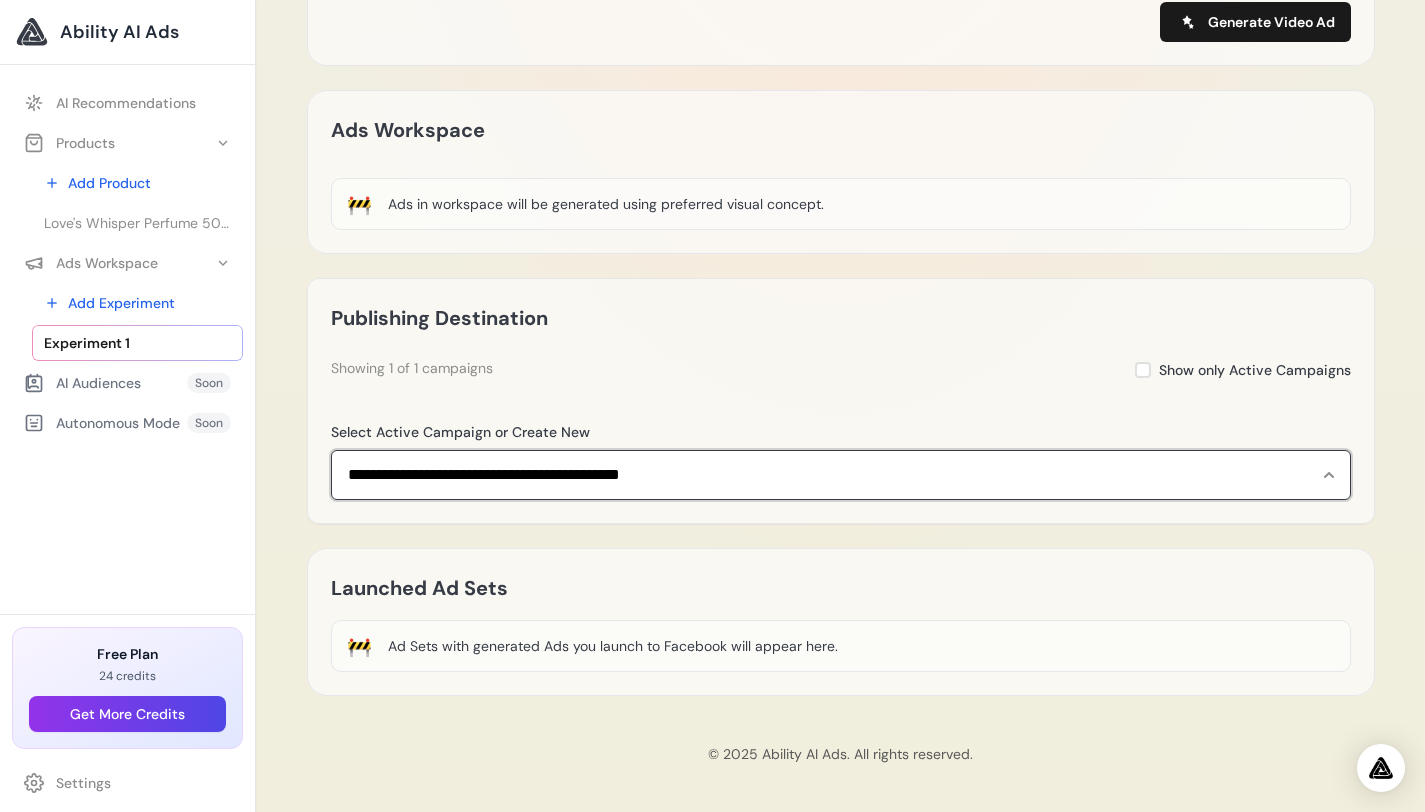 select on "**********" 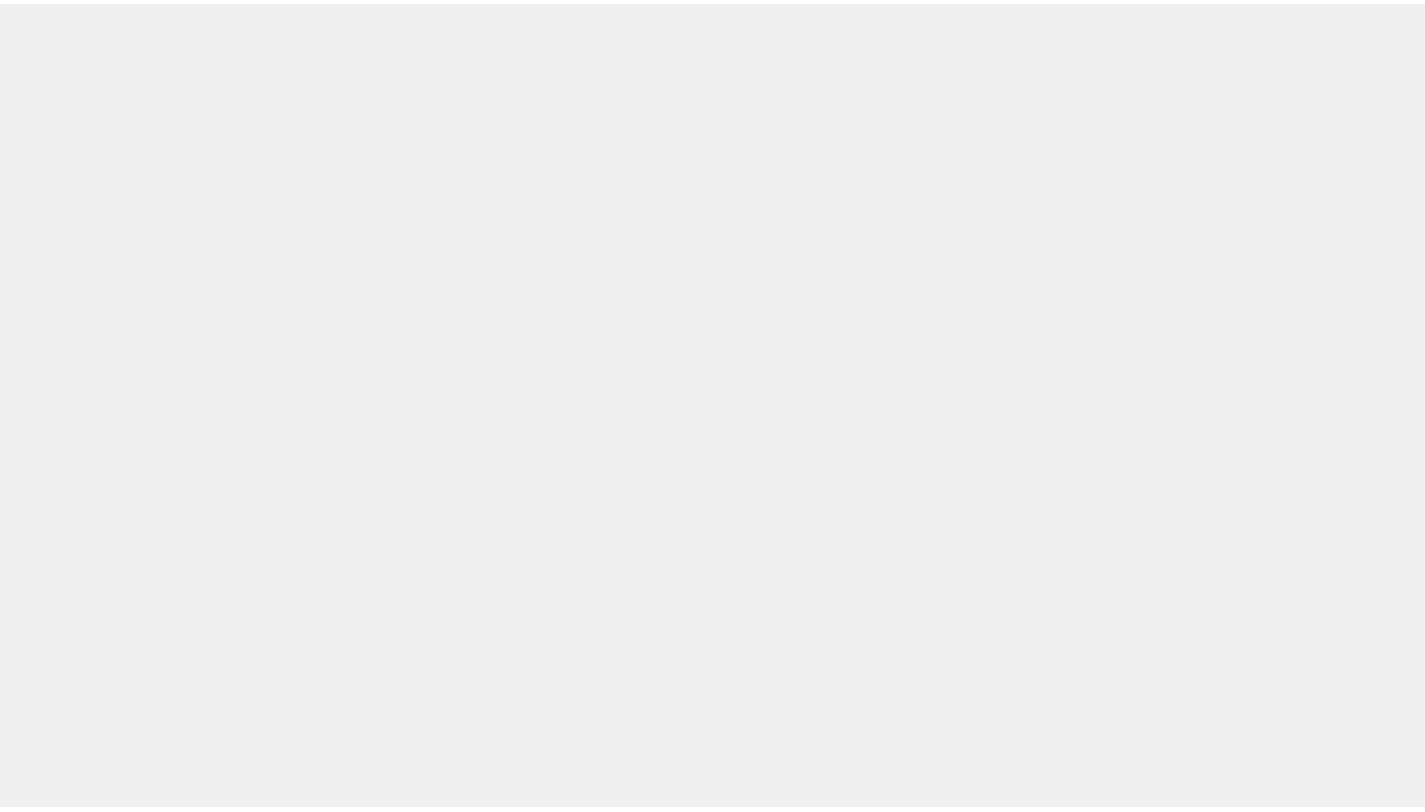 scroll, scrollTop: 0, scrollLeft: 0, axis: both 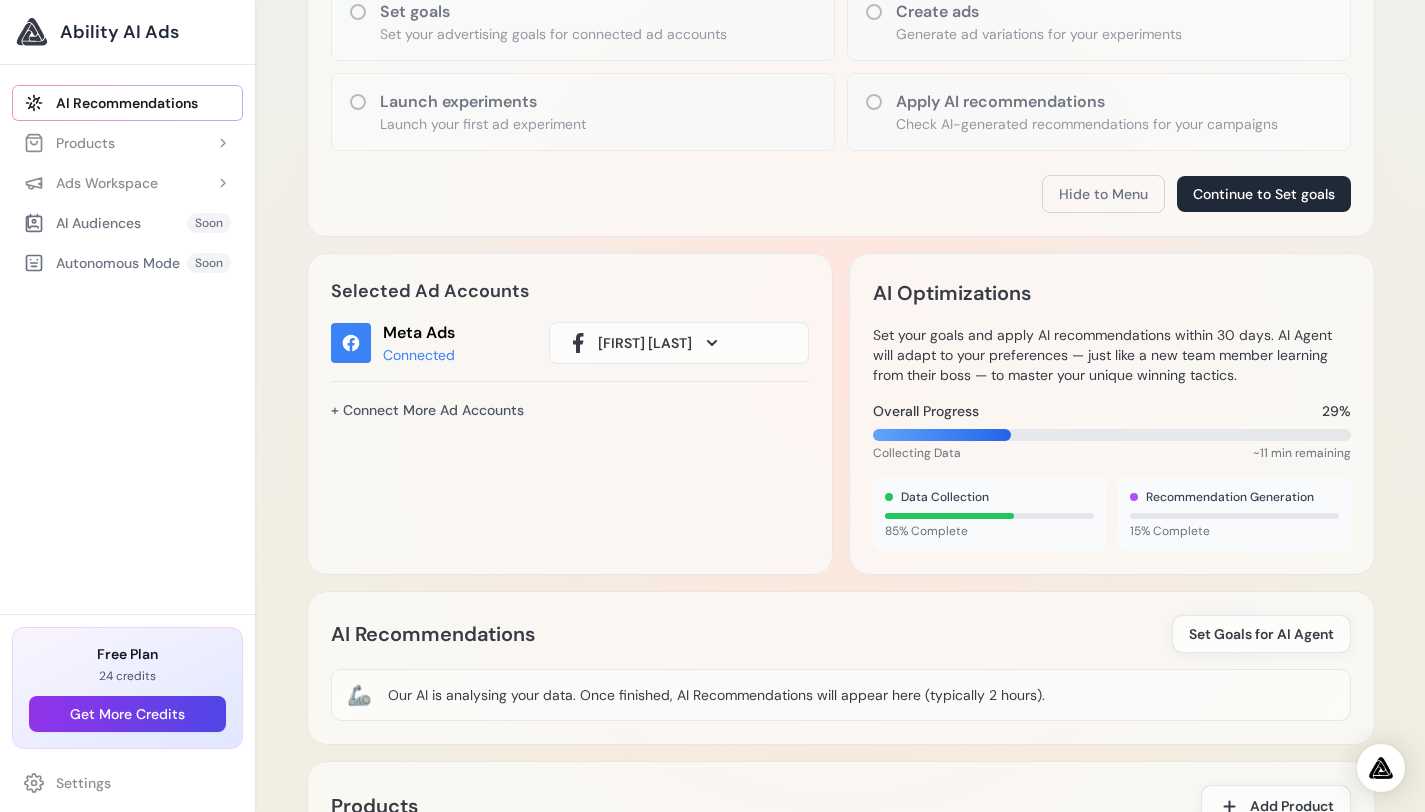 click at bounding box center [712, 343] 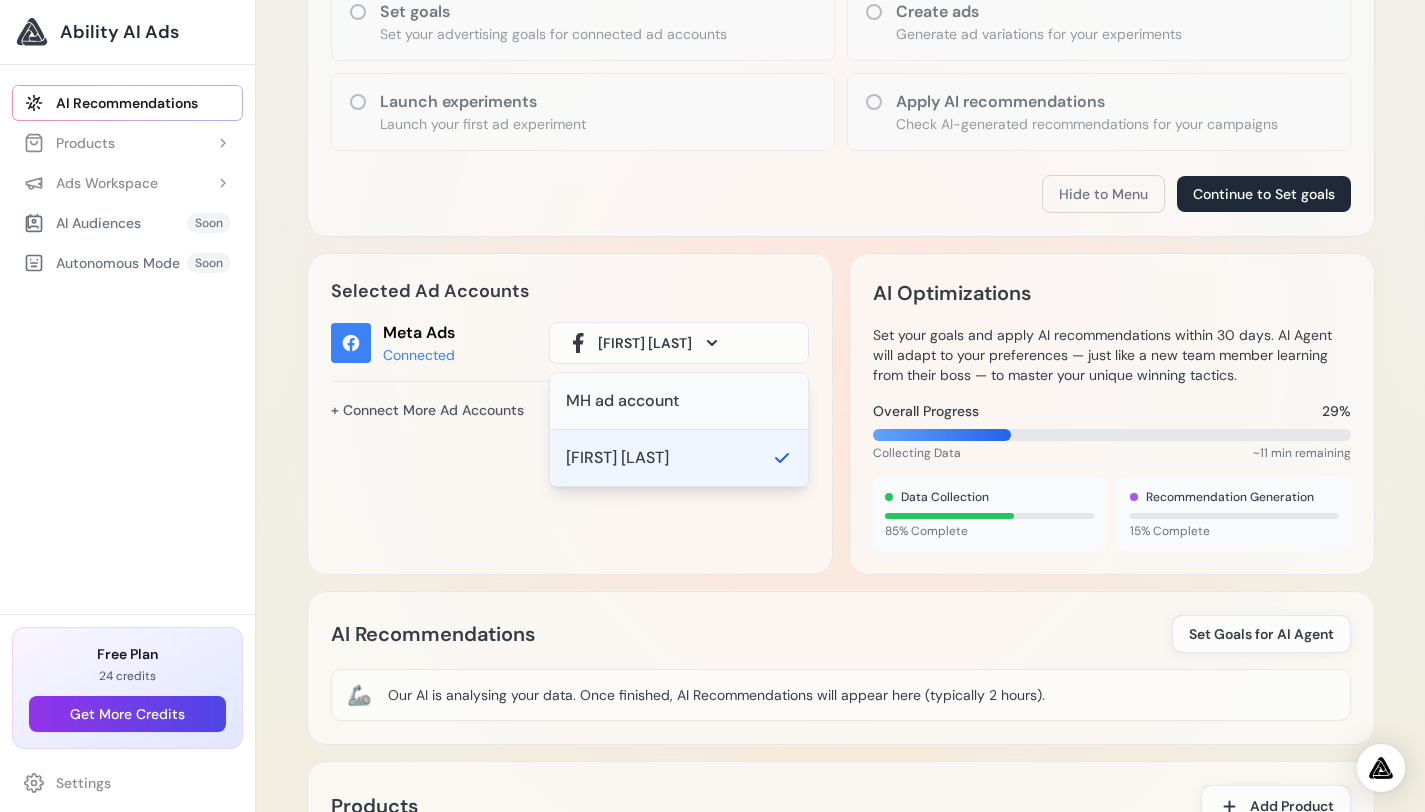 click on "MH ad account" at bounding box center [622, 401] 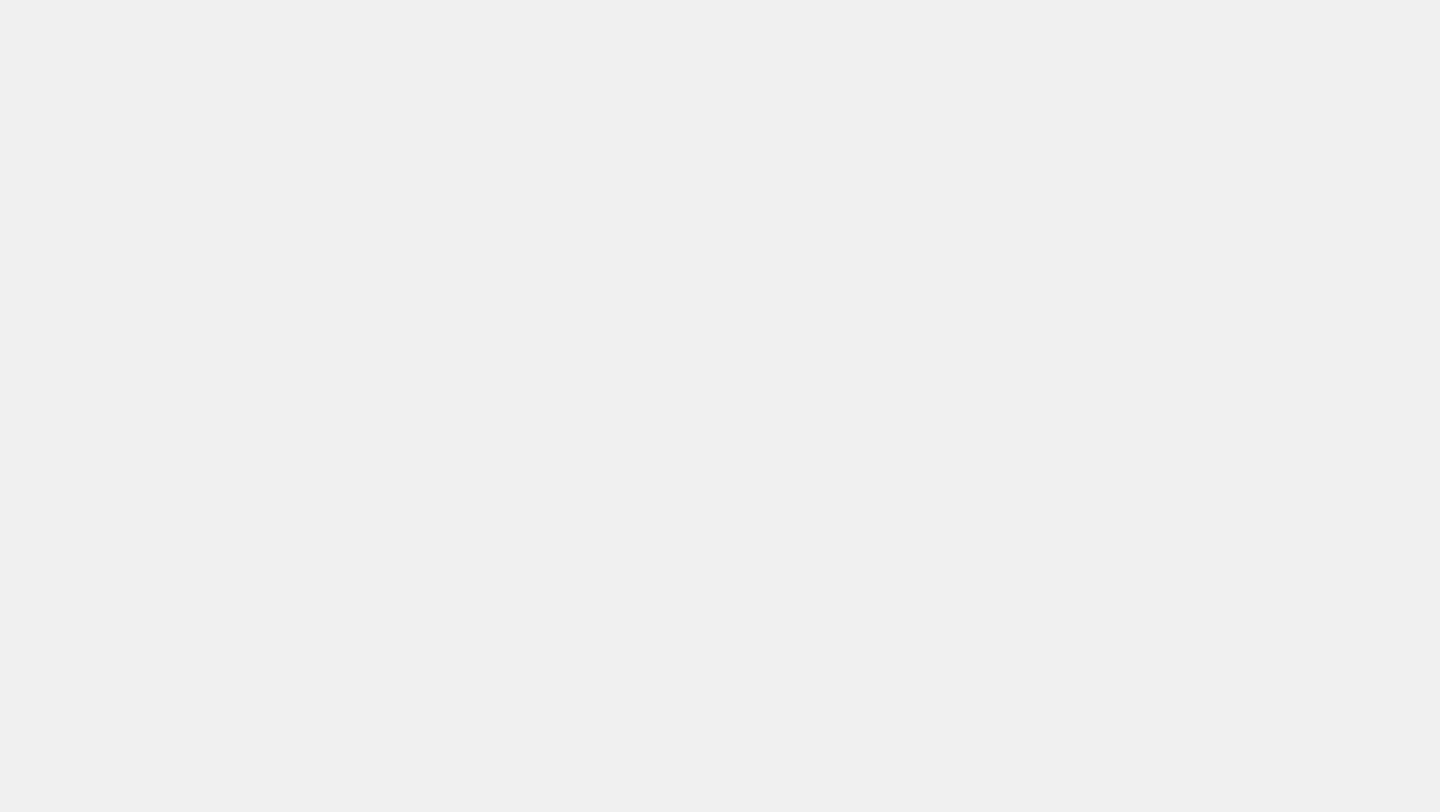 scroll, scrollTop: 0, scrollLeft: 0, axis: both 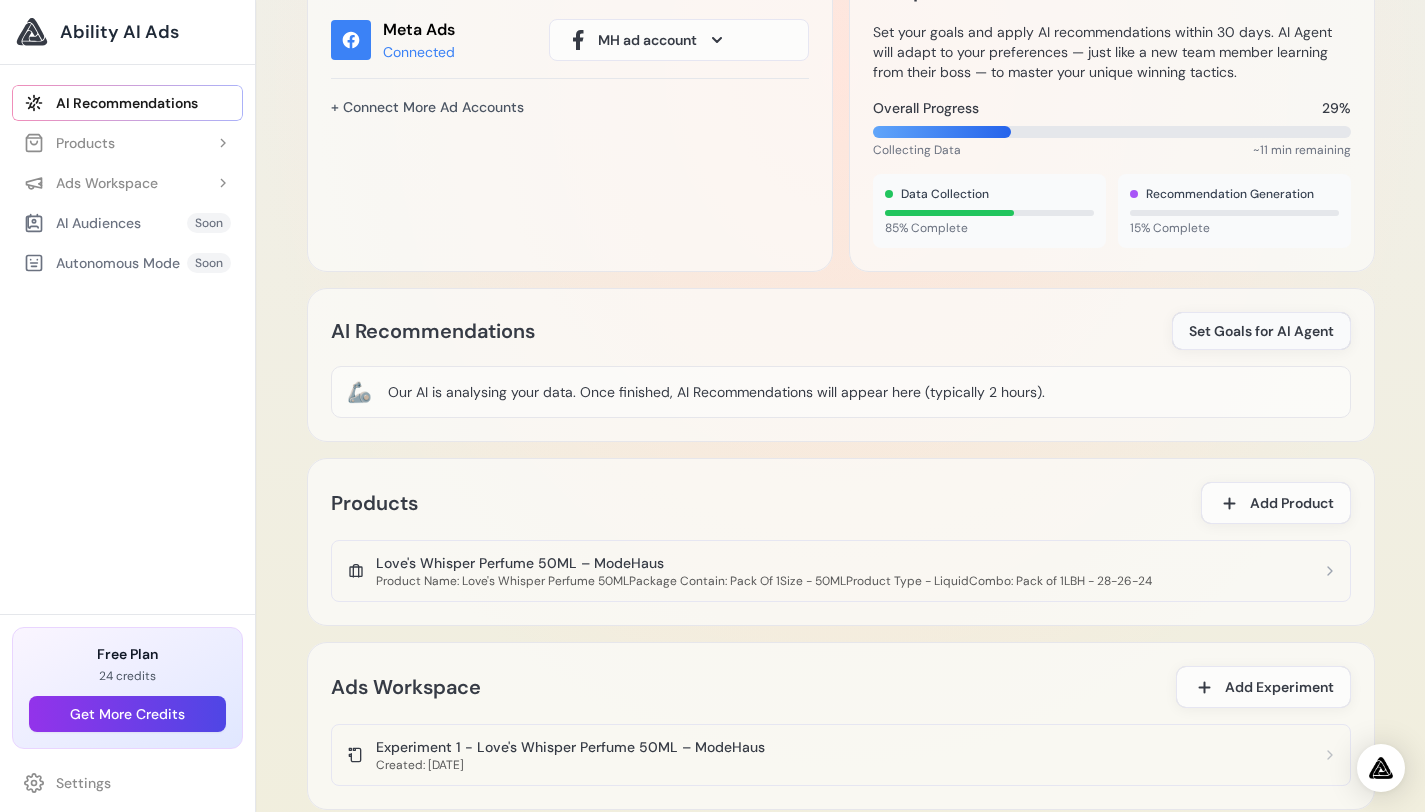 click on "Set Goals for AI Agent" at bounding box center [1261, 331] 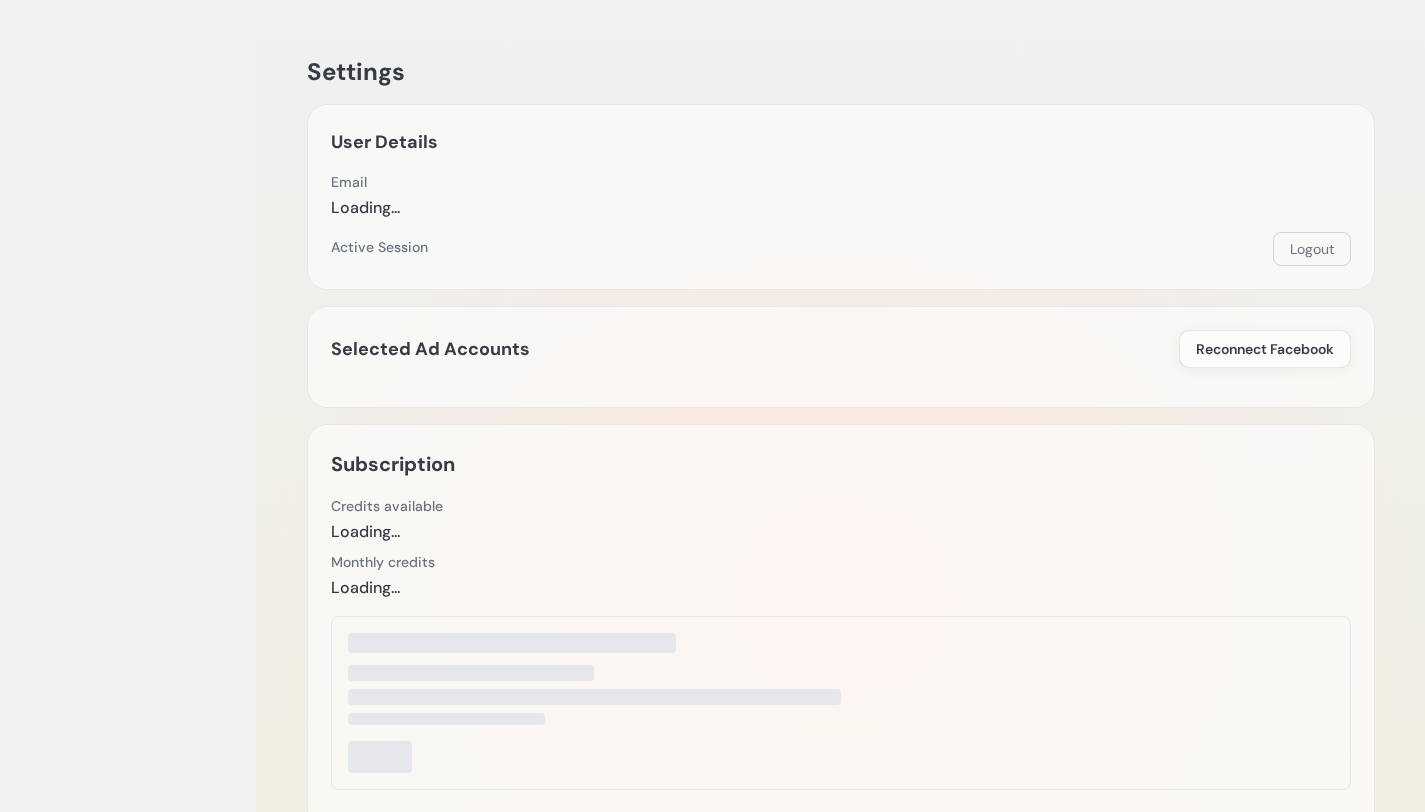scroll, scrollTop: 0, scrollLeft: 0, axis: both 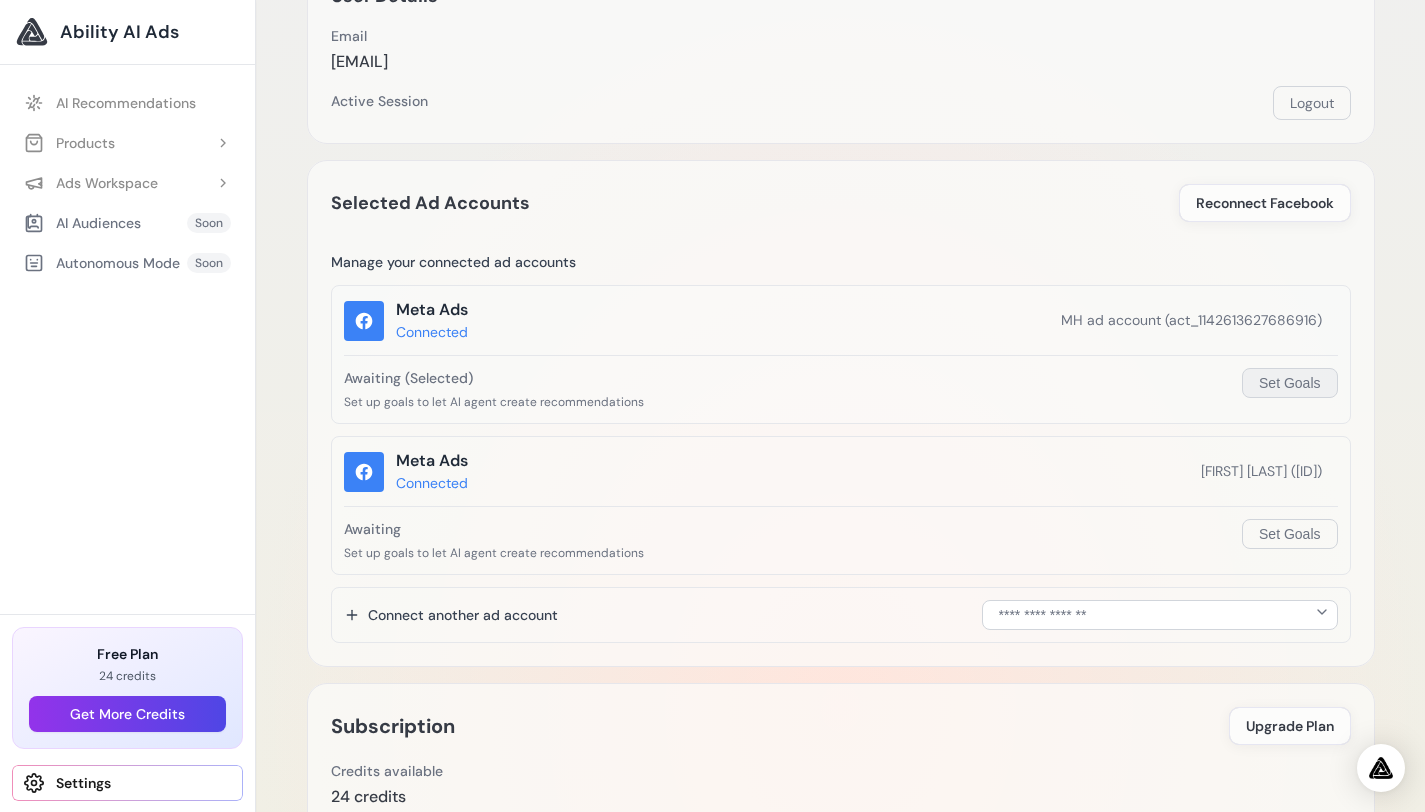 click on "Set Goals" at bounding box center (1289, 383) 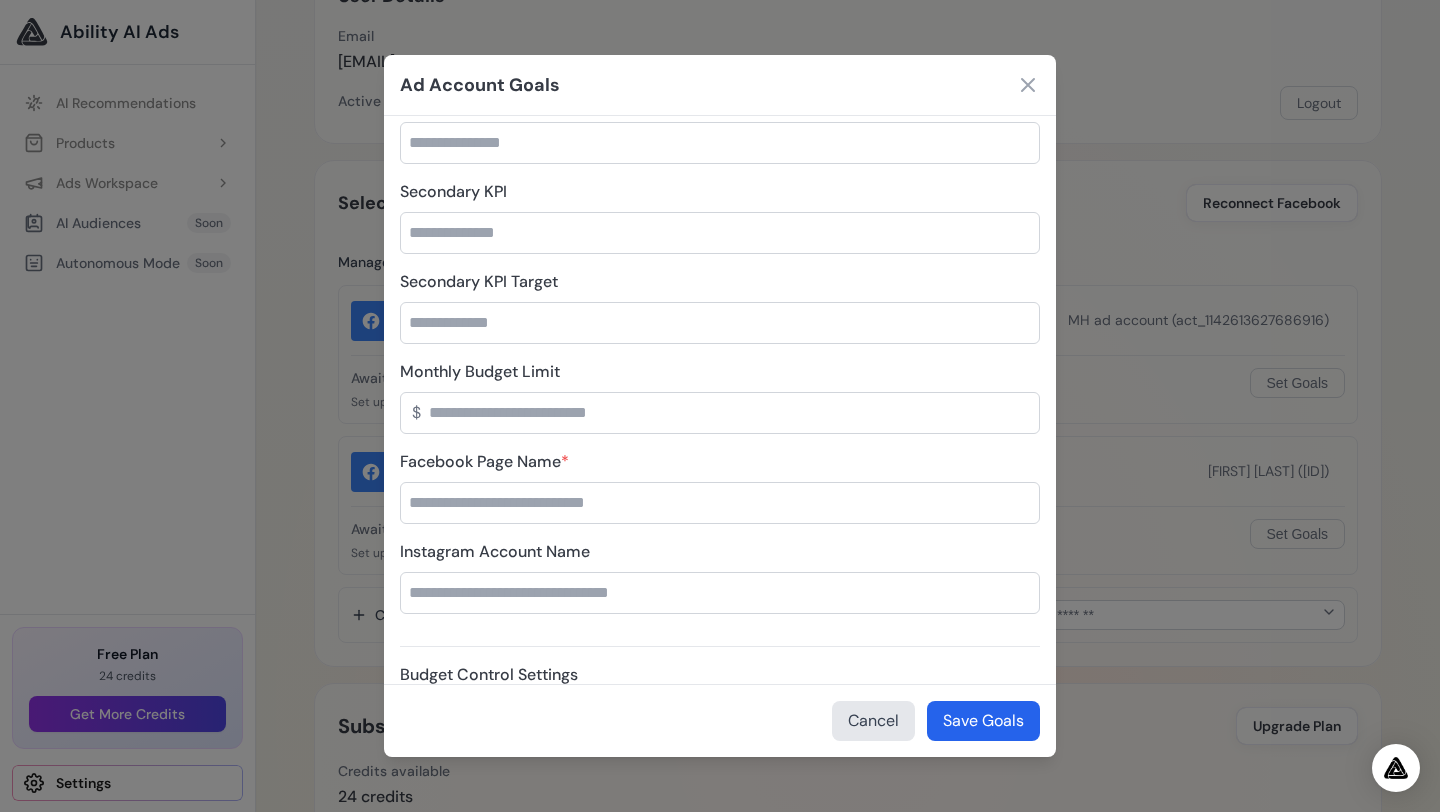 scroll, scrollTop: 0, scrollLeft: 0, axis: both 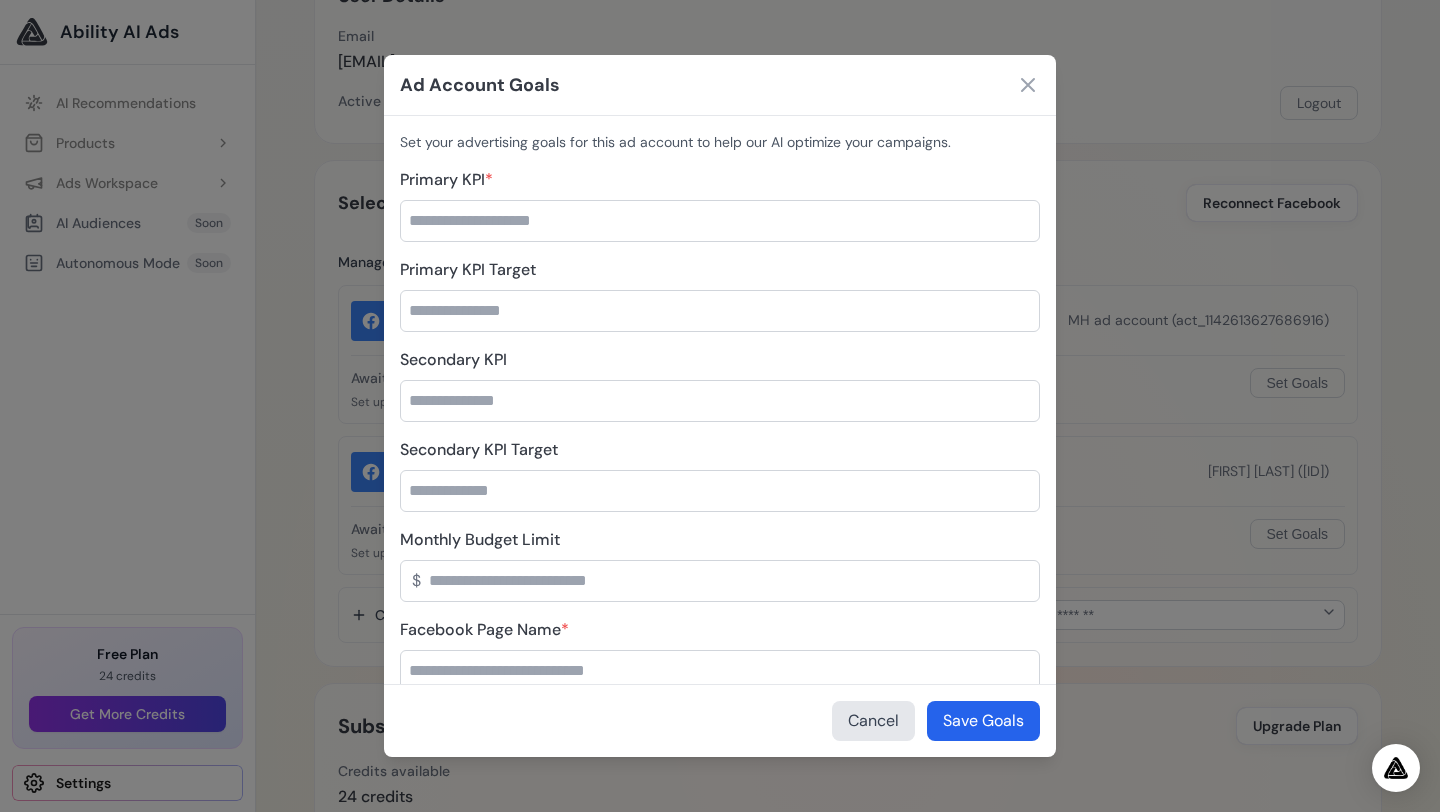 click on "Primary KPI  *" at bounding box center [720, 221] 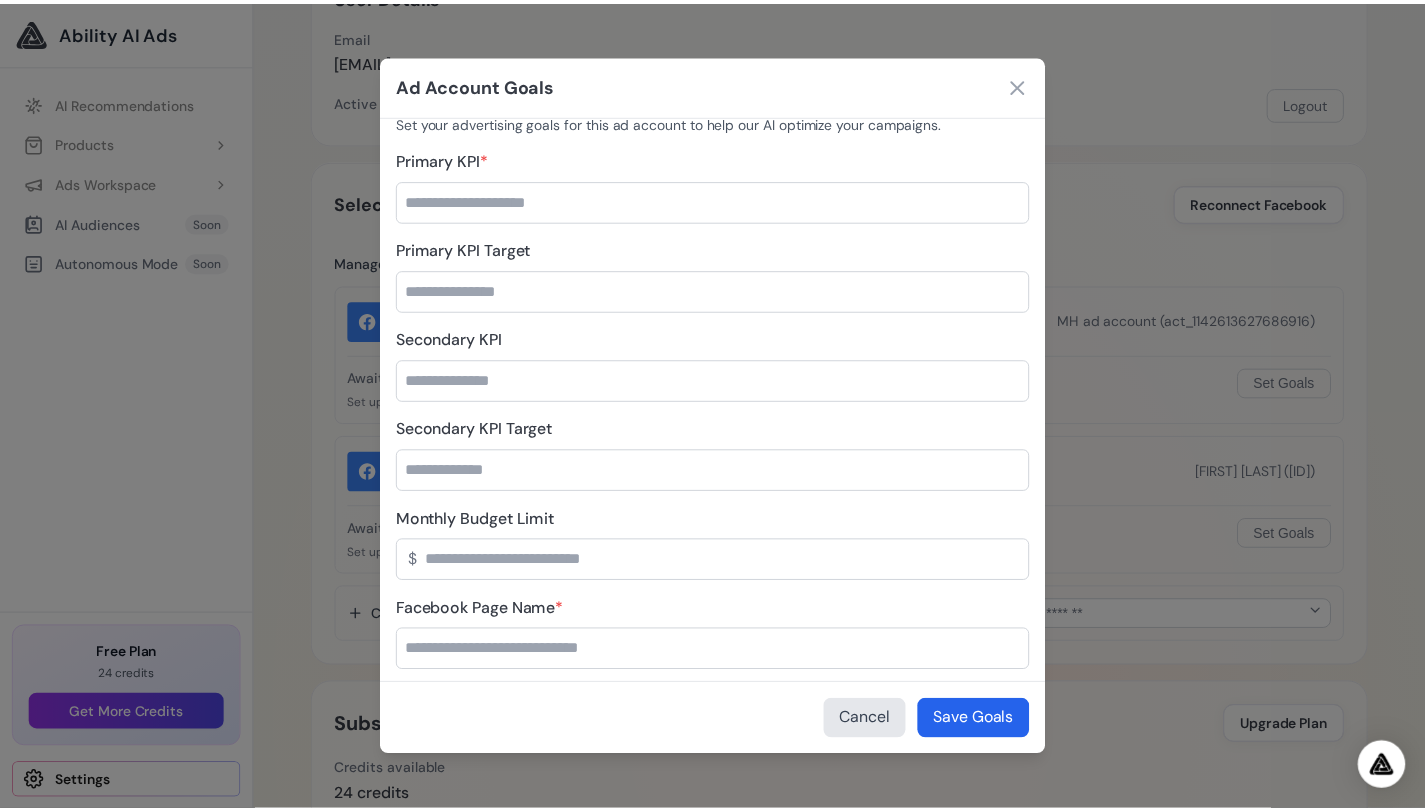 scroll, scrollTop: 0, scrollLeft: 0, axis: both 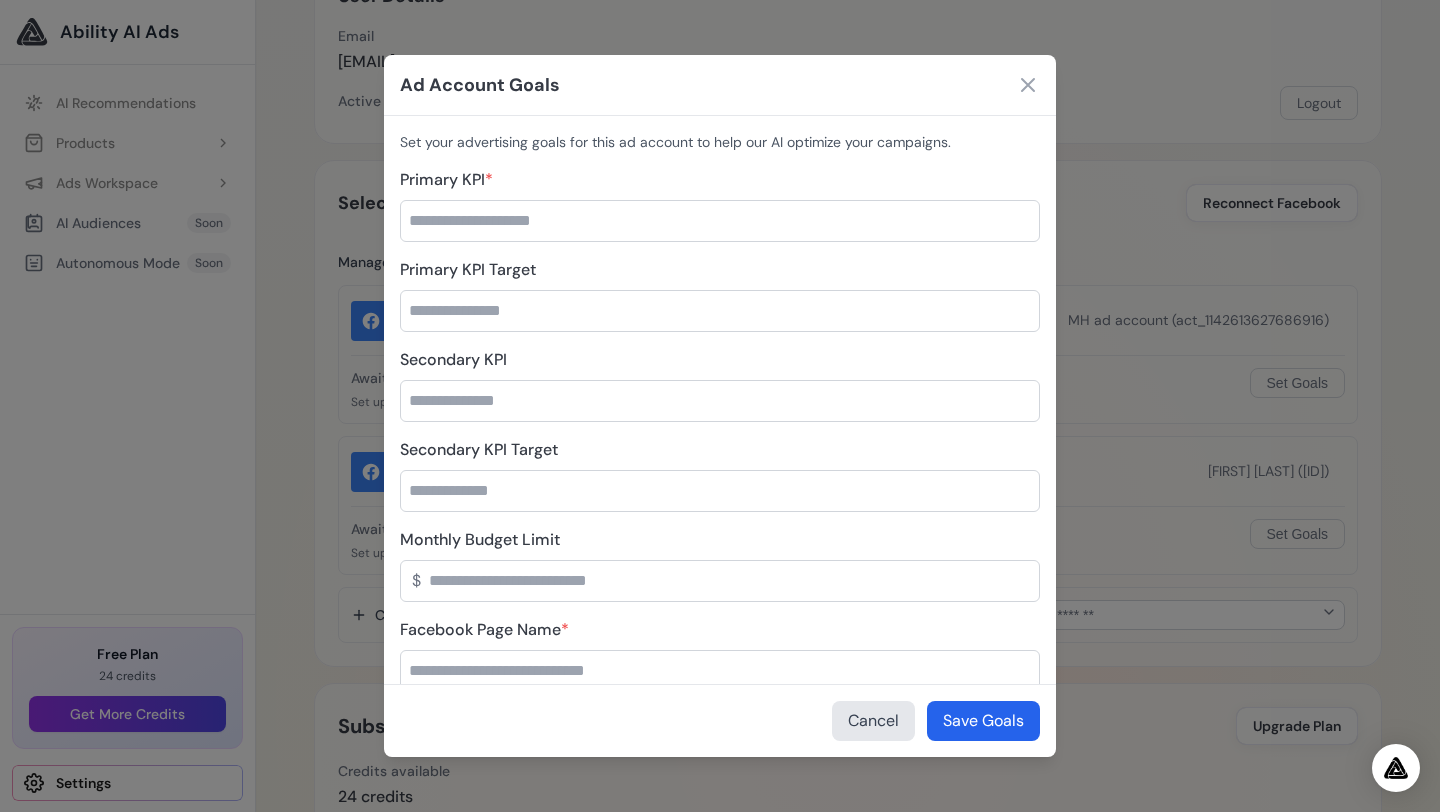 drag, startPoint x: 401, startPoint y: 85, endPoint x: 876, endPoint y: 781, distance: 842.6393 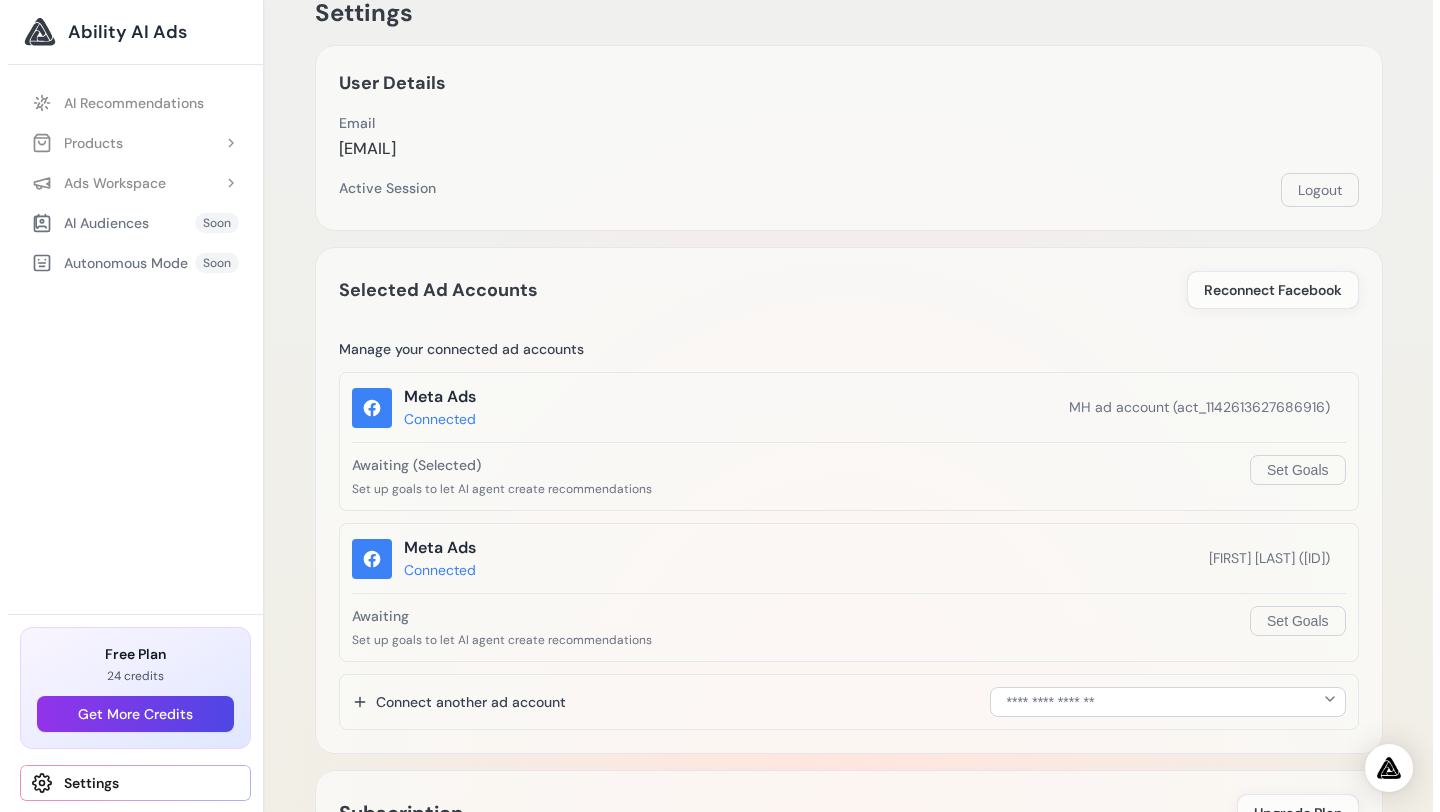 scroll, scrollTop: 111, scrollLeft: 0, axis: vertical 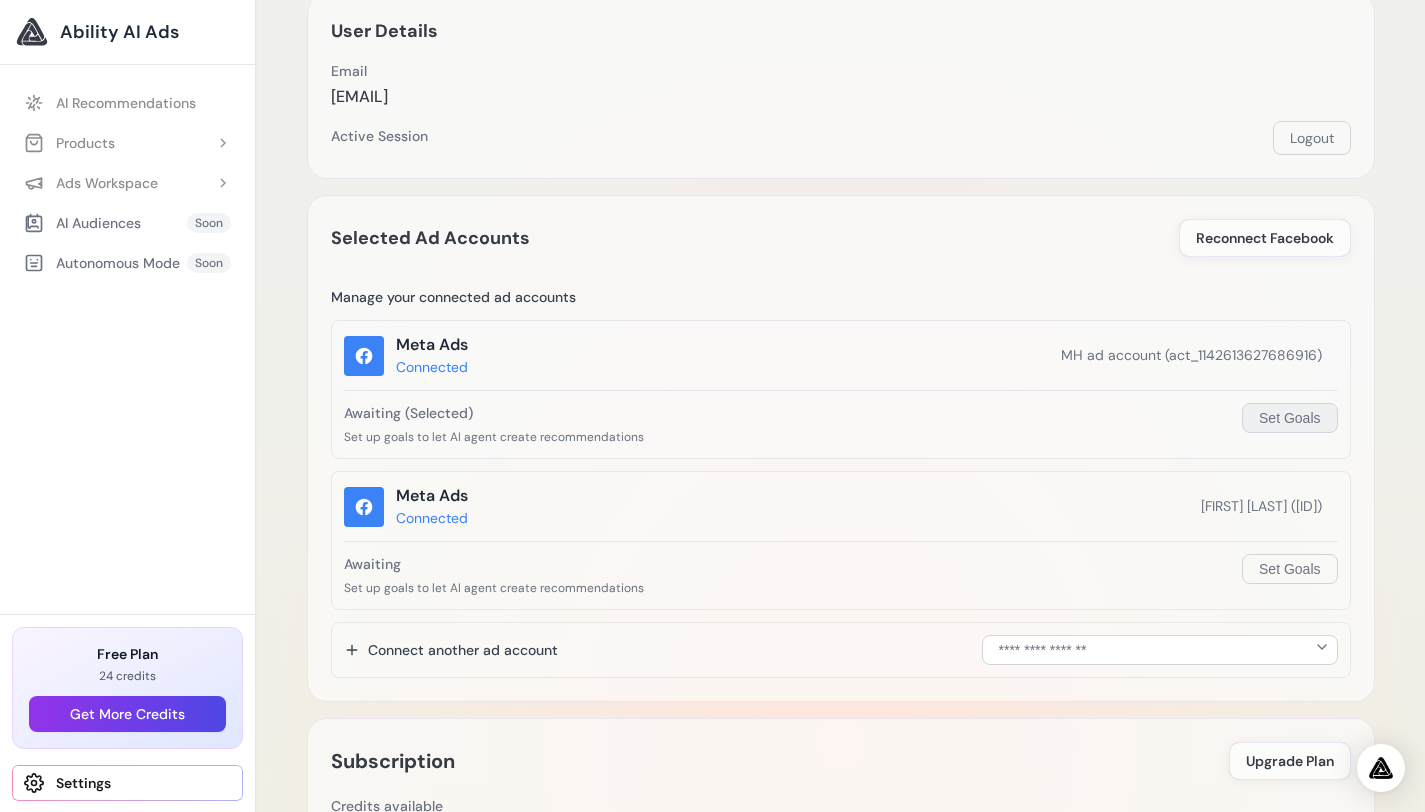 click on "Set Goals" at bounding box center [1289, 418] 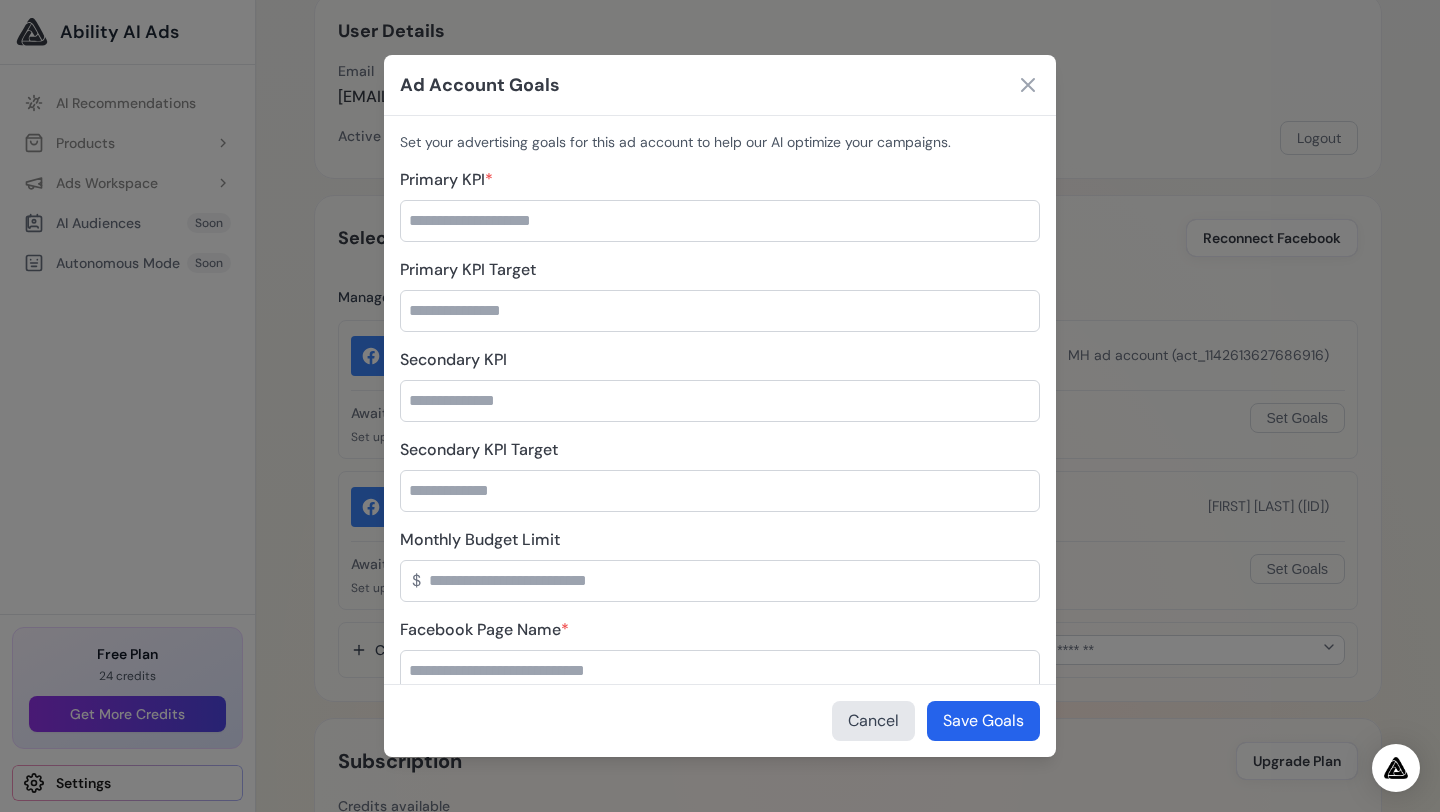 copy on "Ad Account Goals
Set your advertising goals for this ad account to help our AI optimize your campaigns.
Primary KPI  *
Primary KPI Target
Secondary KPI
Secondary KPI Target
Monthly Budget Limit
$
Facebook Page Name  *
Instagram Account Name
Budget Control Settings
Allow Overspend
Overspend Percentage Limit
%
Only applies if overspend is allowed
Targeting Settings
Target Countries
Excluded Countries
Target Languages
Excluded Languages
Target Age Range
Custom Preferences
Cancel" 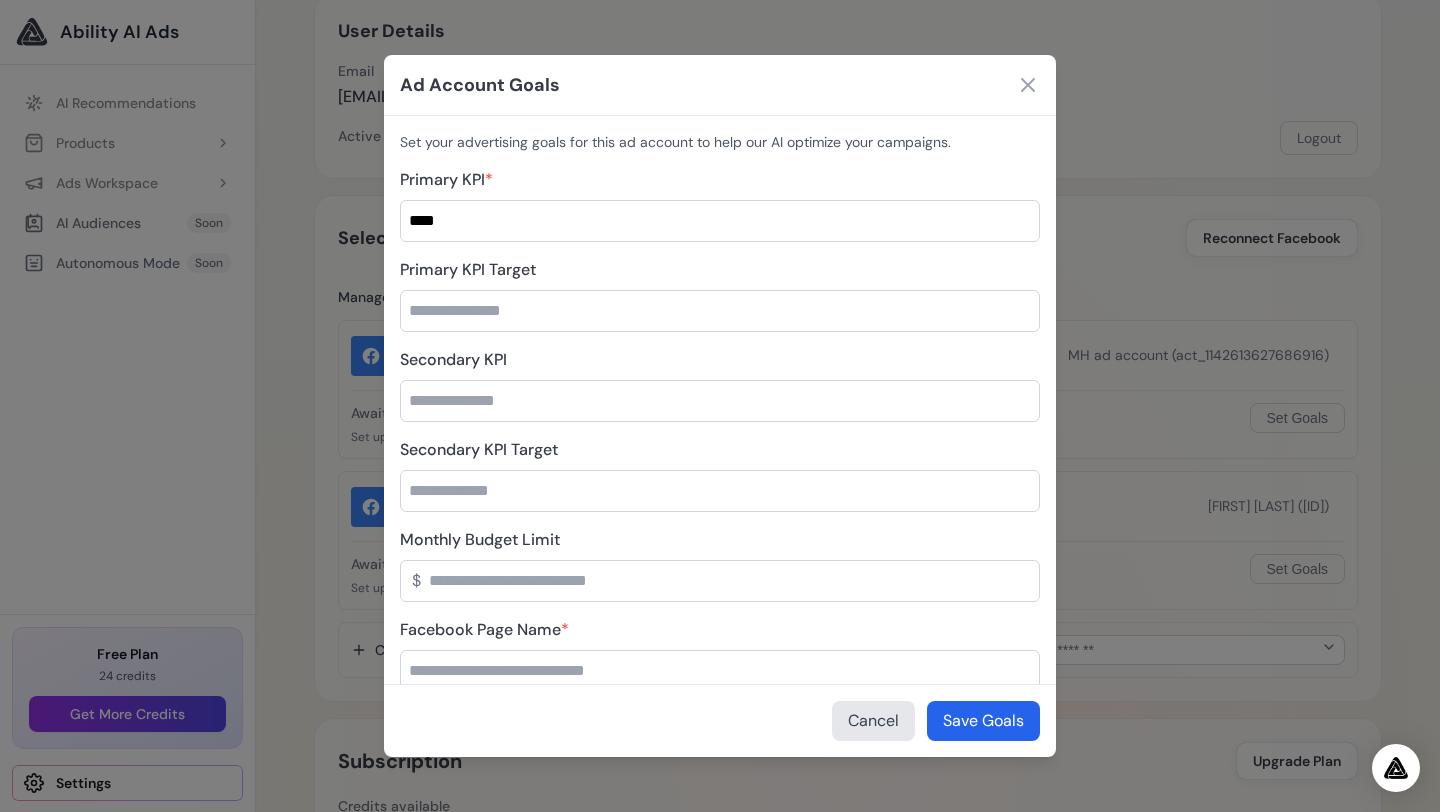 type on "****" 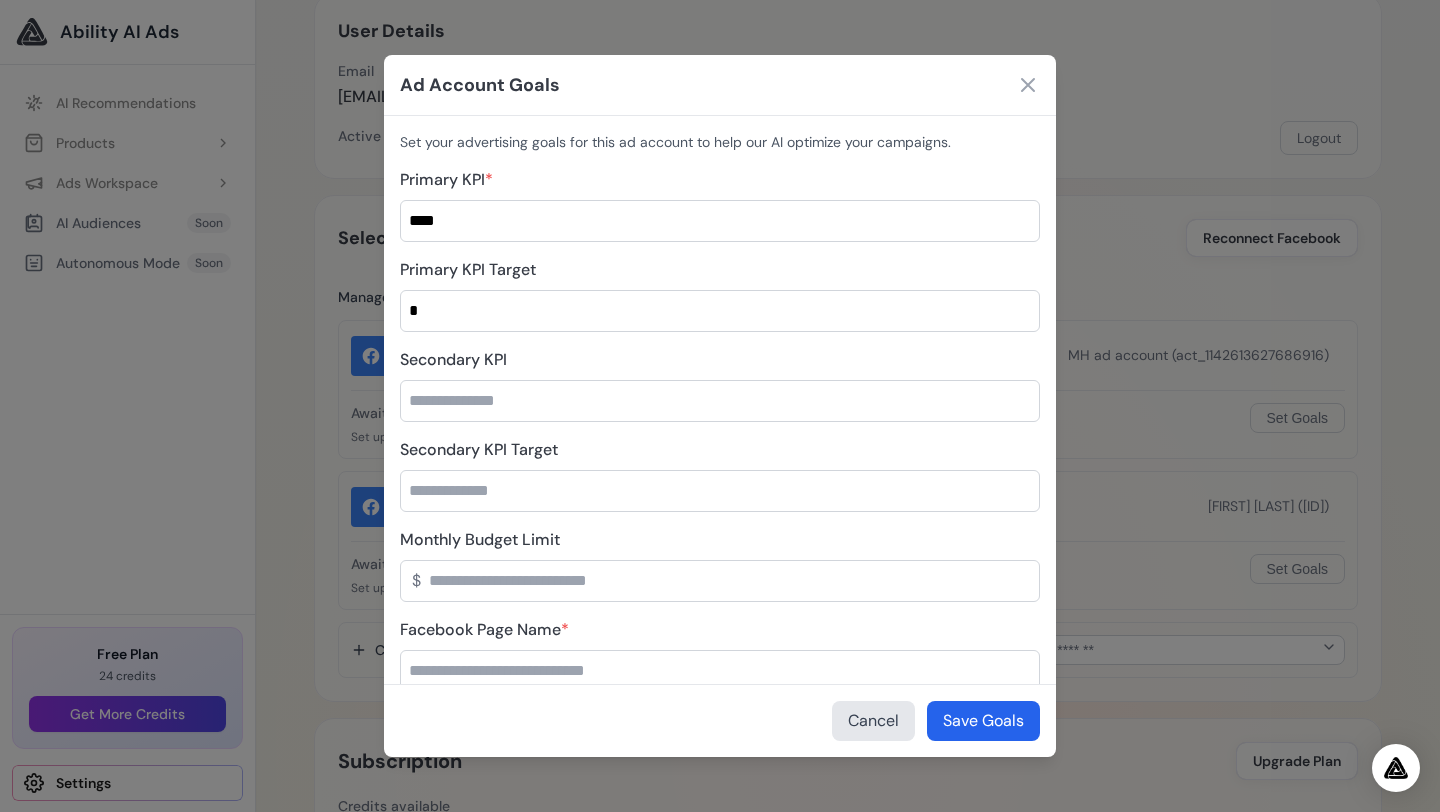 type on "*" 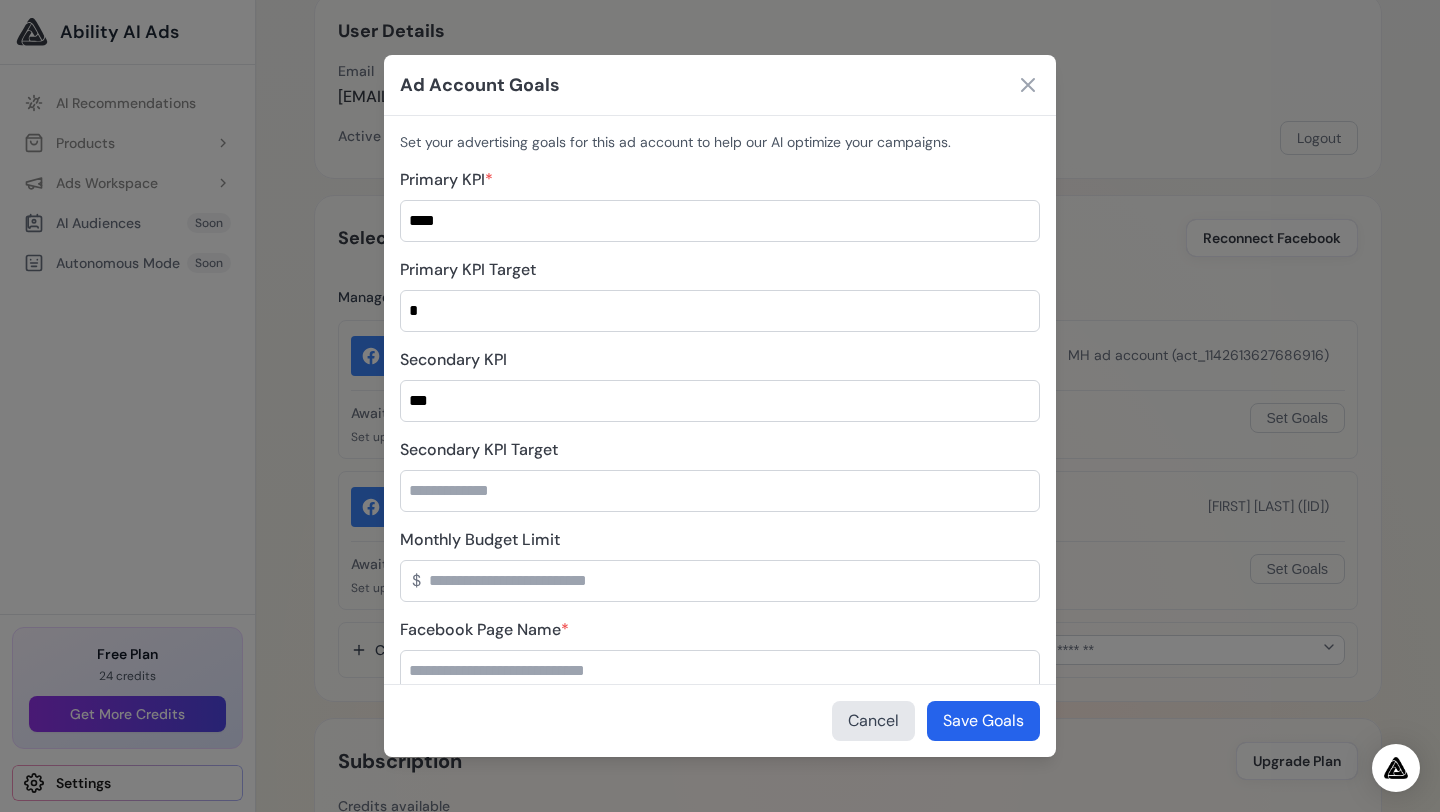 type on "***" 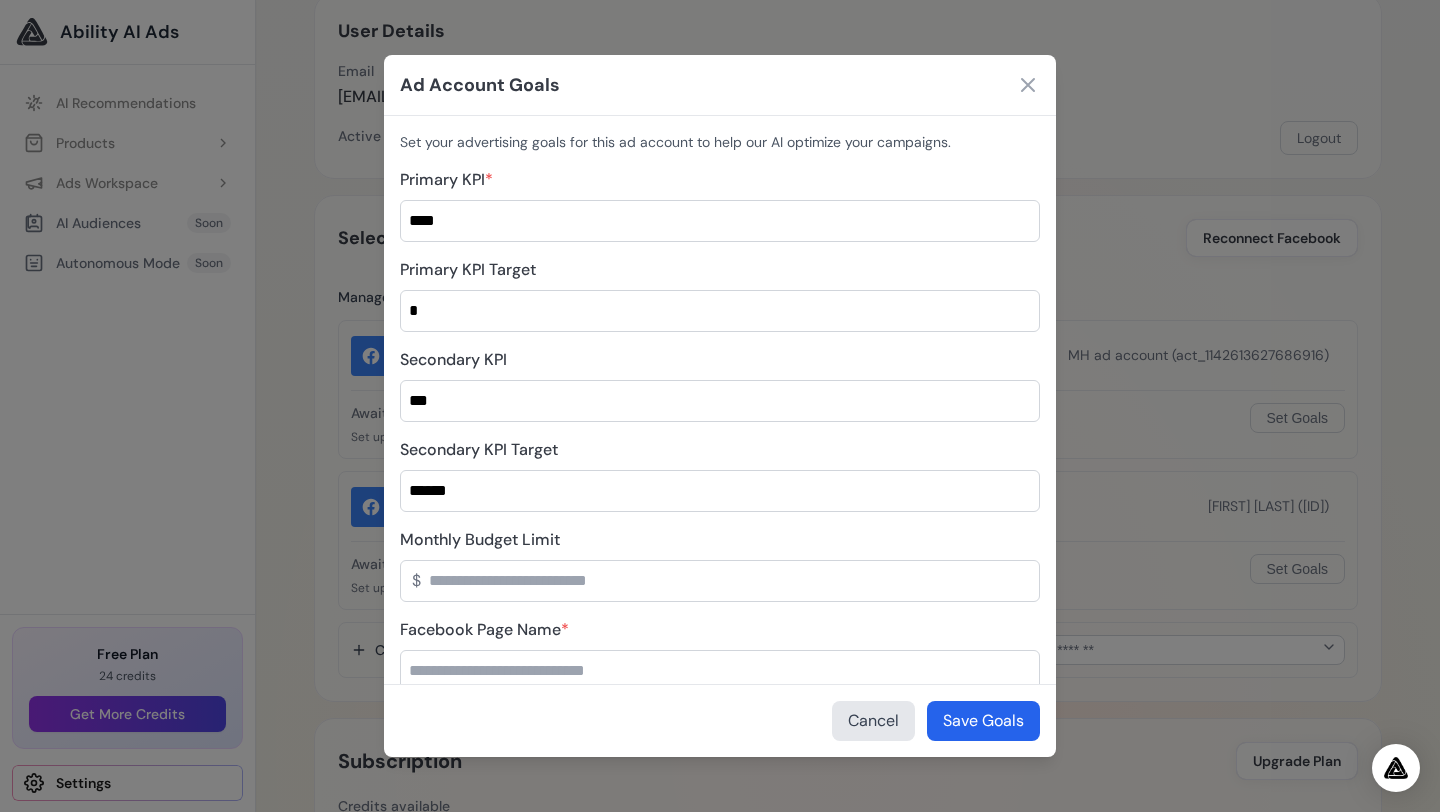 click on "*****" at bounding box center [720, 491] 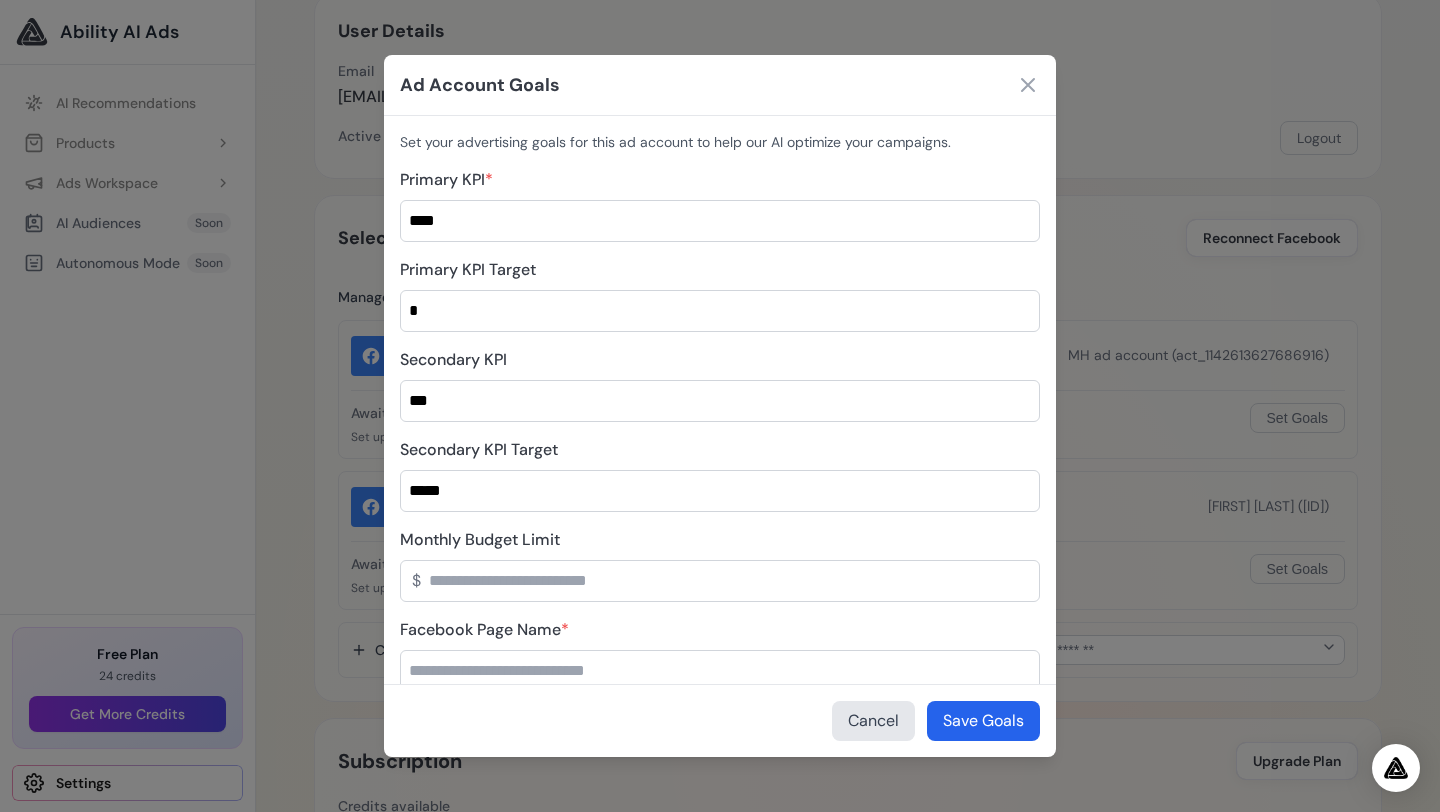 type on "****" 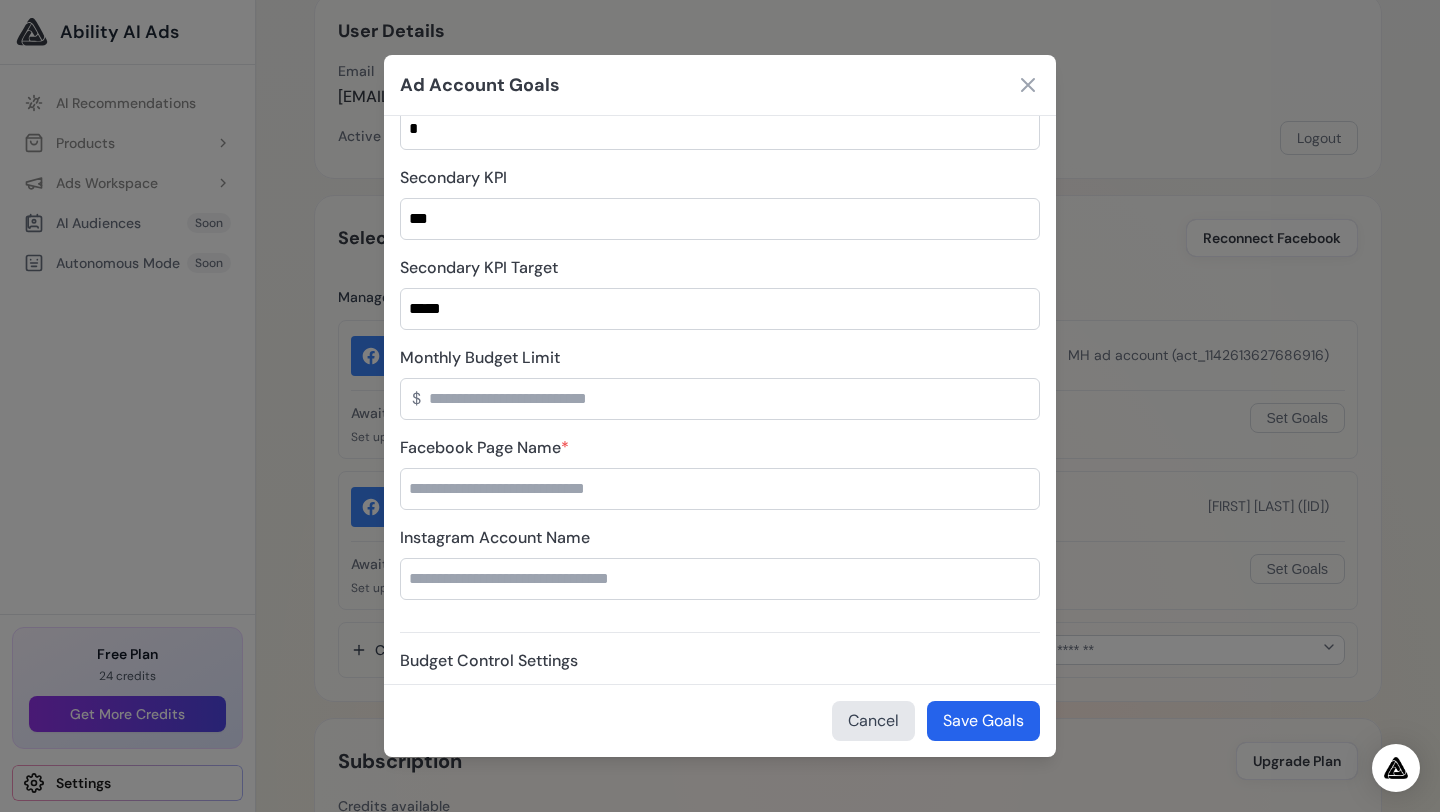 scroll, scrollTop: 184, scrollLeft: 0, axis: vertical 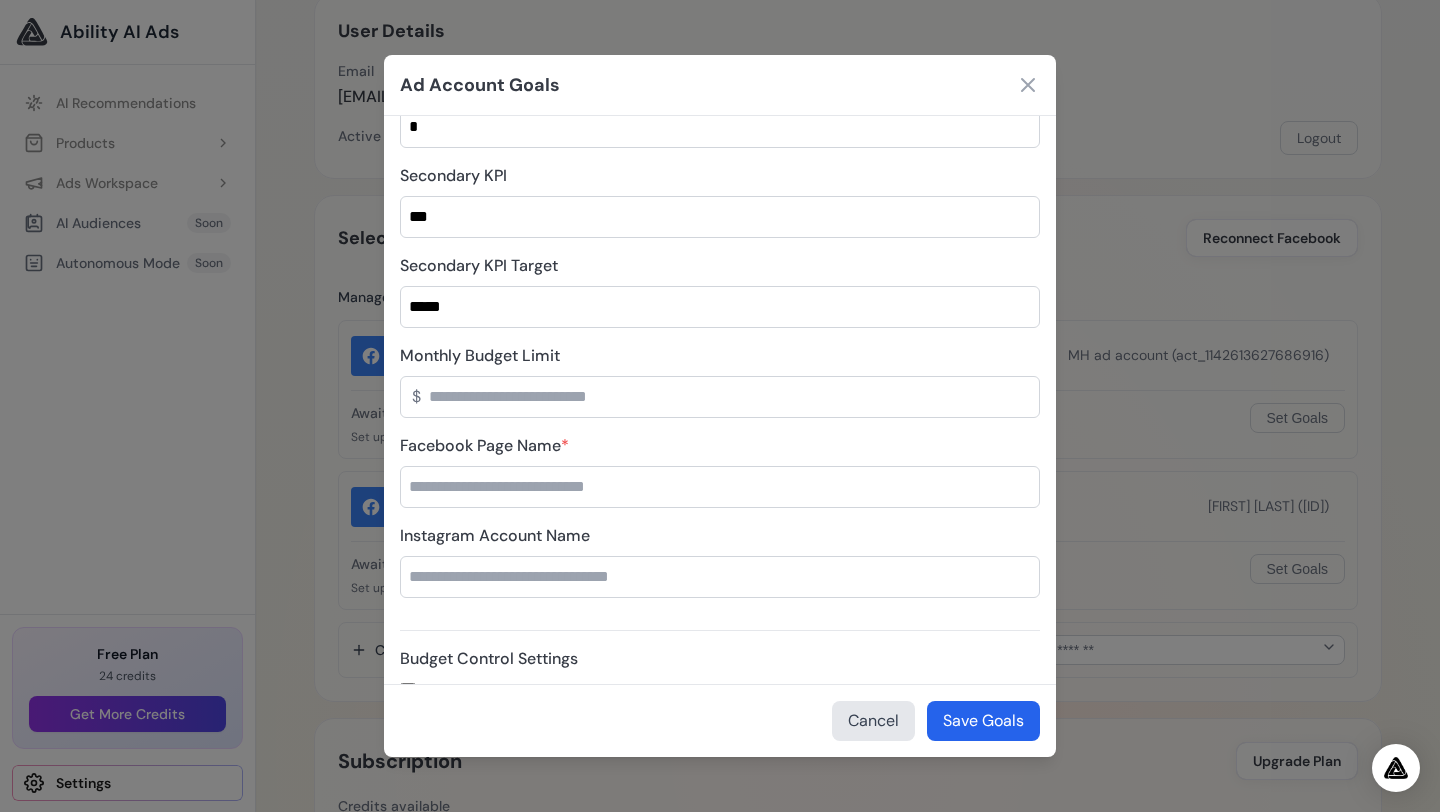 type on "***" 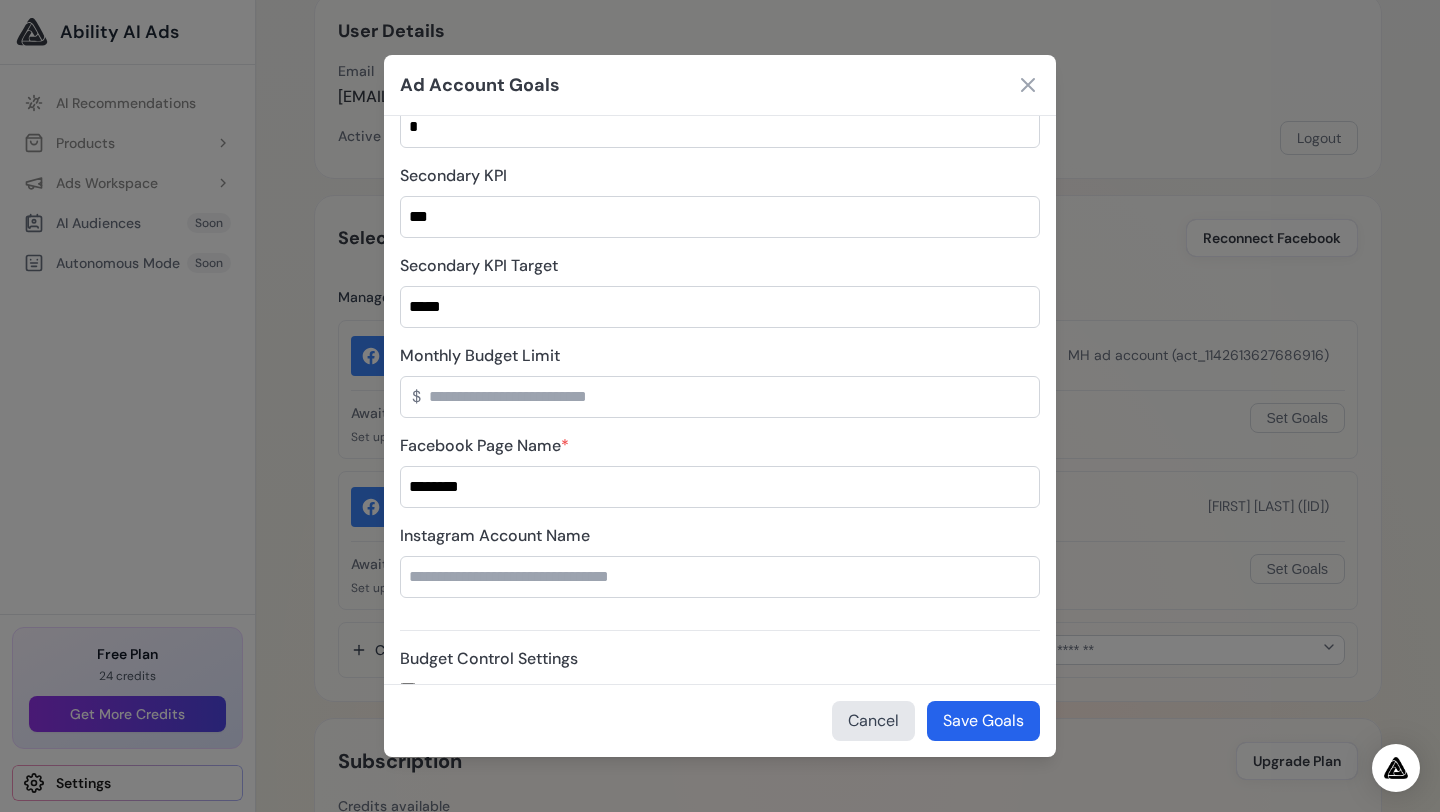 type on "********" 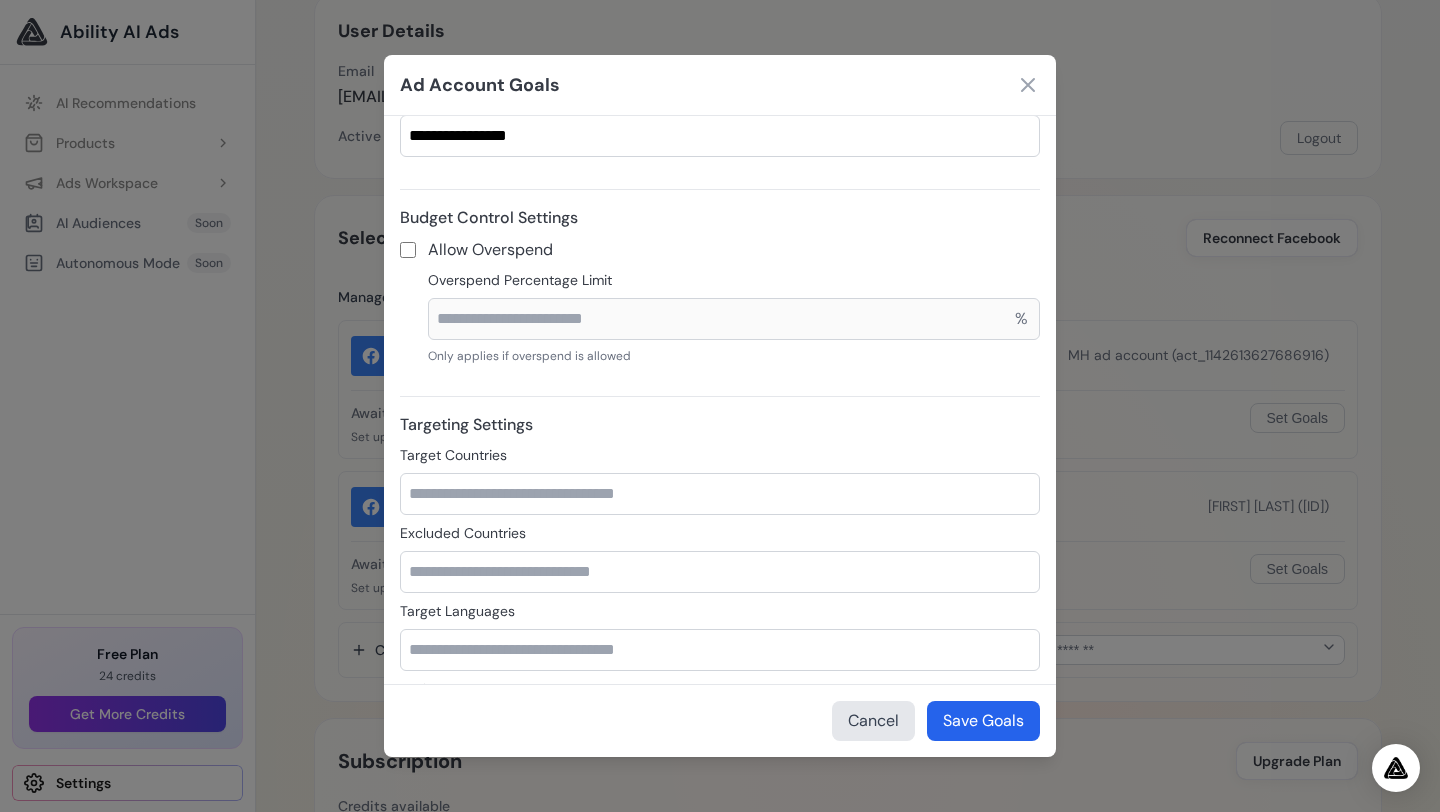 scroll, scrollTop: 653, scrollLeft: 0, axis: vertical 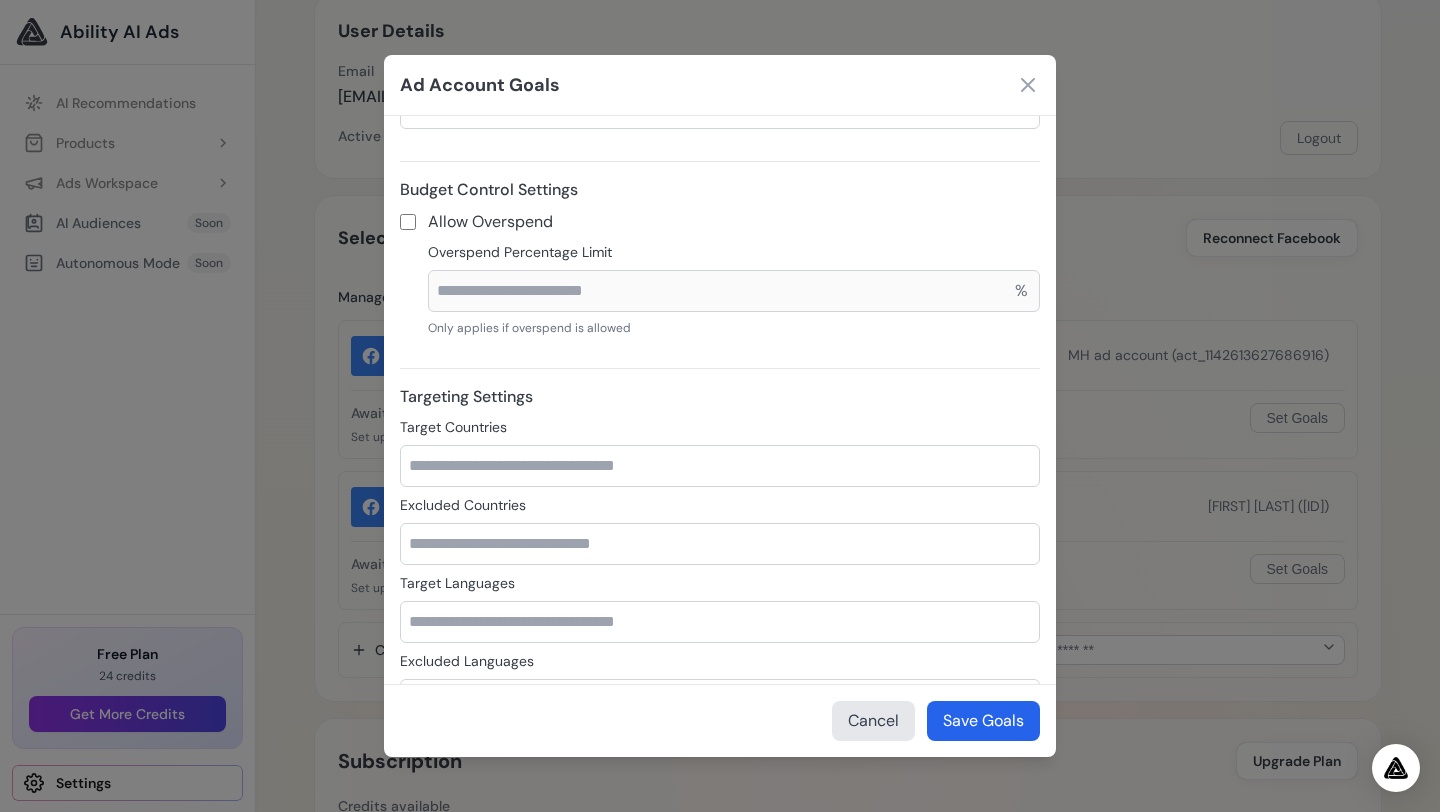 type on "**********" 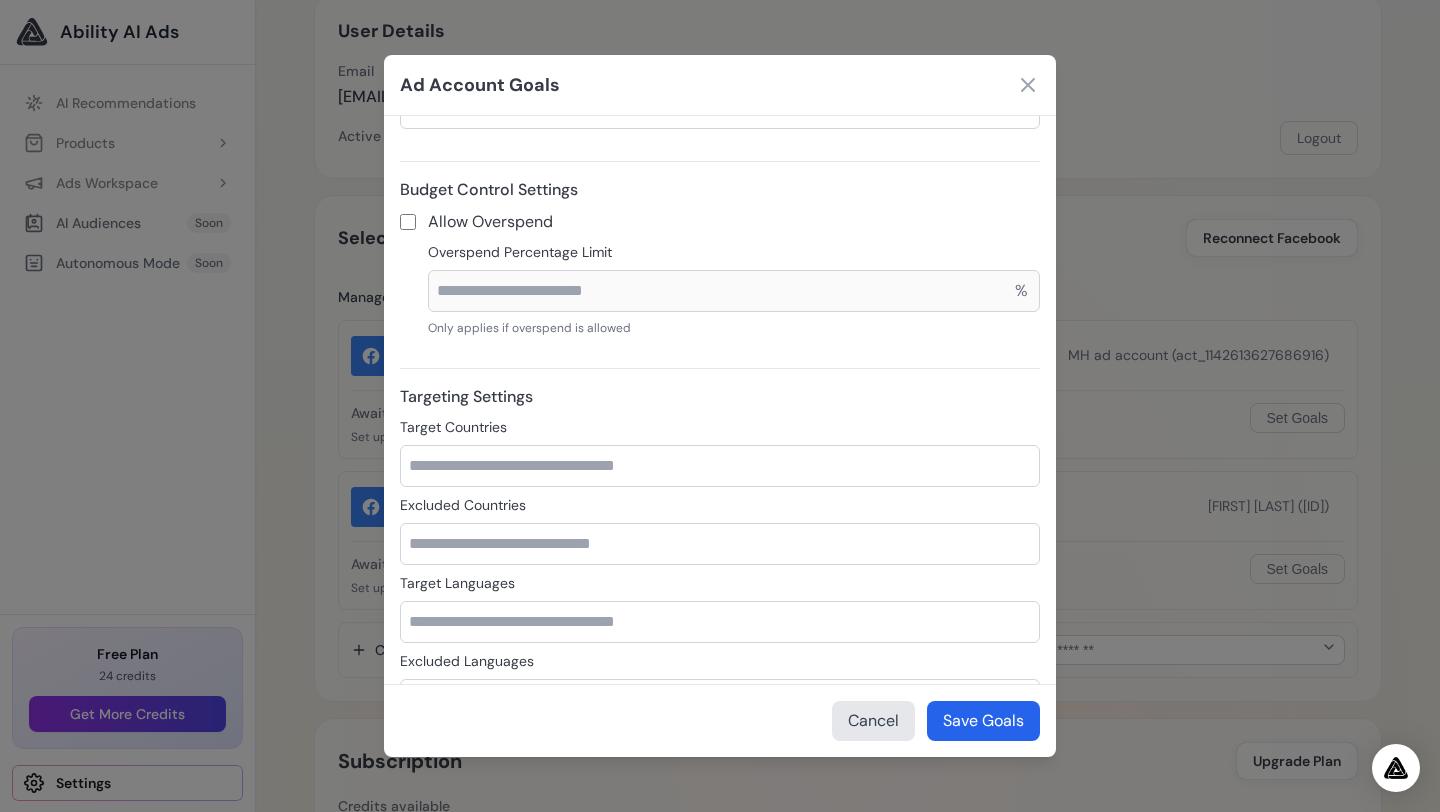 scroll, scrollTop: 644, scrollLeft: 0, axis: vertical 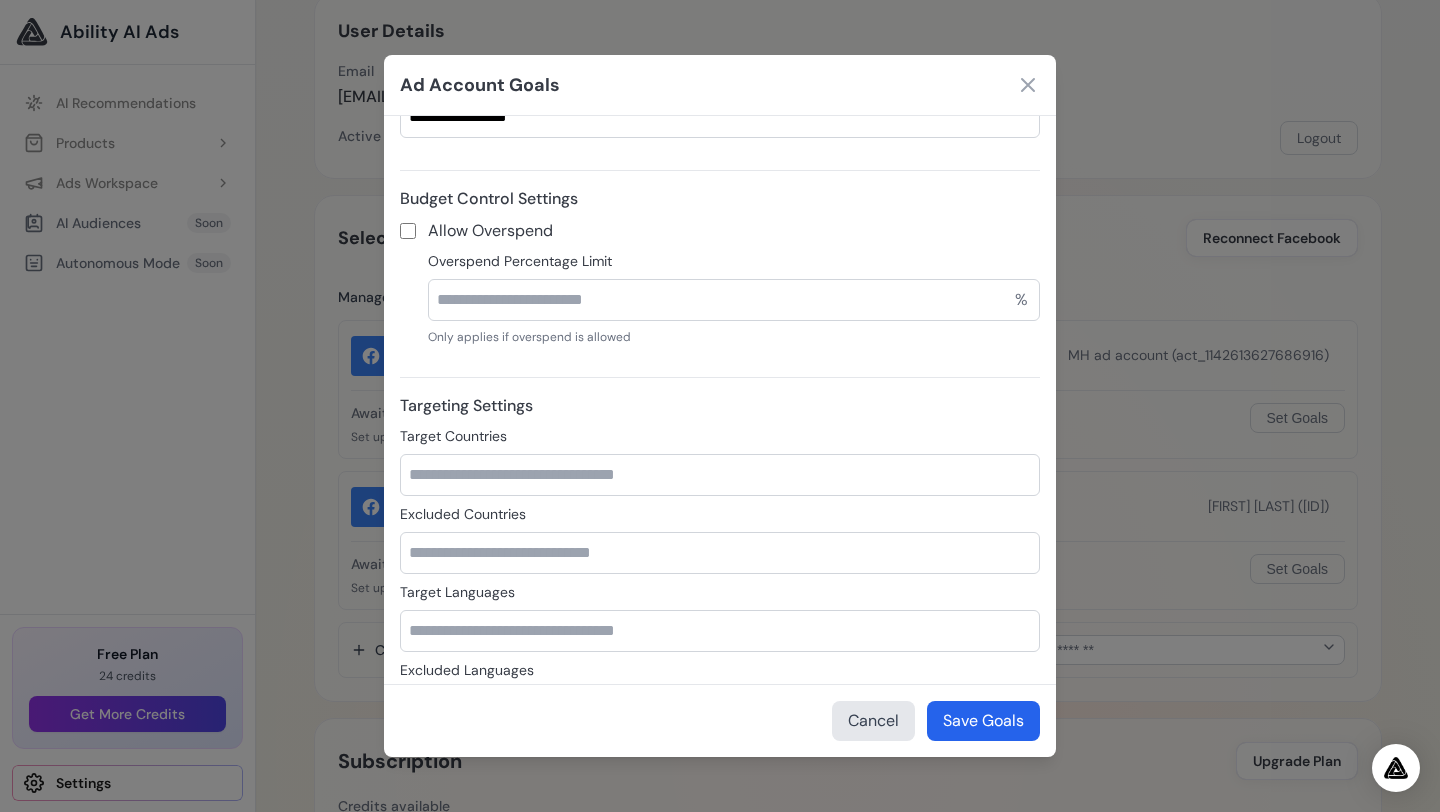 click on "Overspend Percentage Limit" at bounding box center [734, 300] 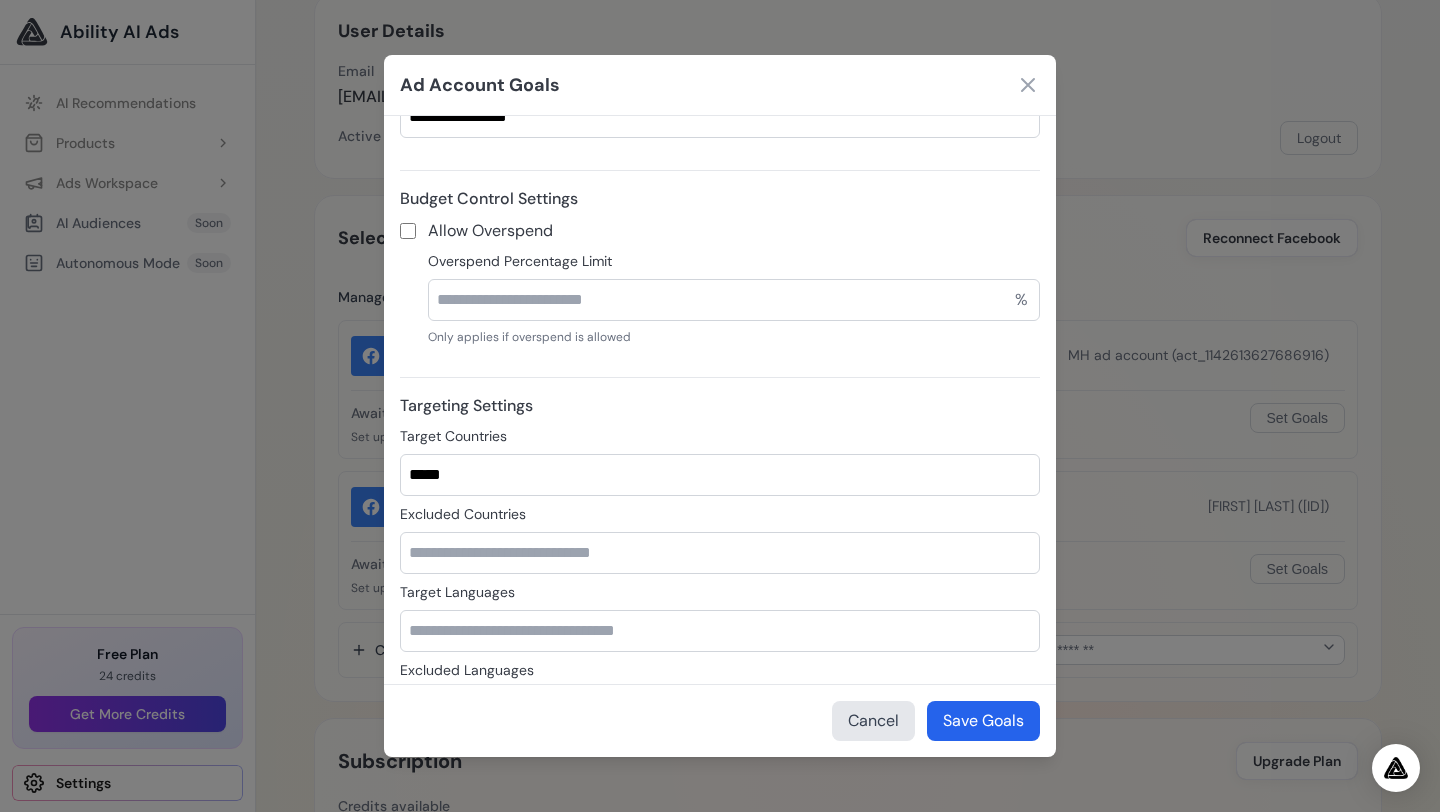 click on "Excluded Countries" at bounding box center [720, 514] 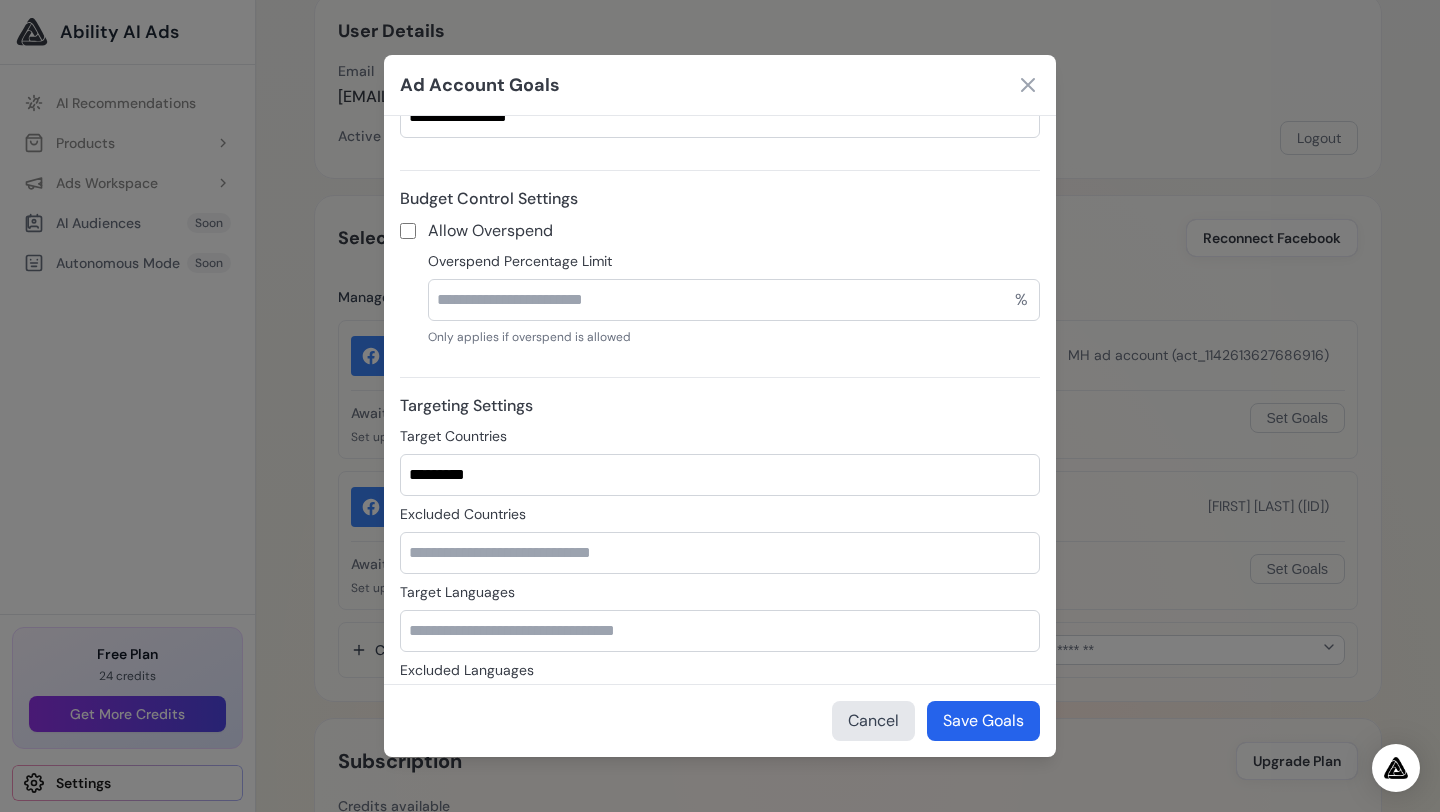 type on "*********" 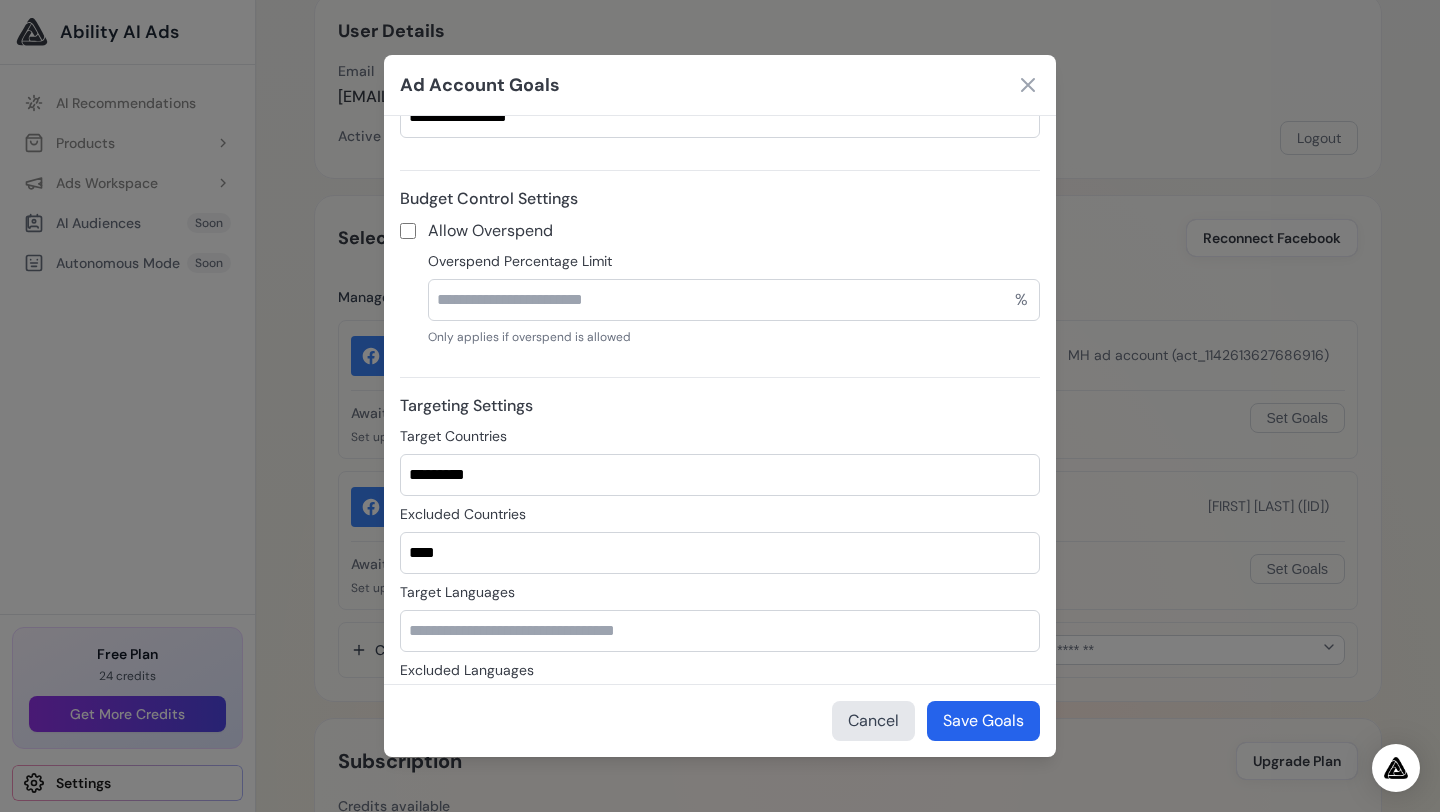 type on "****" 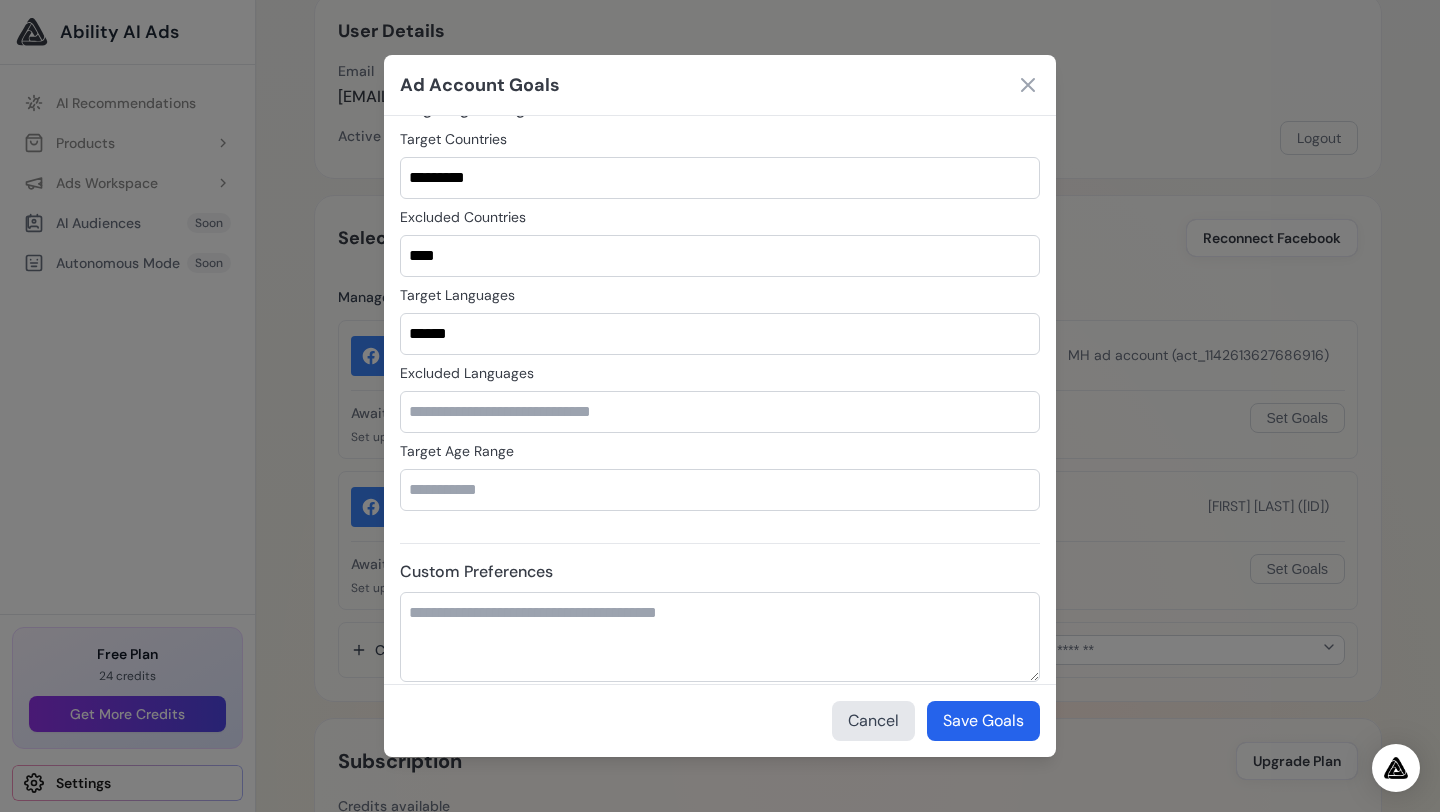 scroll, scrollTop: 942, scrollLeft: 0, axis: vertical 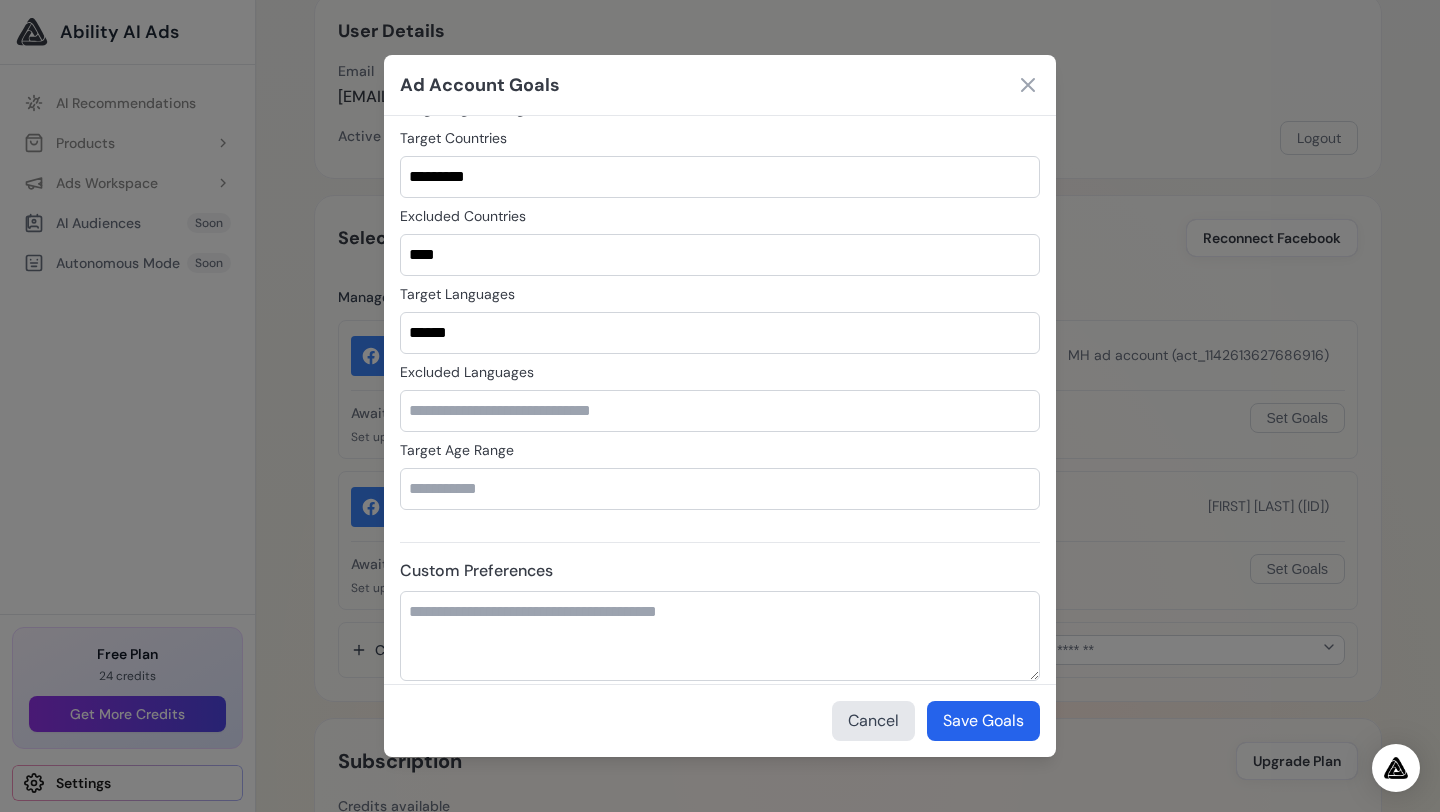 type on "******" 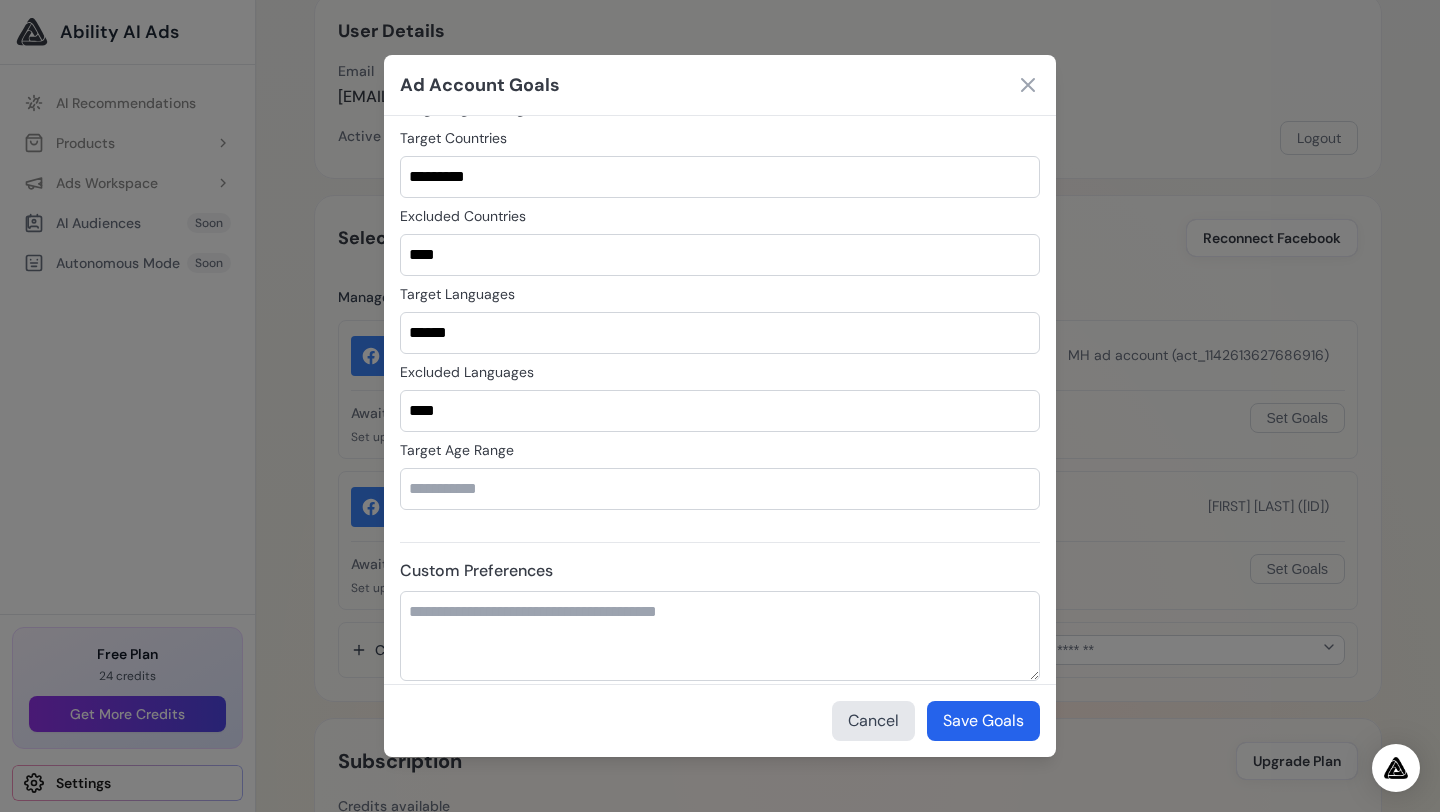 type on "****" 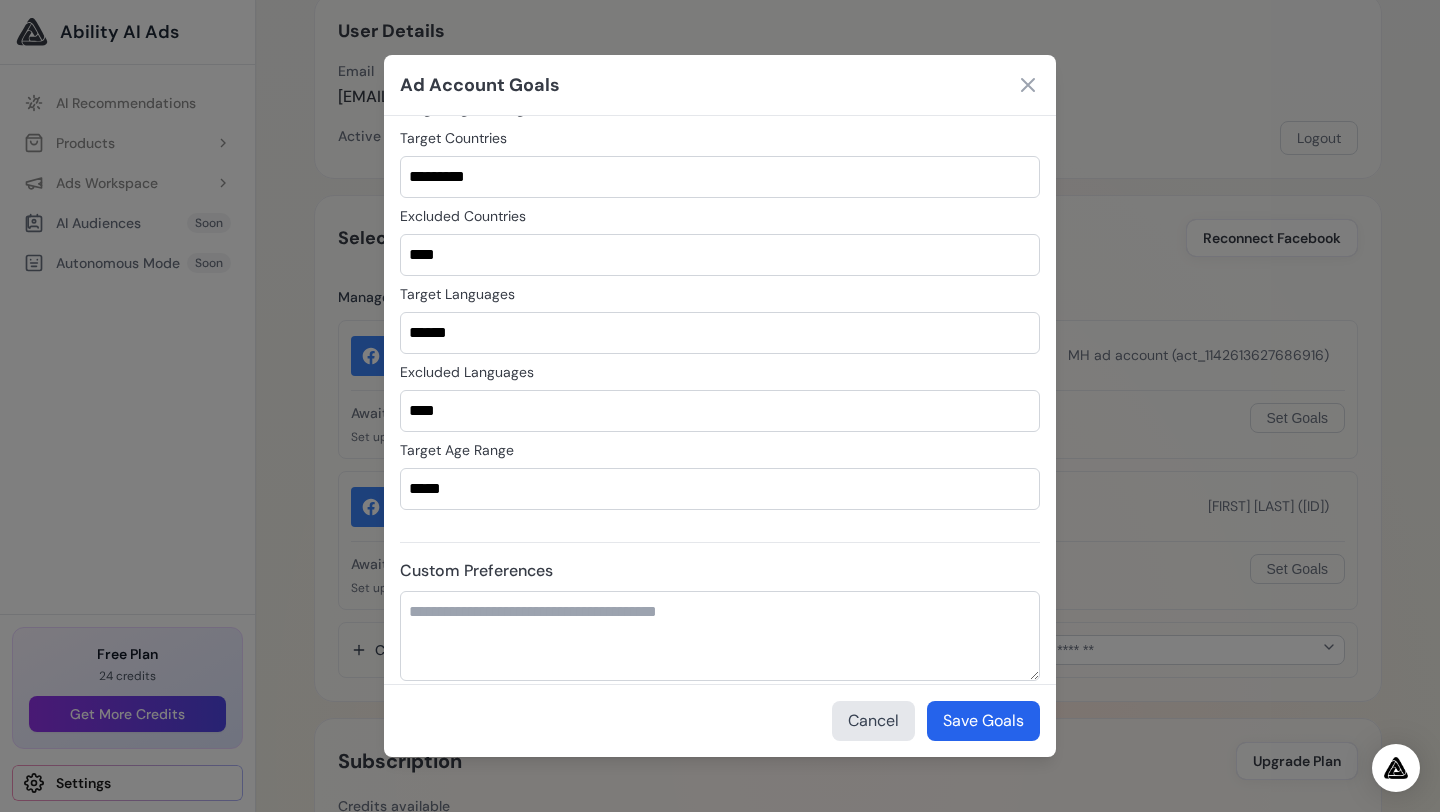 scroll, scrollTop: 962, scrollLeft: 0, axis: vertical 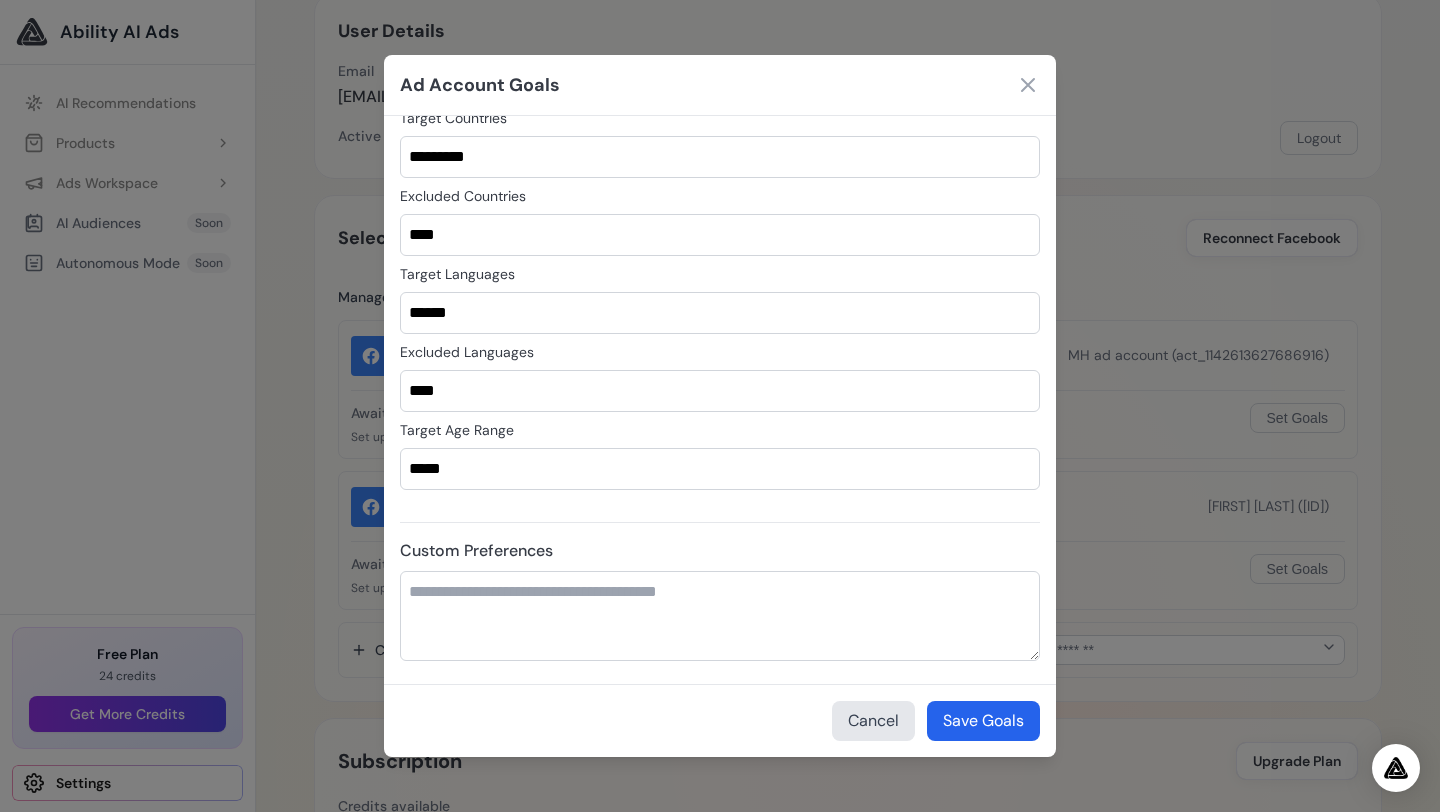 type on "*****" 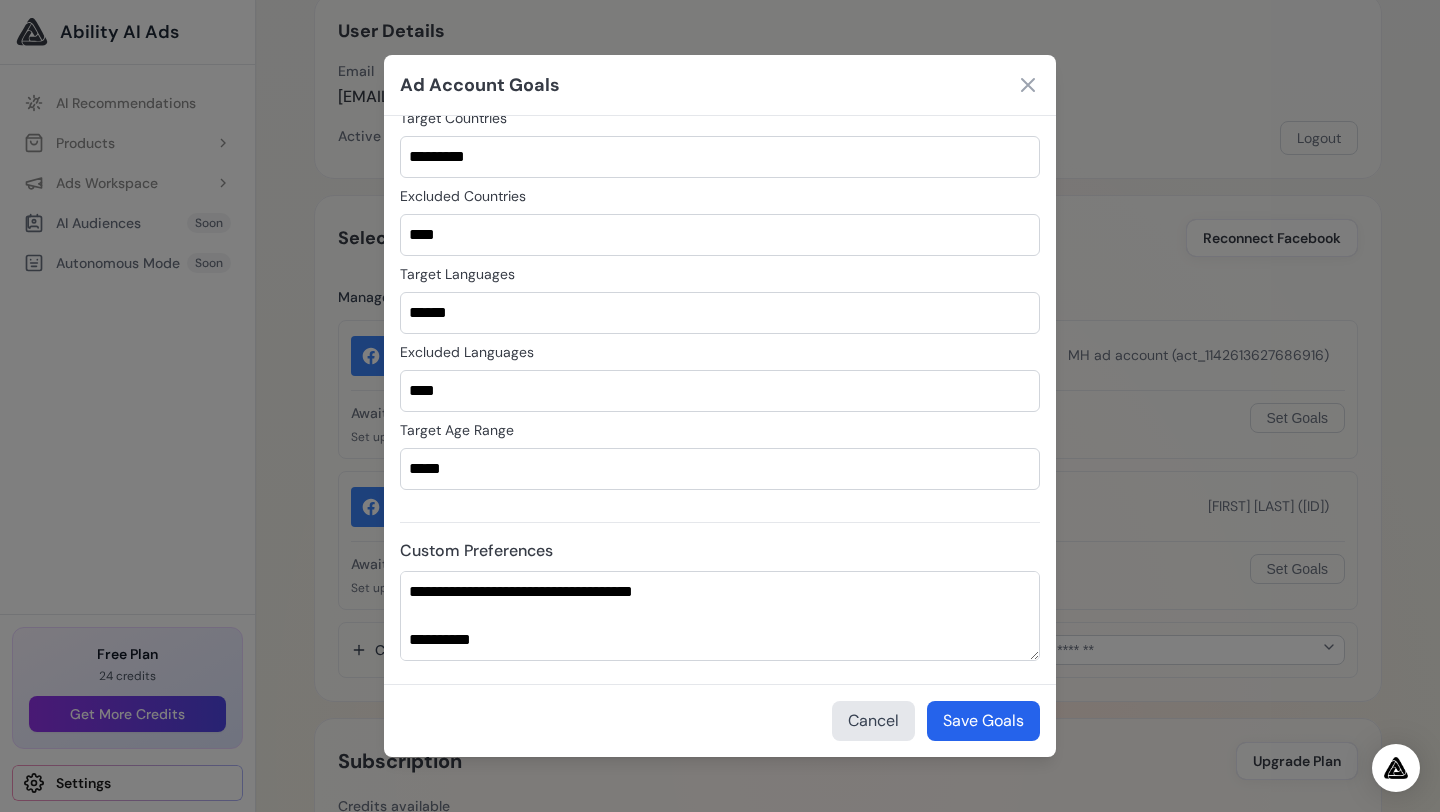 scroll, scrollTop: 1142, scrollLeft: 0, axis: vertical 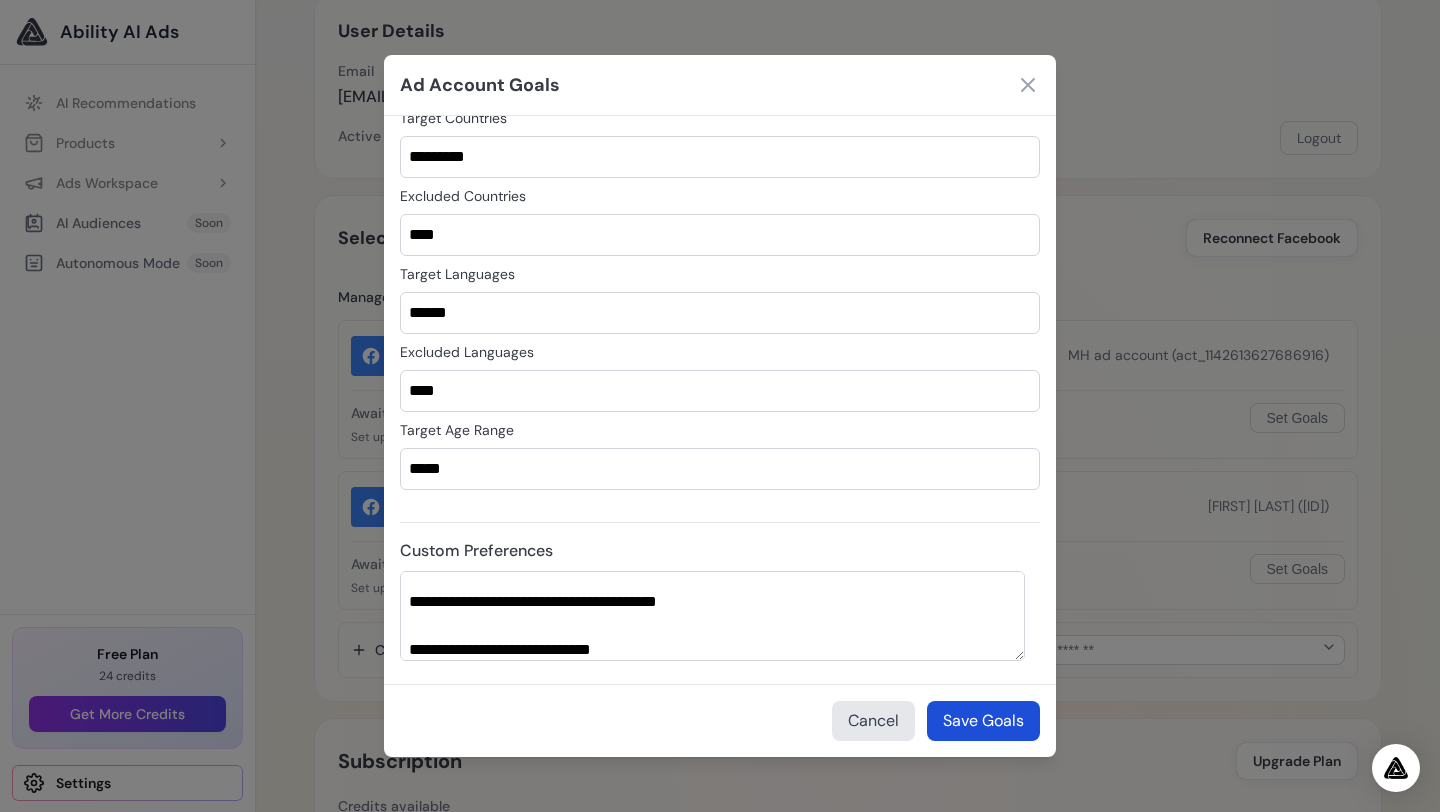 type on "**********" 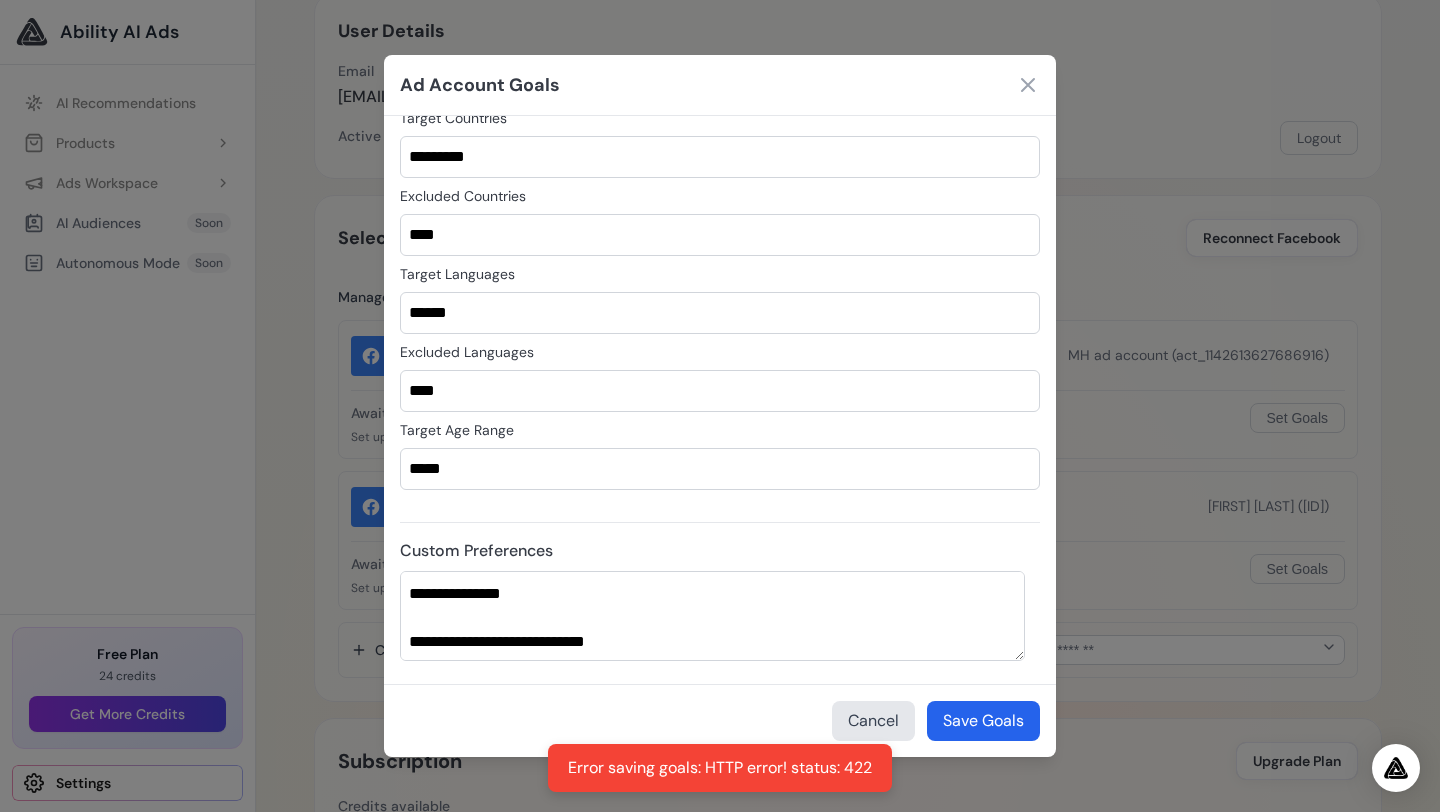 scroll, scrollTop: 0, scrollLeft: 0, axis: both 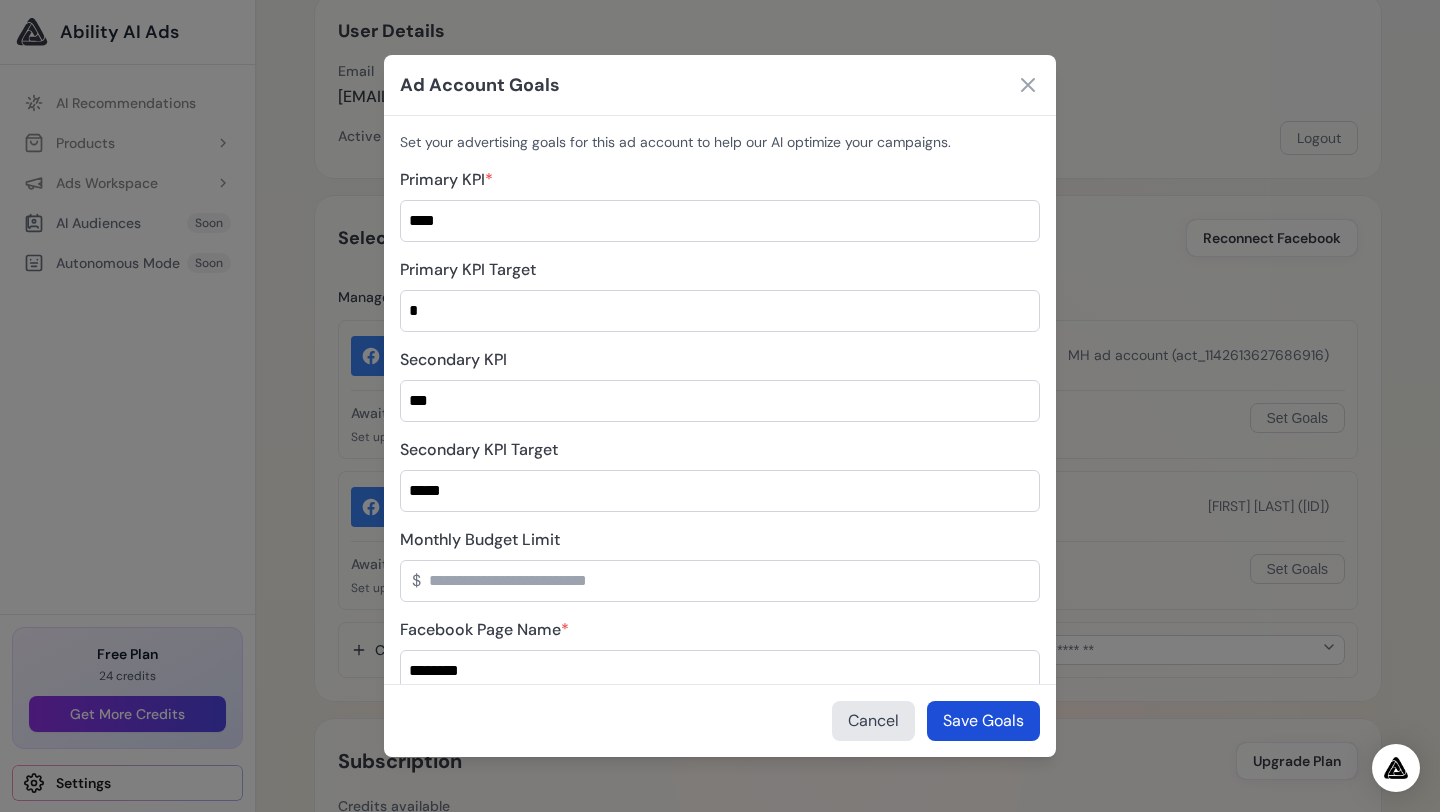 click on "Save Goals" at bounding box center [983, 721] 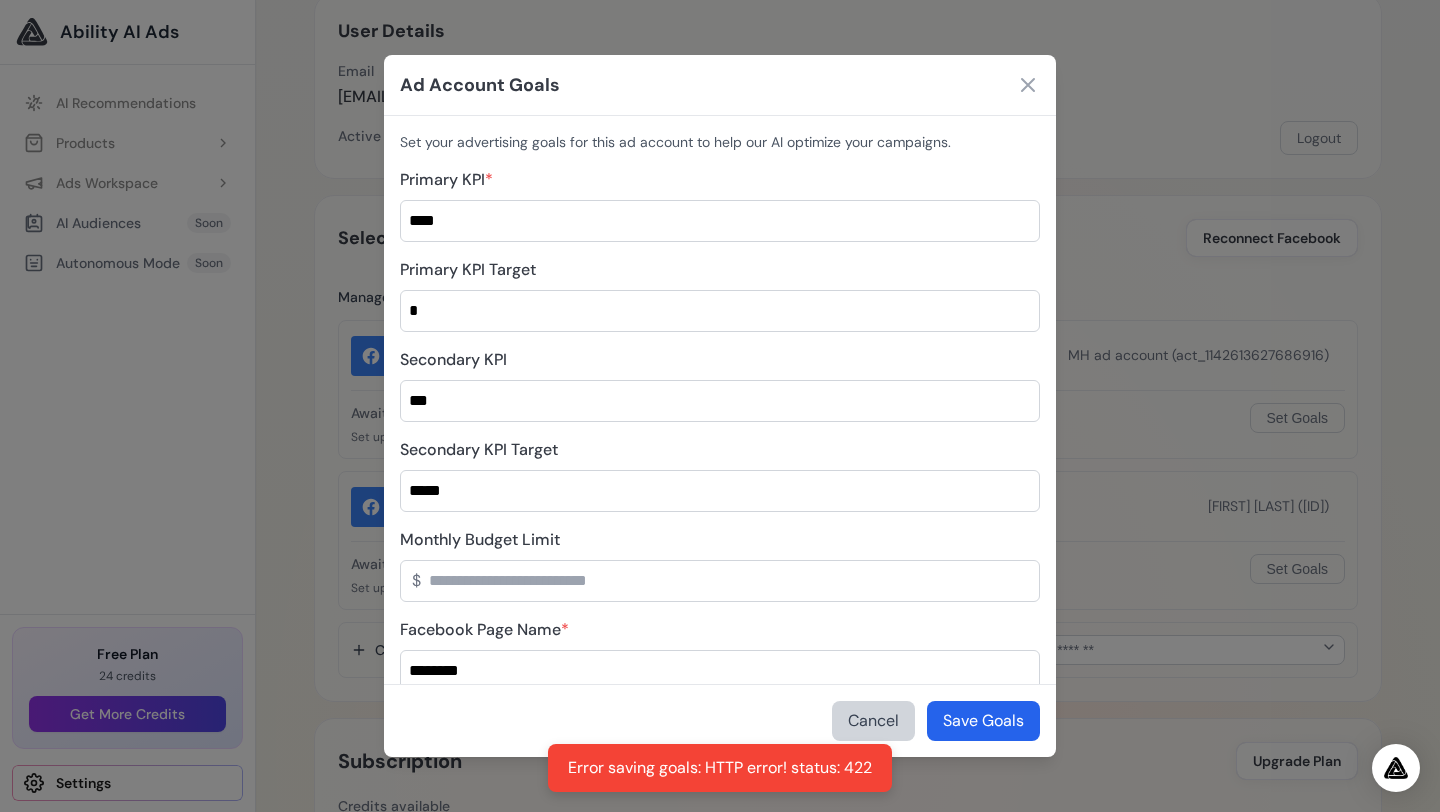 click on "Cancel" at bounding box center [873, 721] 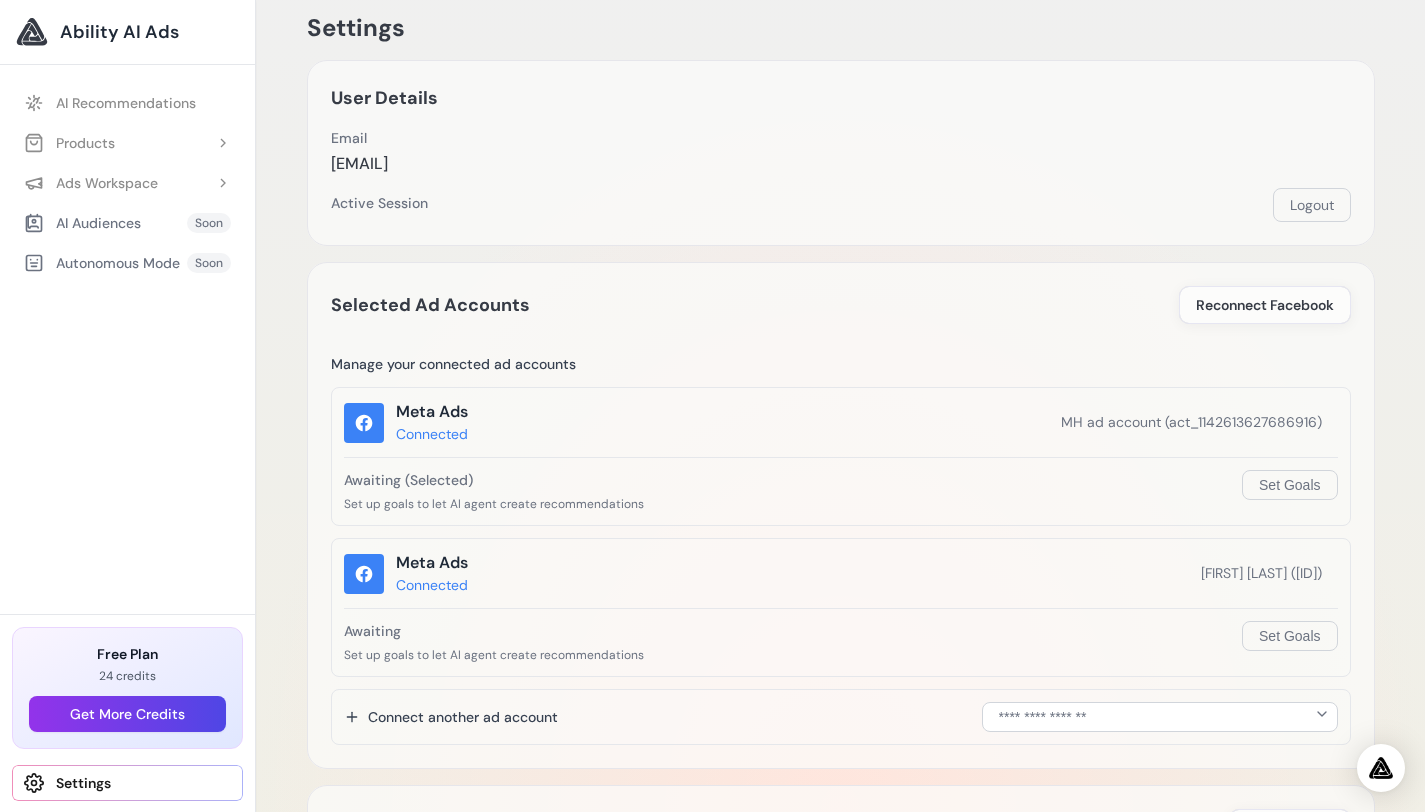 scroll, scrollTop: 0, scrollLeft: 0, axis: both 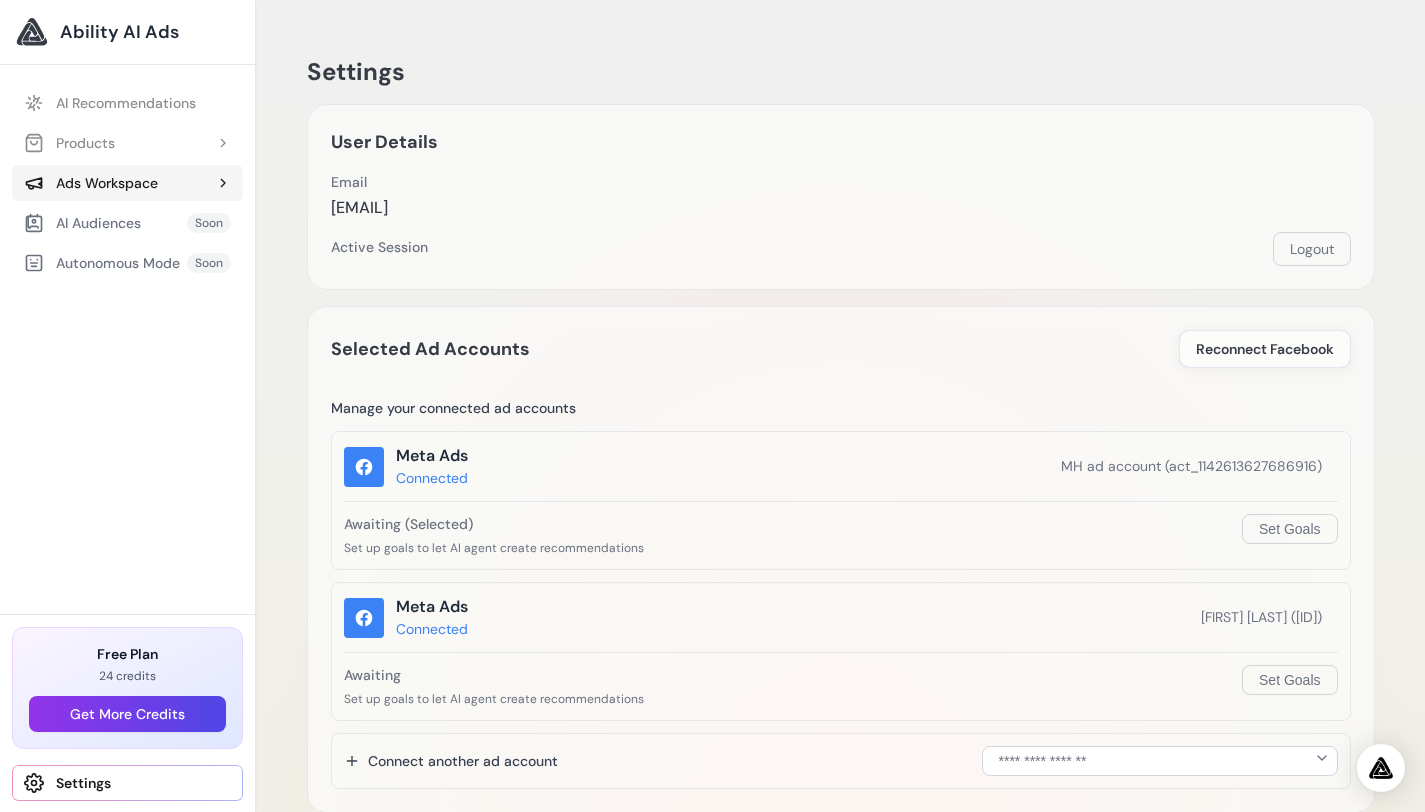 click on "Ads Workspace" at bounding box center [91, 183] 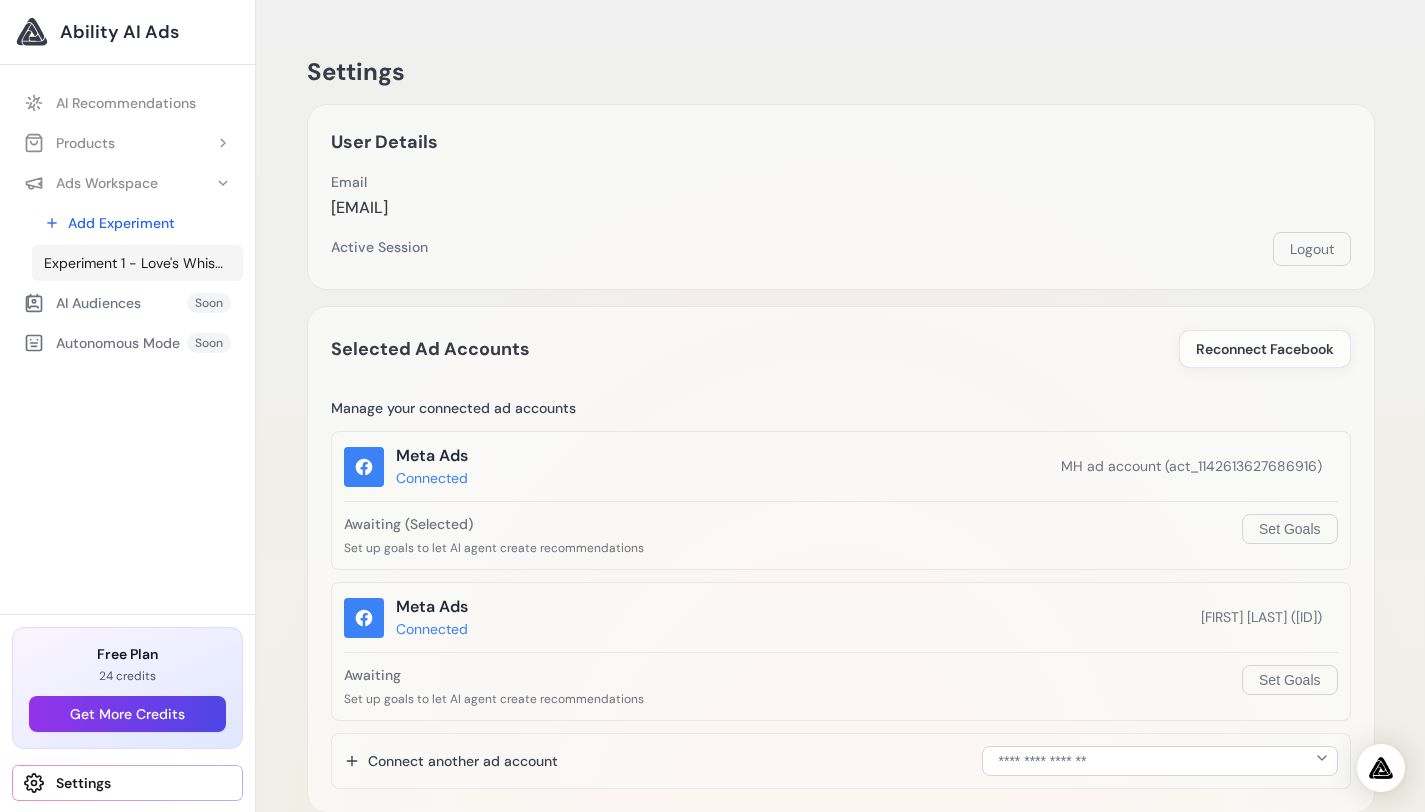click on "Experiment 1 - Love's Whisper Perfume 50ML
– ModeHaus" at bounding box center (137, 263) 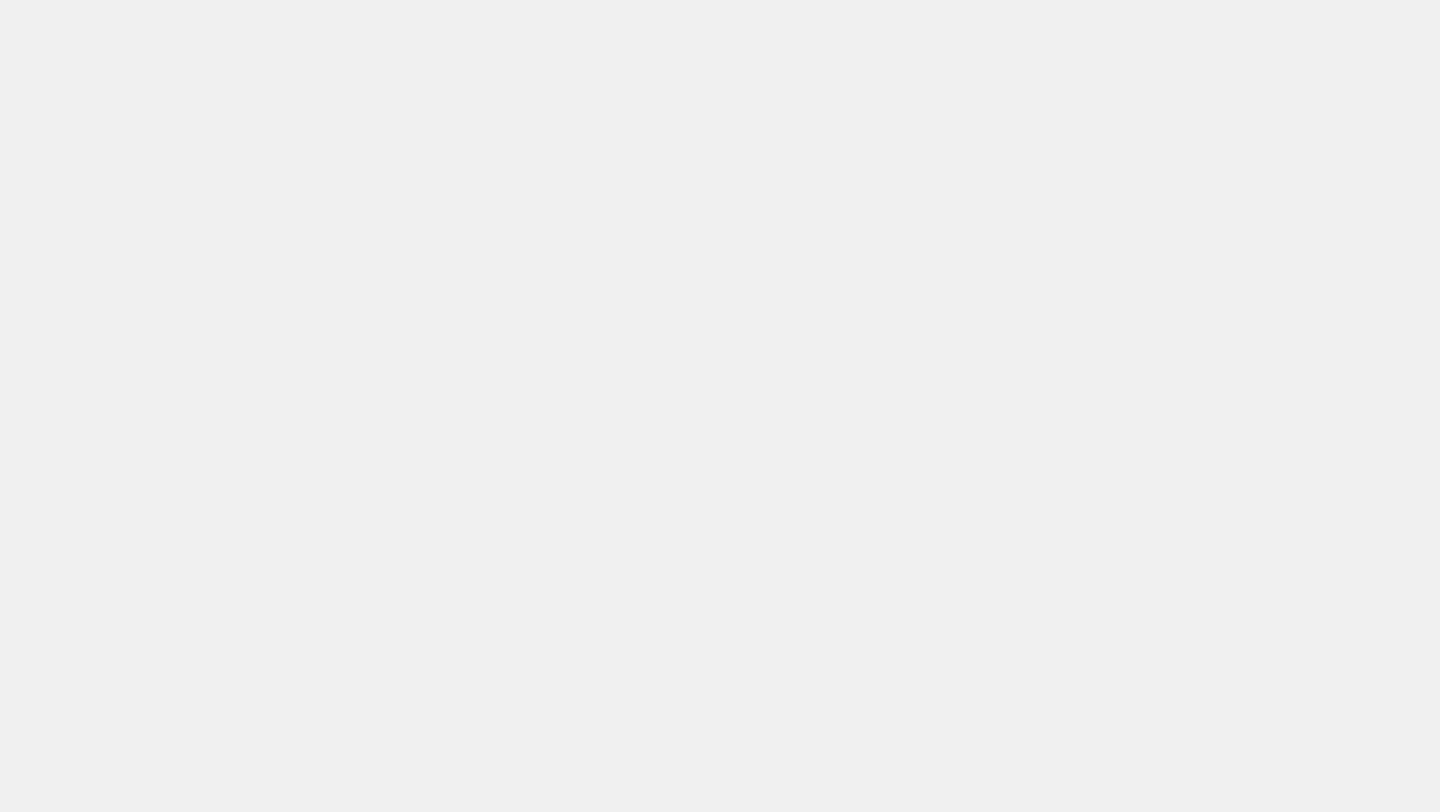 scroll, scrollTop: 0, scrollLeft: 0, axis: both 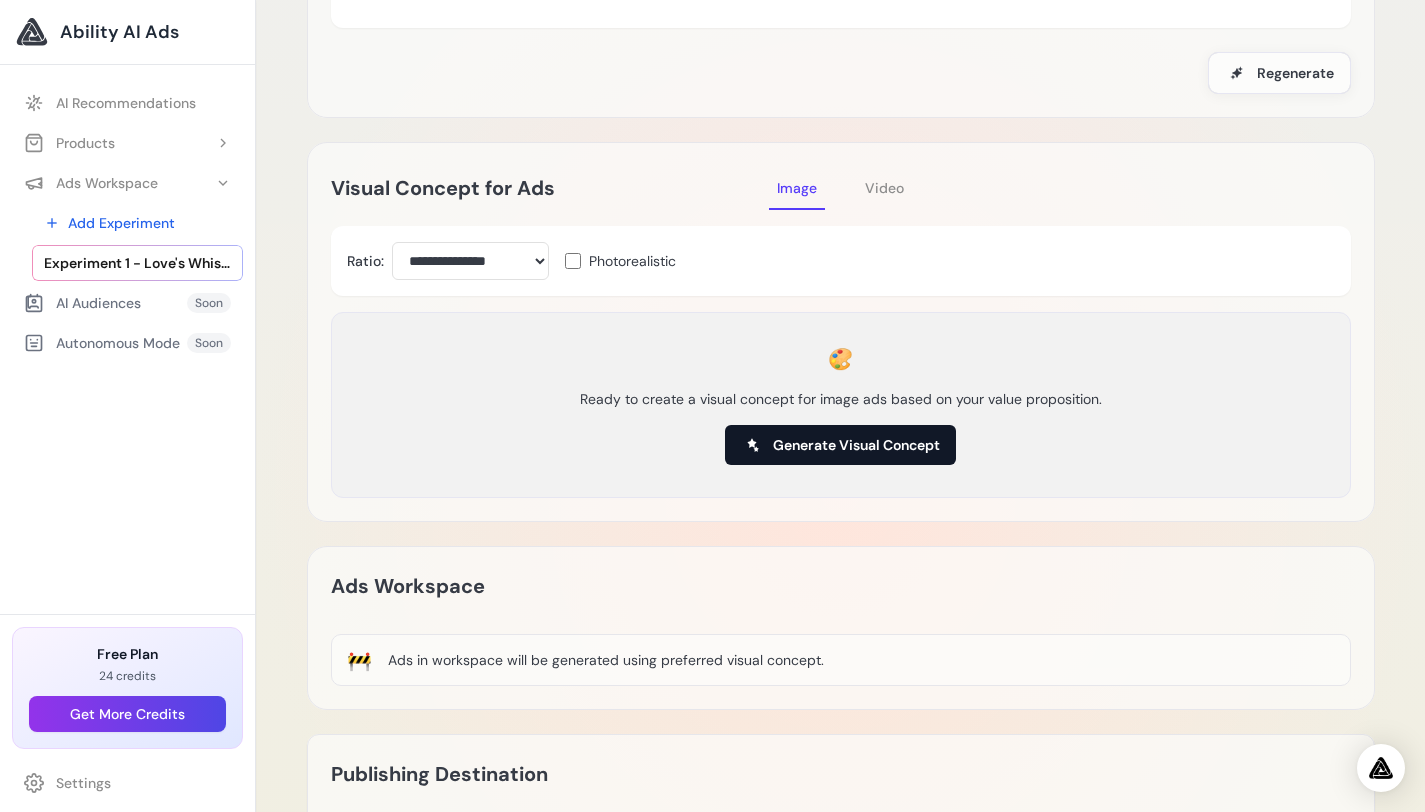 click on "Generate Visual Concept" at bounding box center (840, 445) 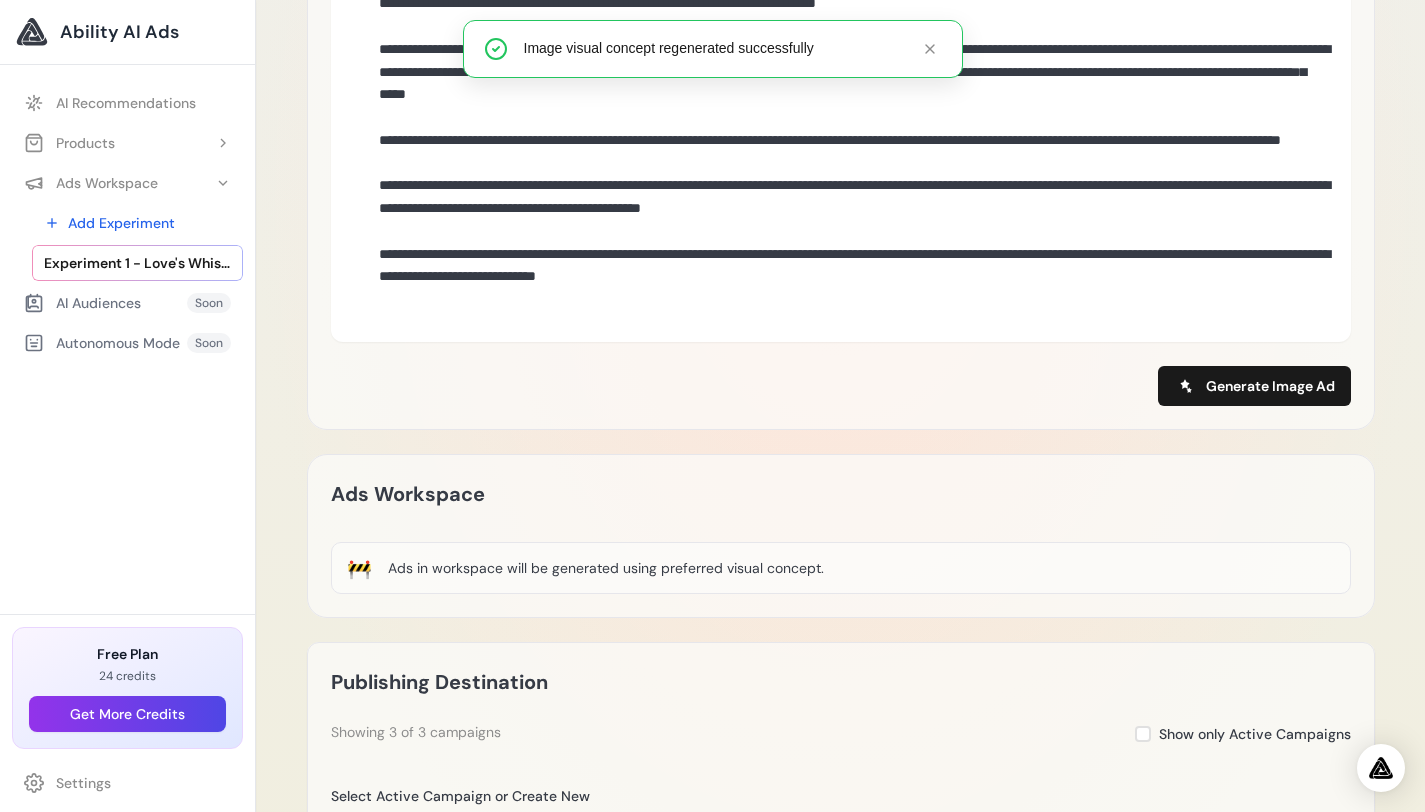 scroll, scrollTop: 765, scrollLeft: 0, axis: vertical 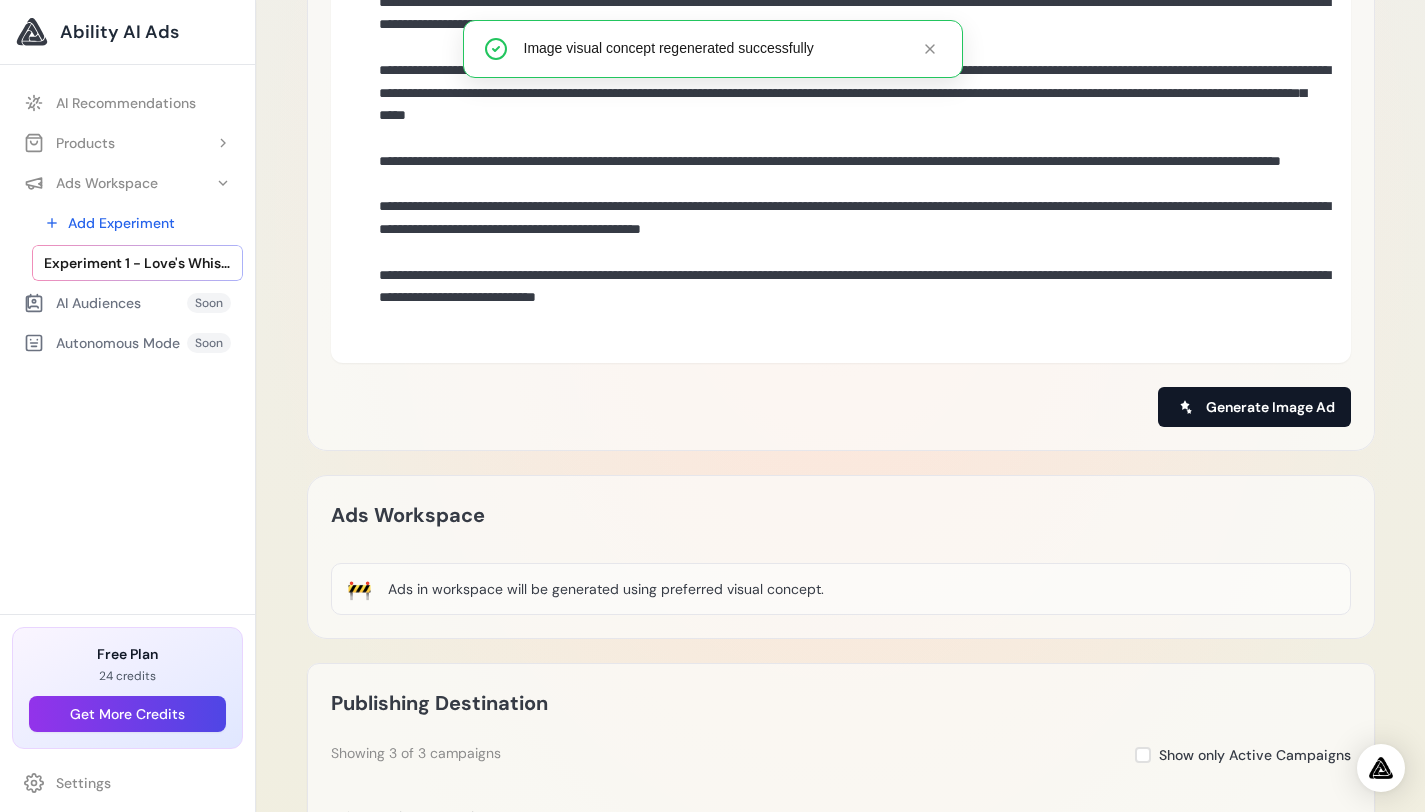 click on "Generate Image Ad" at bounding box center (1270, 407) 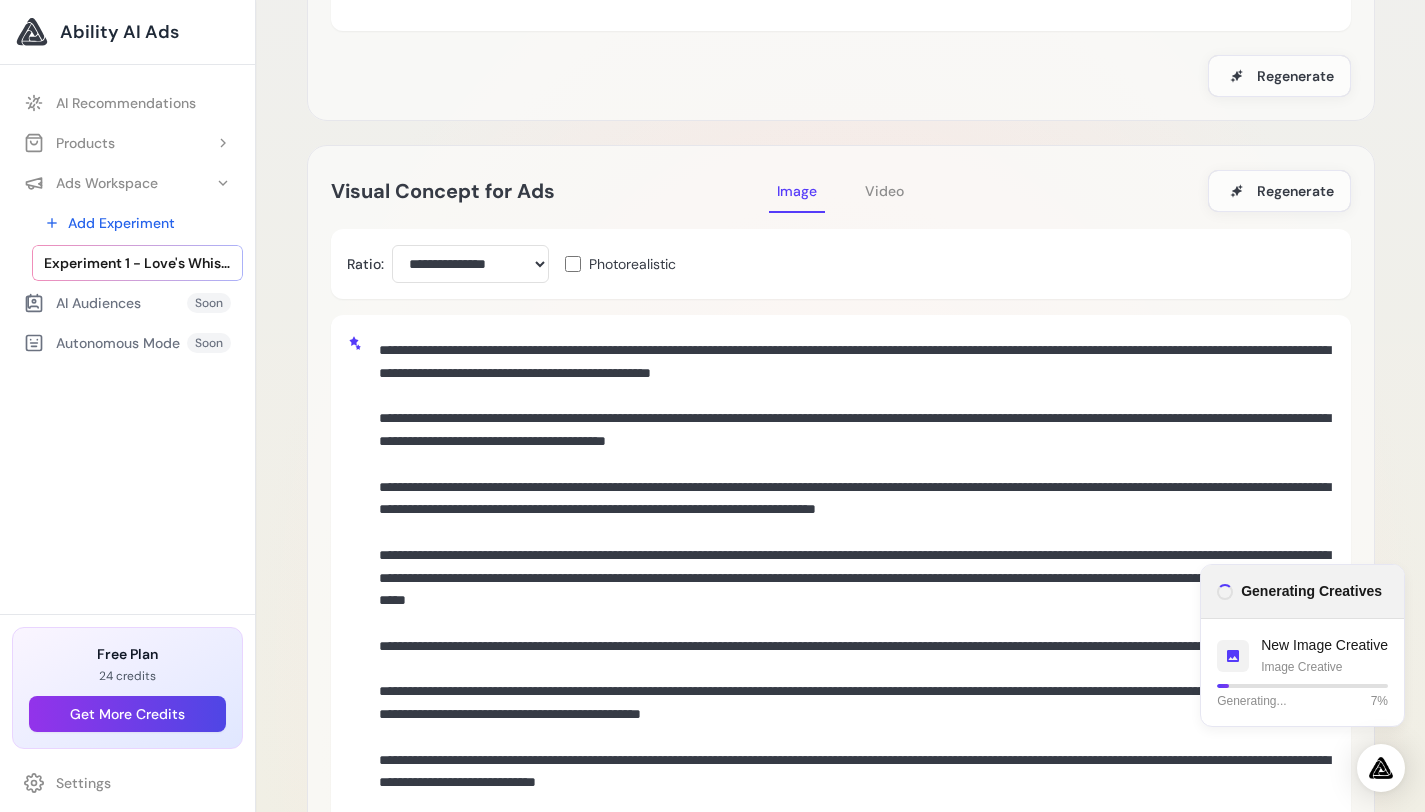 scroll, scrollTop: 259, scrollLeft: 0, axis: vertical 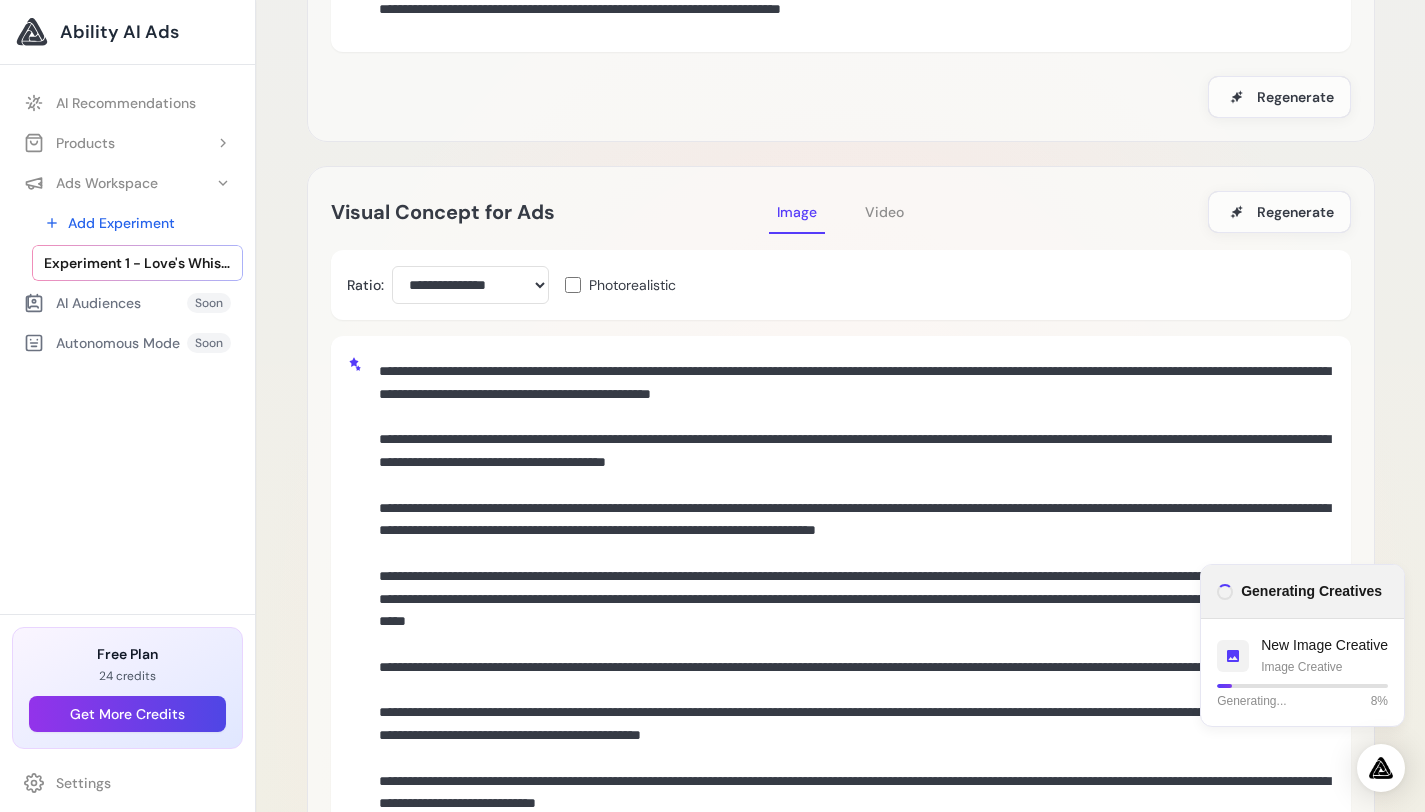 click on "Video" at bounding box center (884, 212) 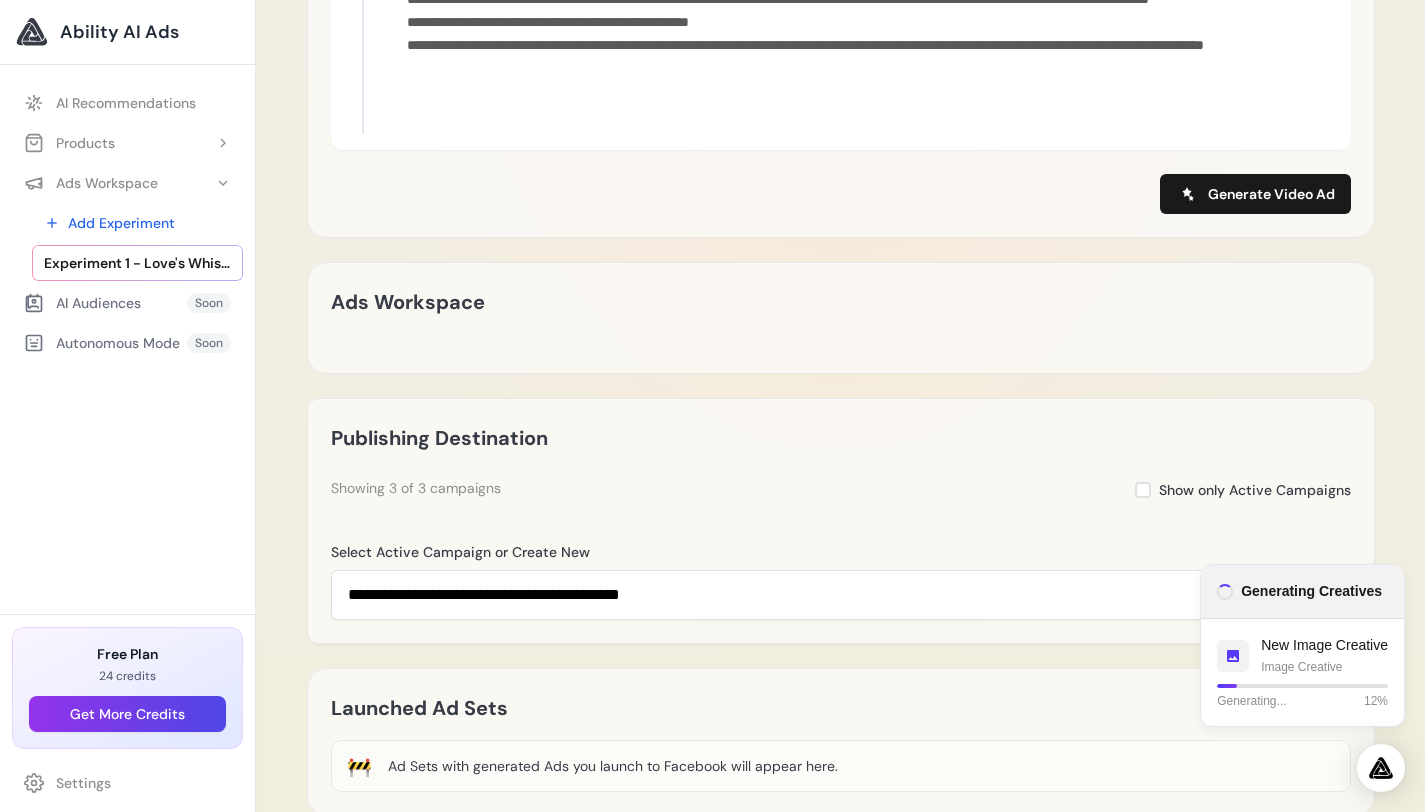 scroll, scrollTop: 1746, scrollLeft: 0, axis: vertical 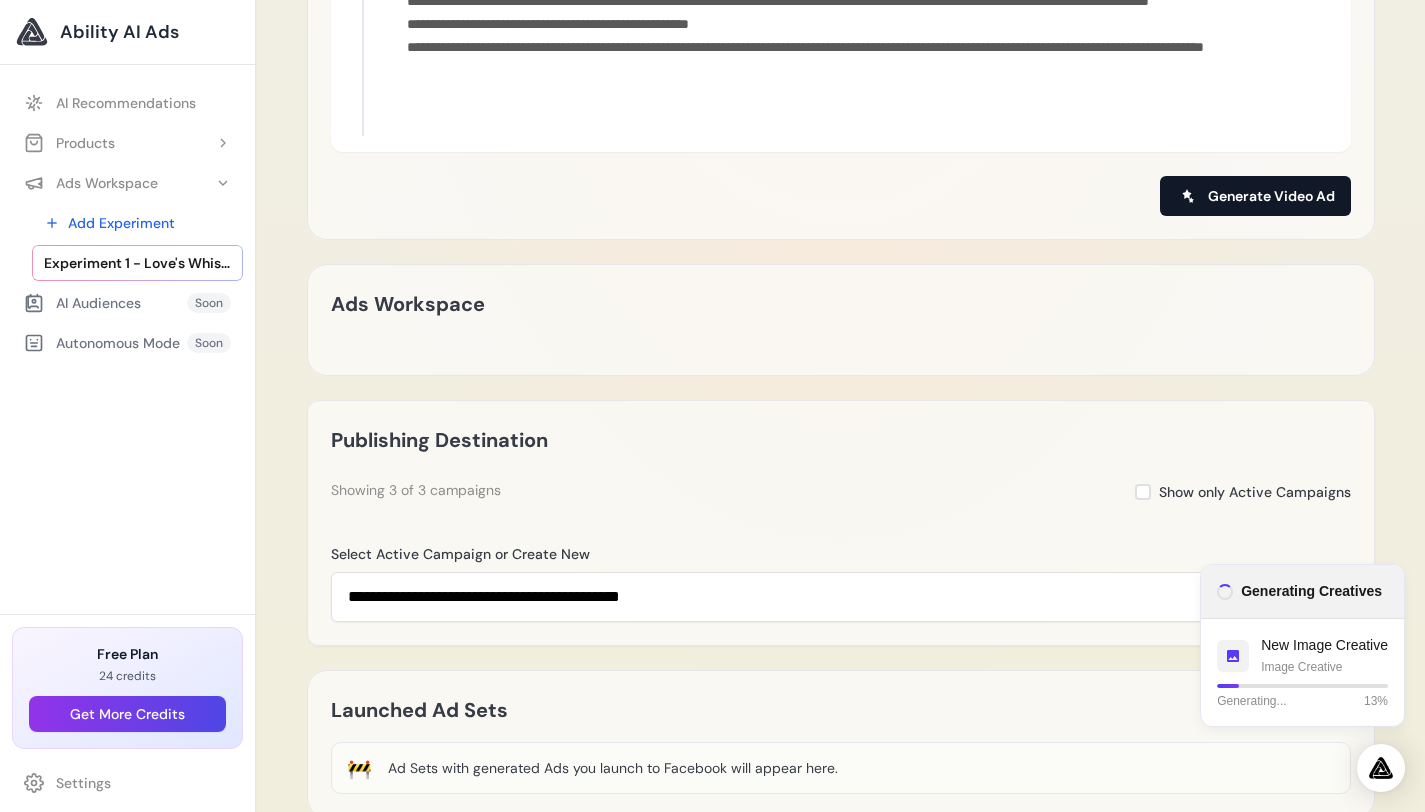 click on "Generate Video Ad" at bounding box center [1271, 196] 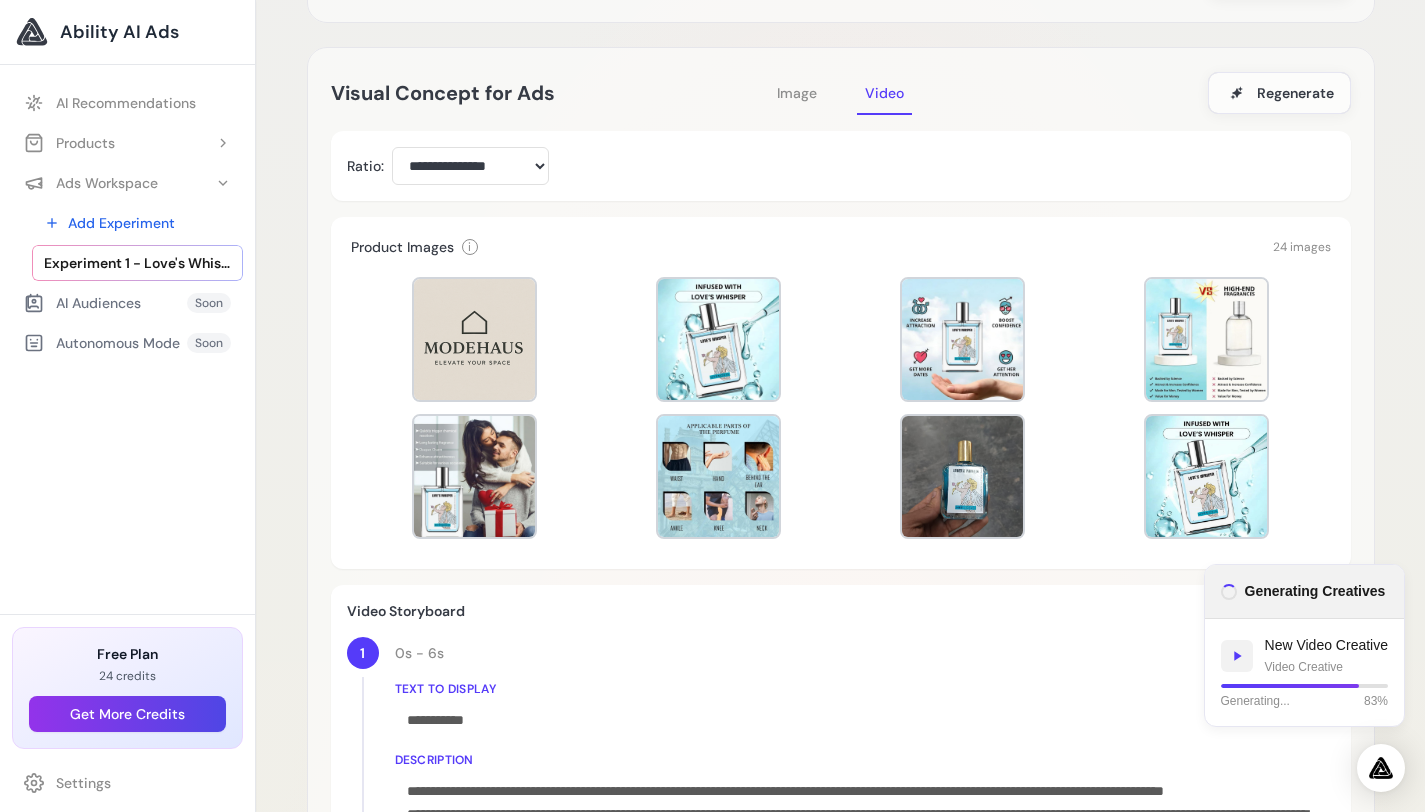 scroll, scrollTop: 376, scrollLeft: 0, axis: vertical 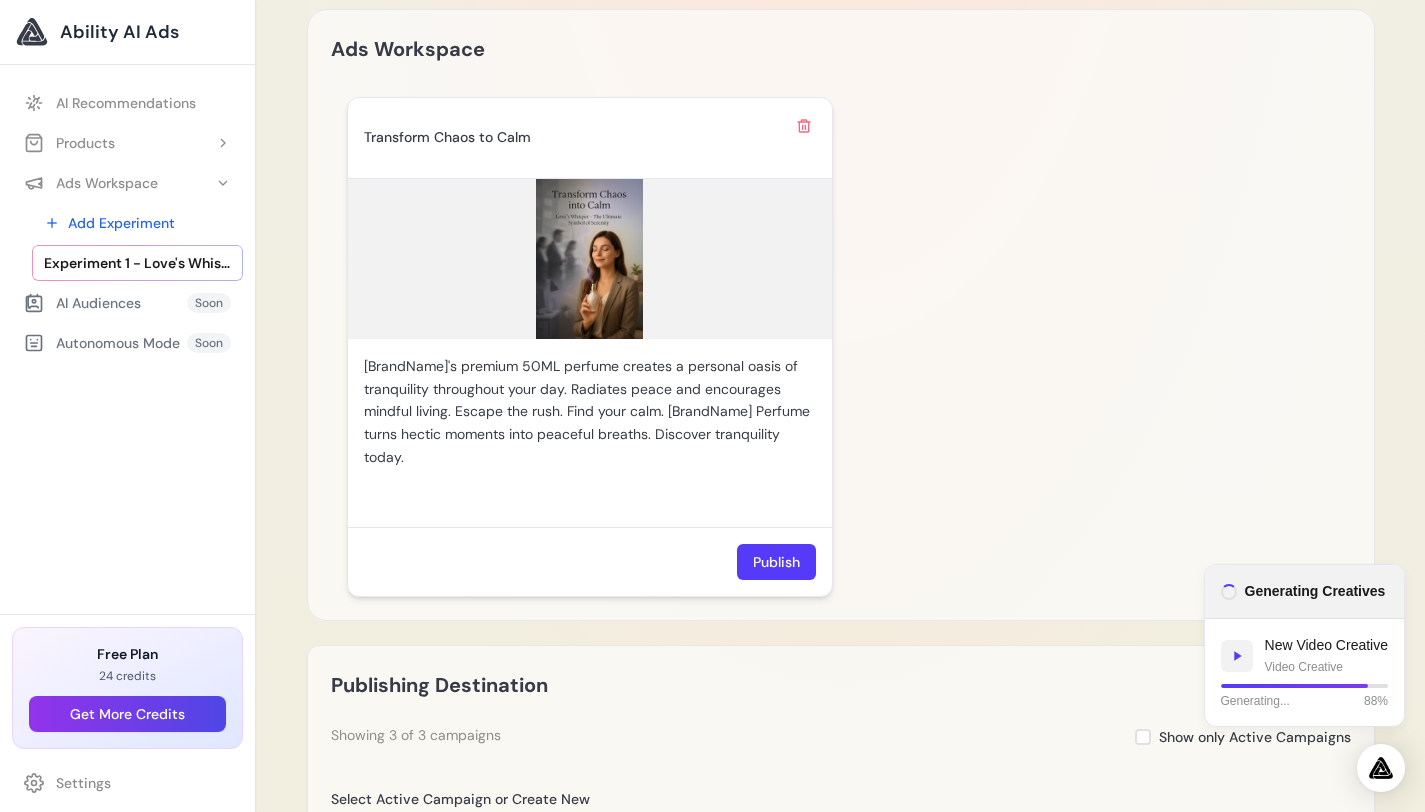 click at bounding box center (590, 259) 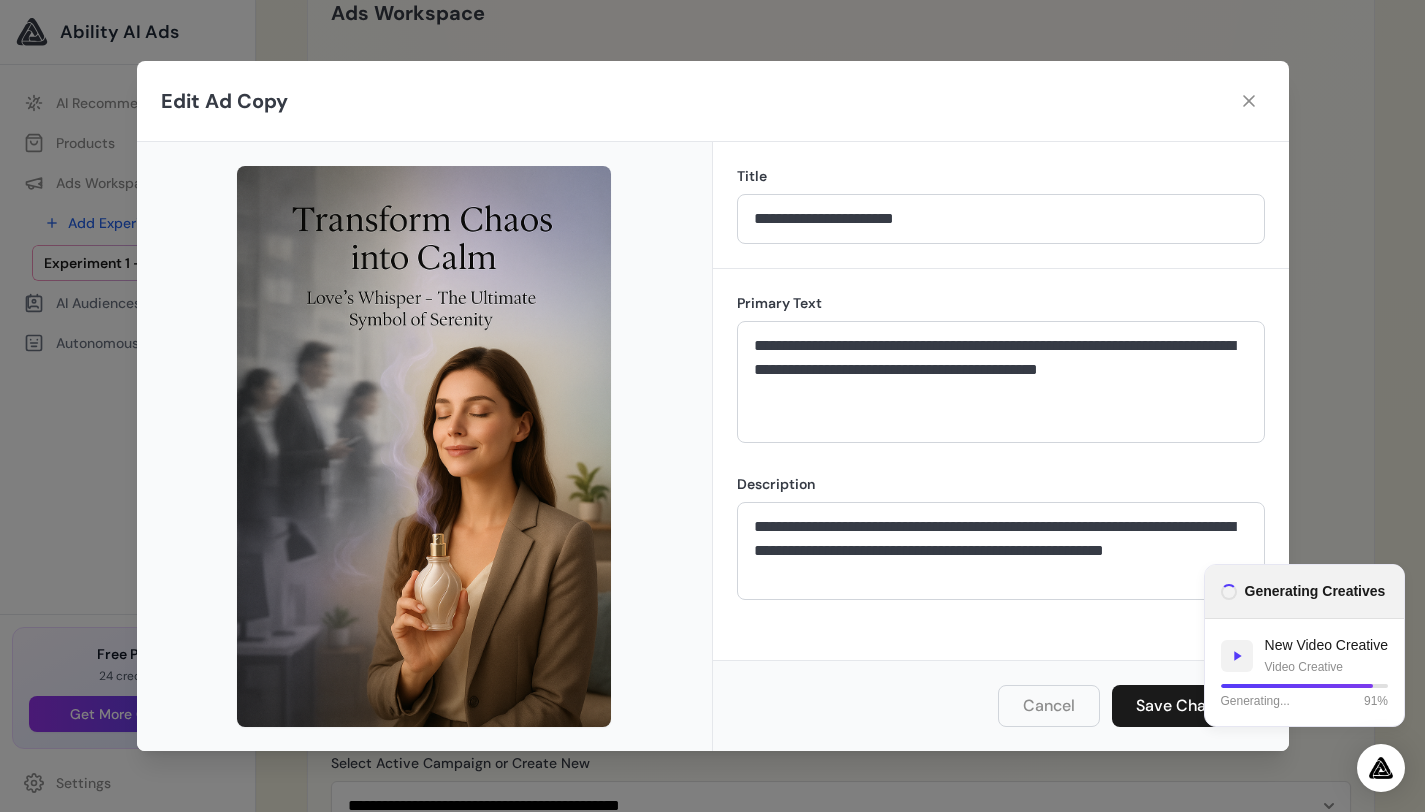 scroll, scrollTop: 2012, scrollLeft: 0, axis: vertical 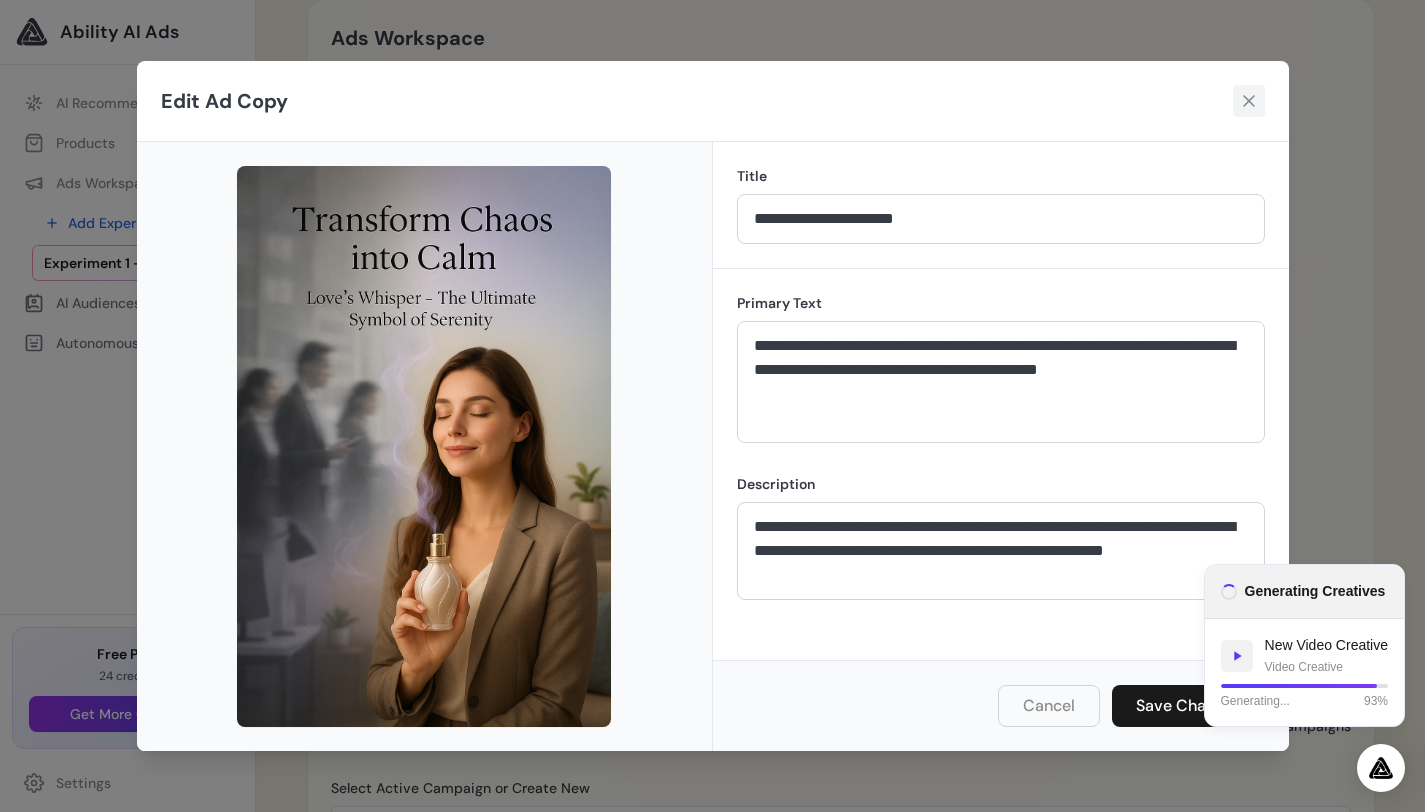 click 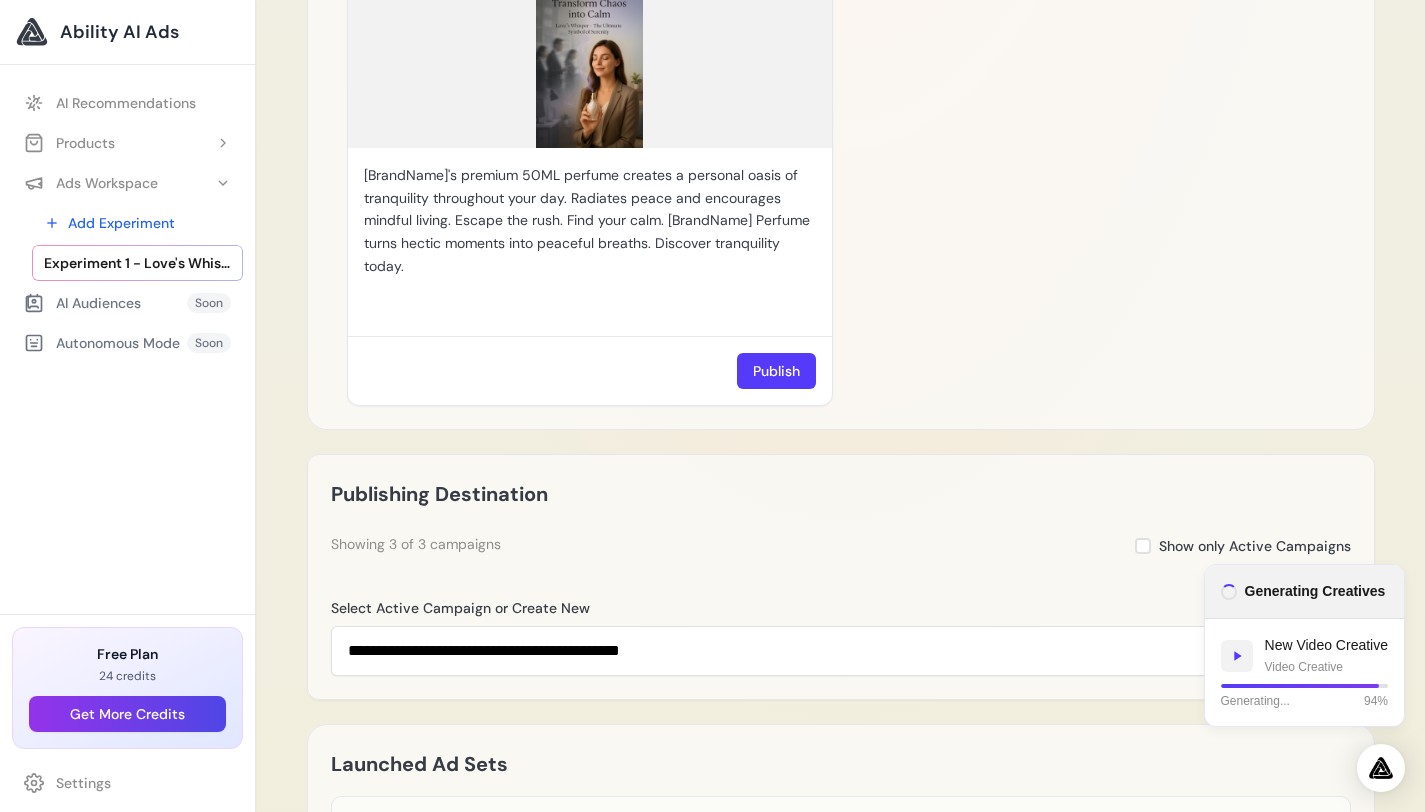 scroll, scrollTop: 2368, scrollLeft: 0, axis: vertical 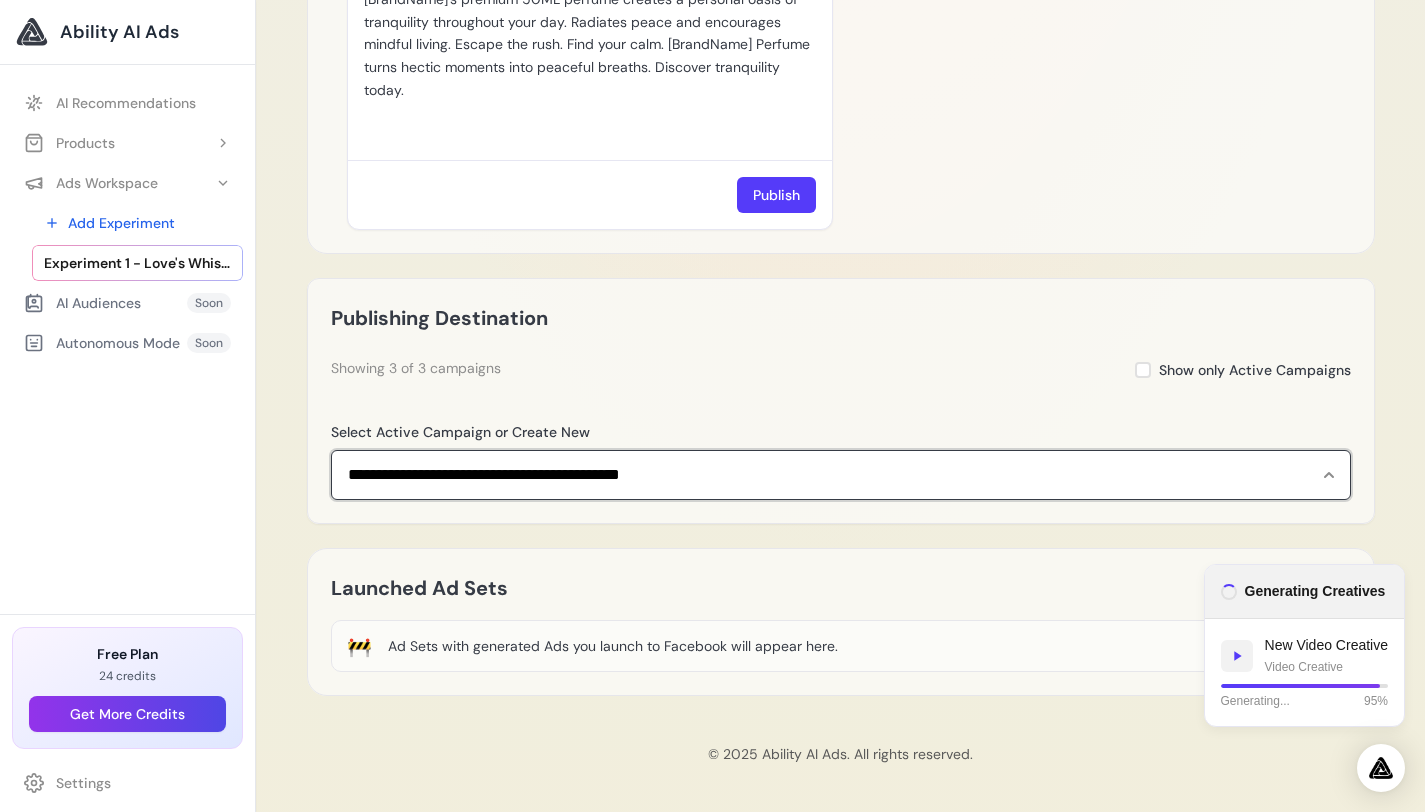 click on "**********" at bounding box center [841, 475] 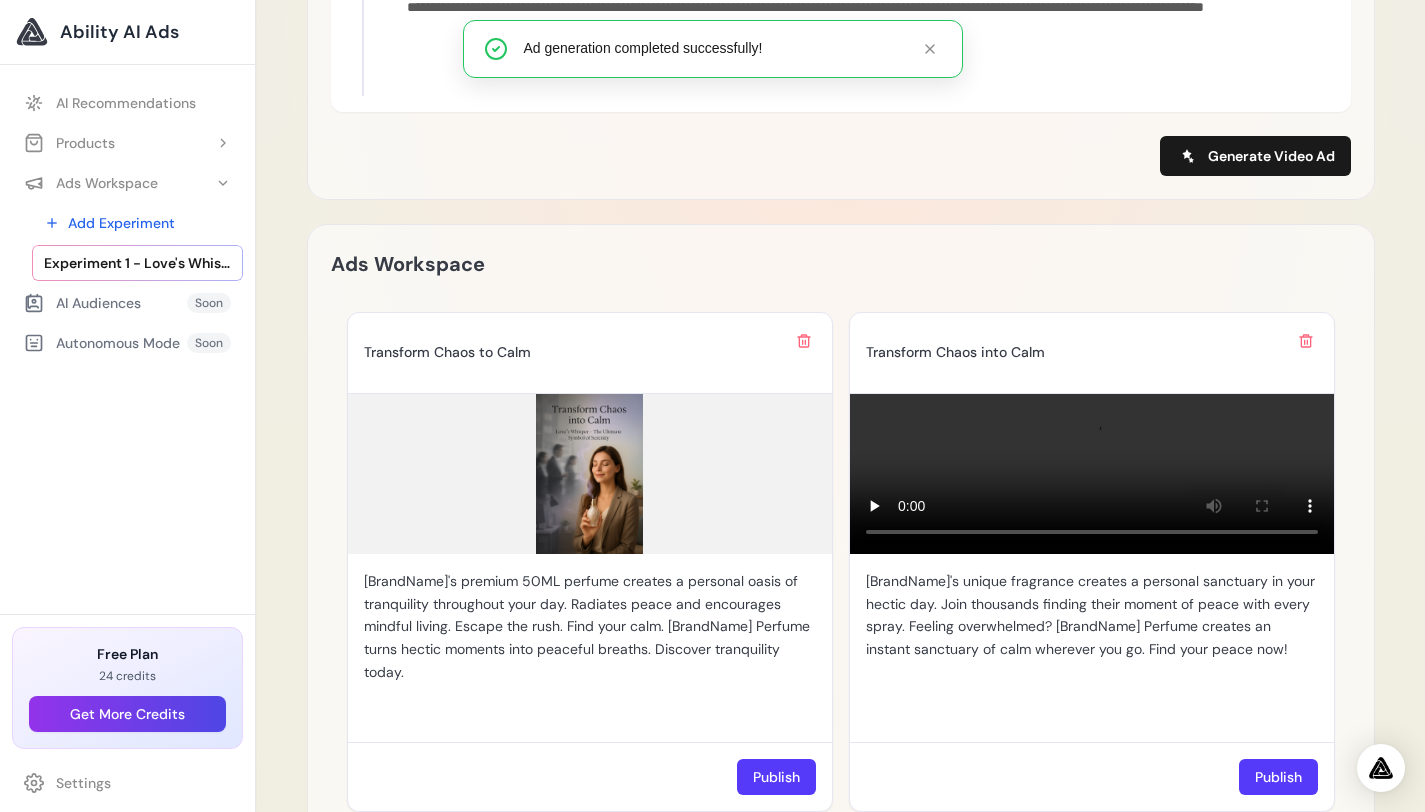 scroll, scrollTop: 1785, scrollLeft: 0, axis: vertical 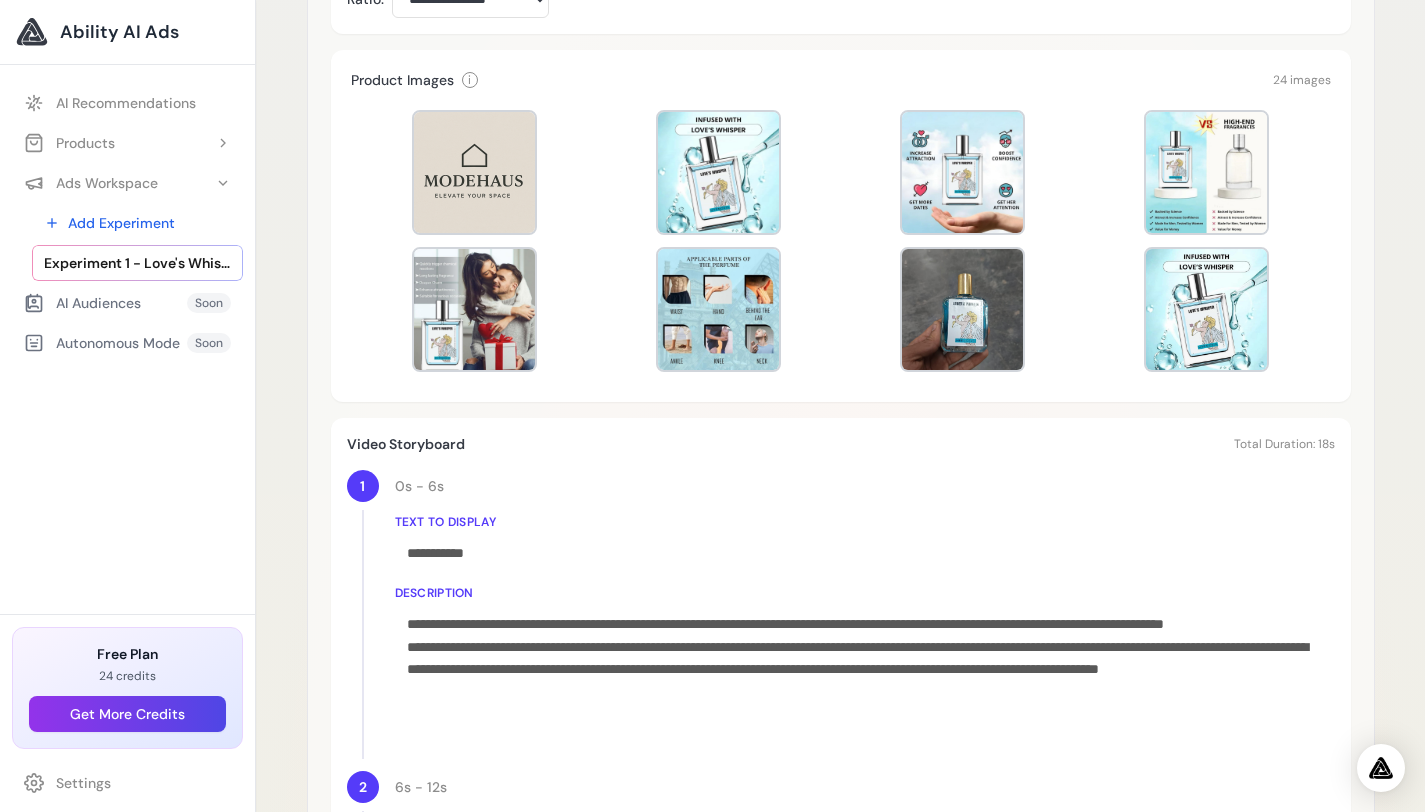 click on "Total Duration: 18s" at bounding box center (1284, 444) 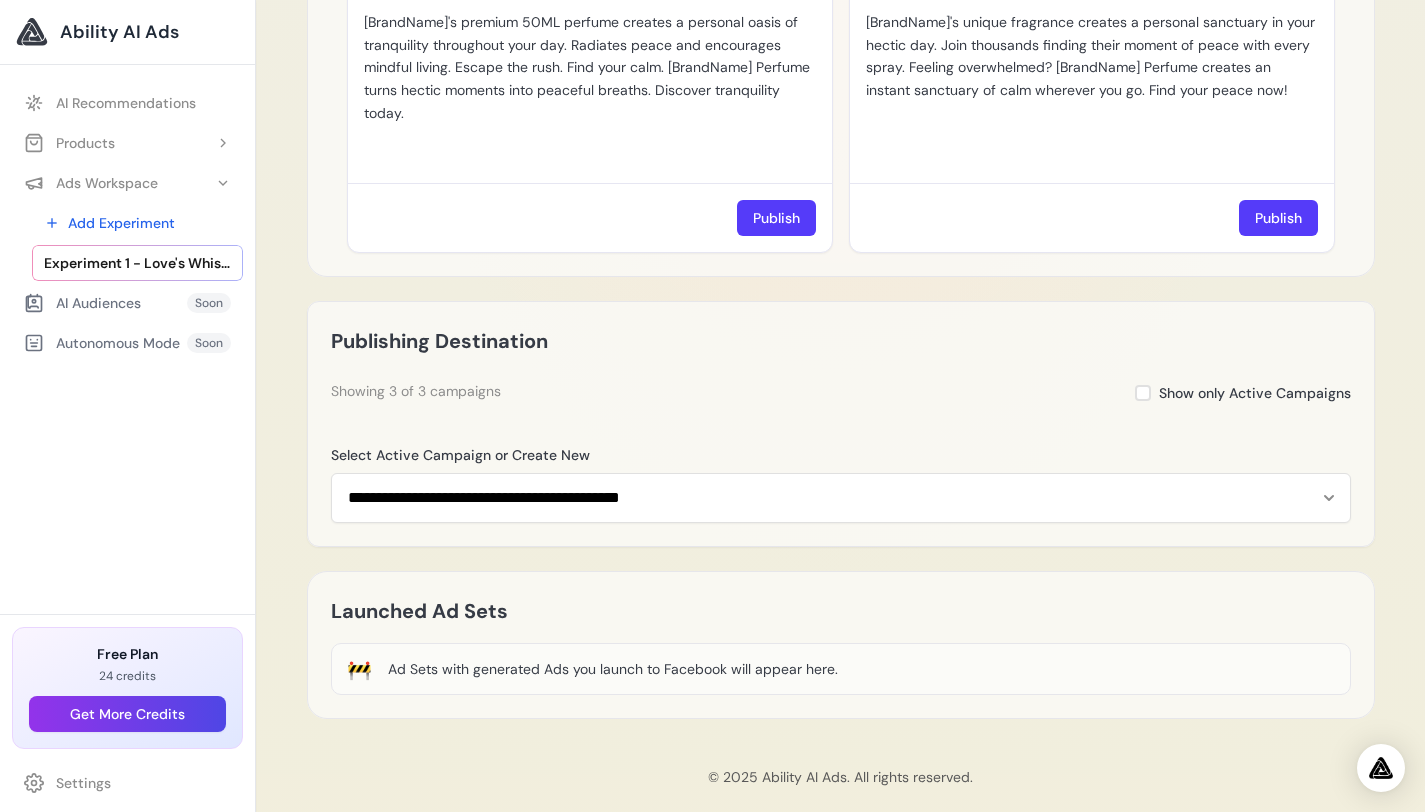 scroll, scrollTop: 2368, scrollLeft: 0, axis: vertical 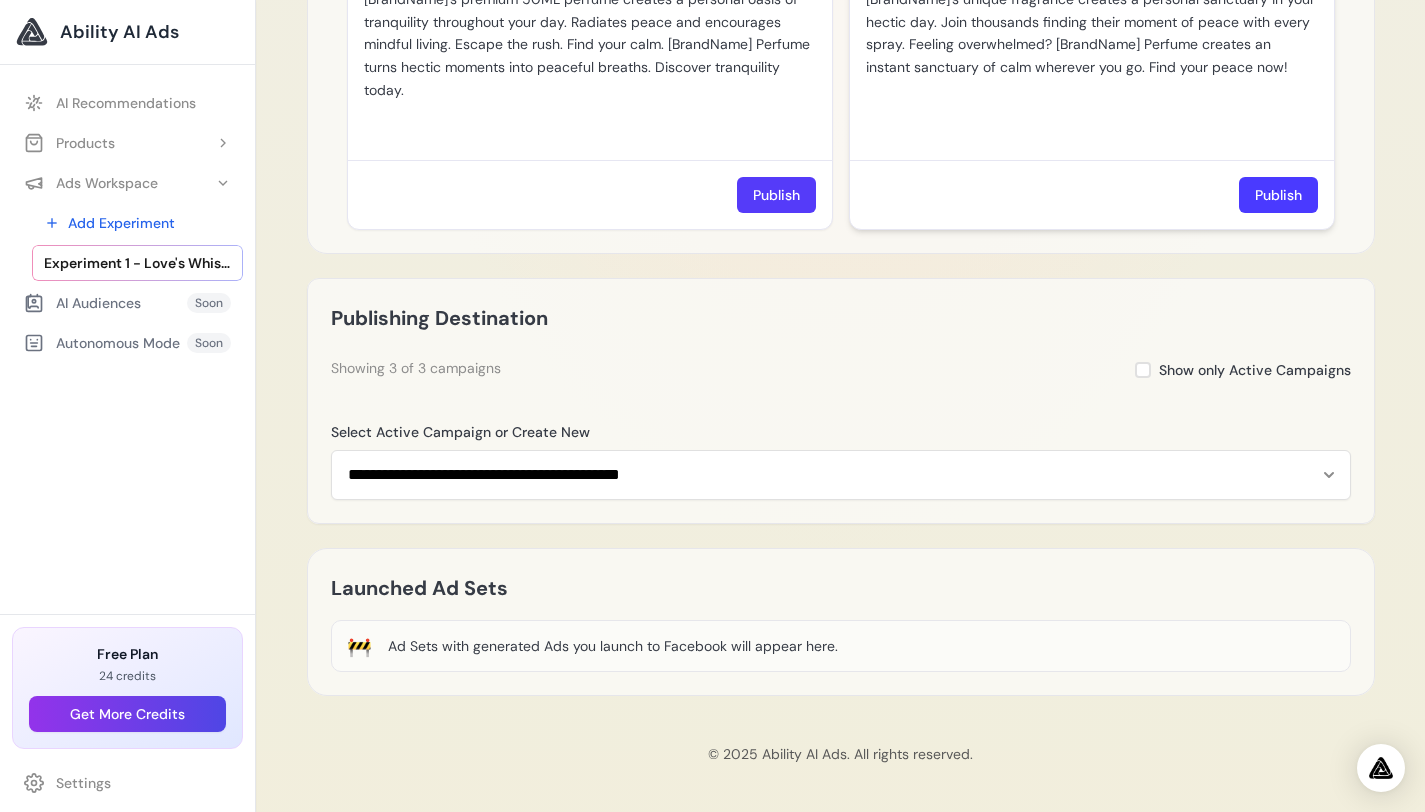 click on "Publish" at bounding box center (1278, 195) 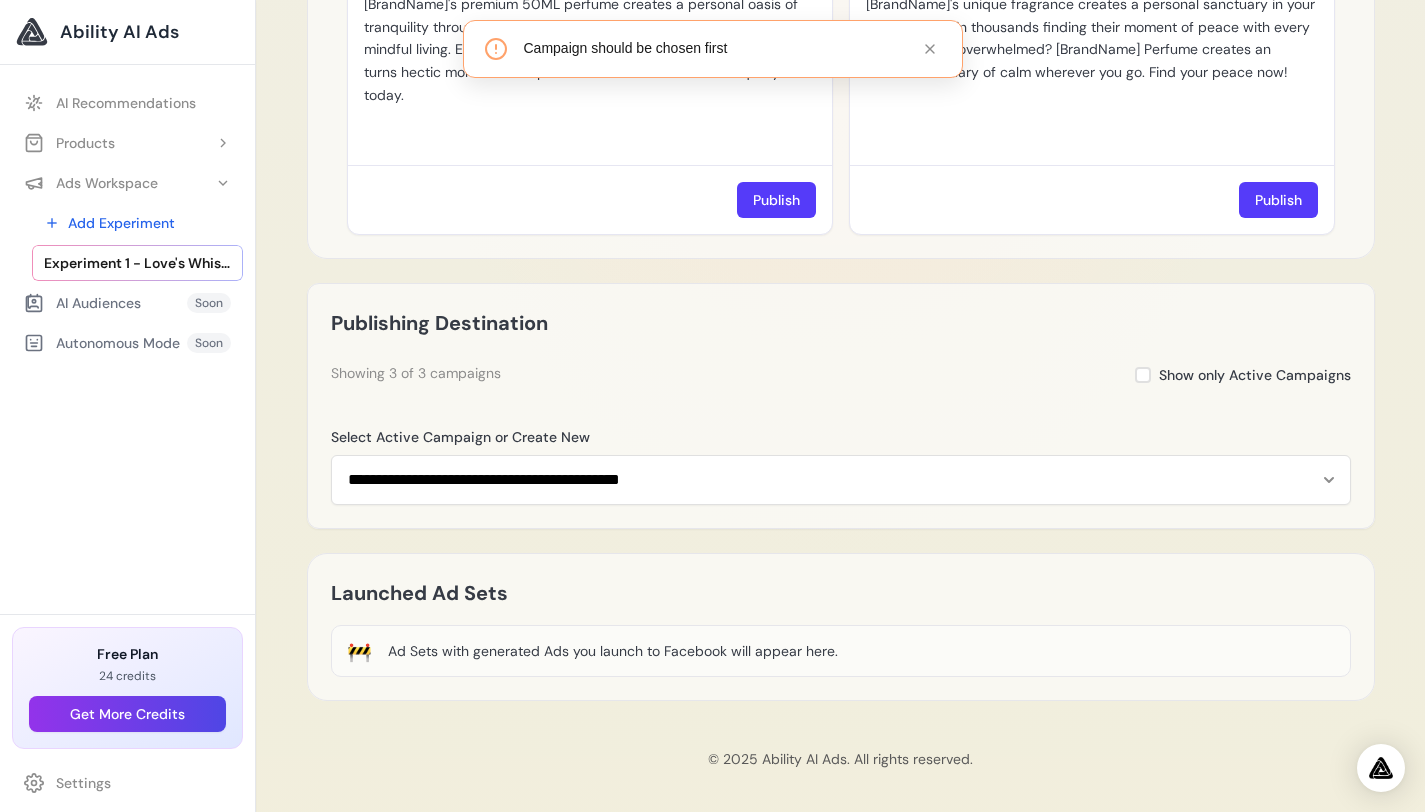 click on "**********" at bounding box center (841, 406) 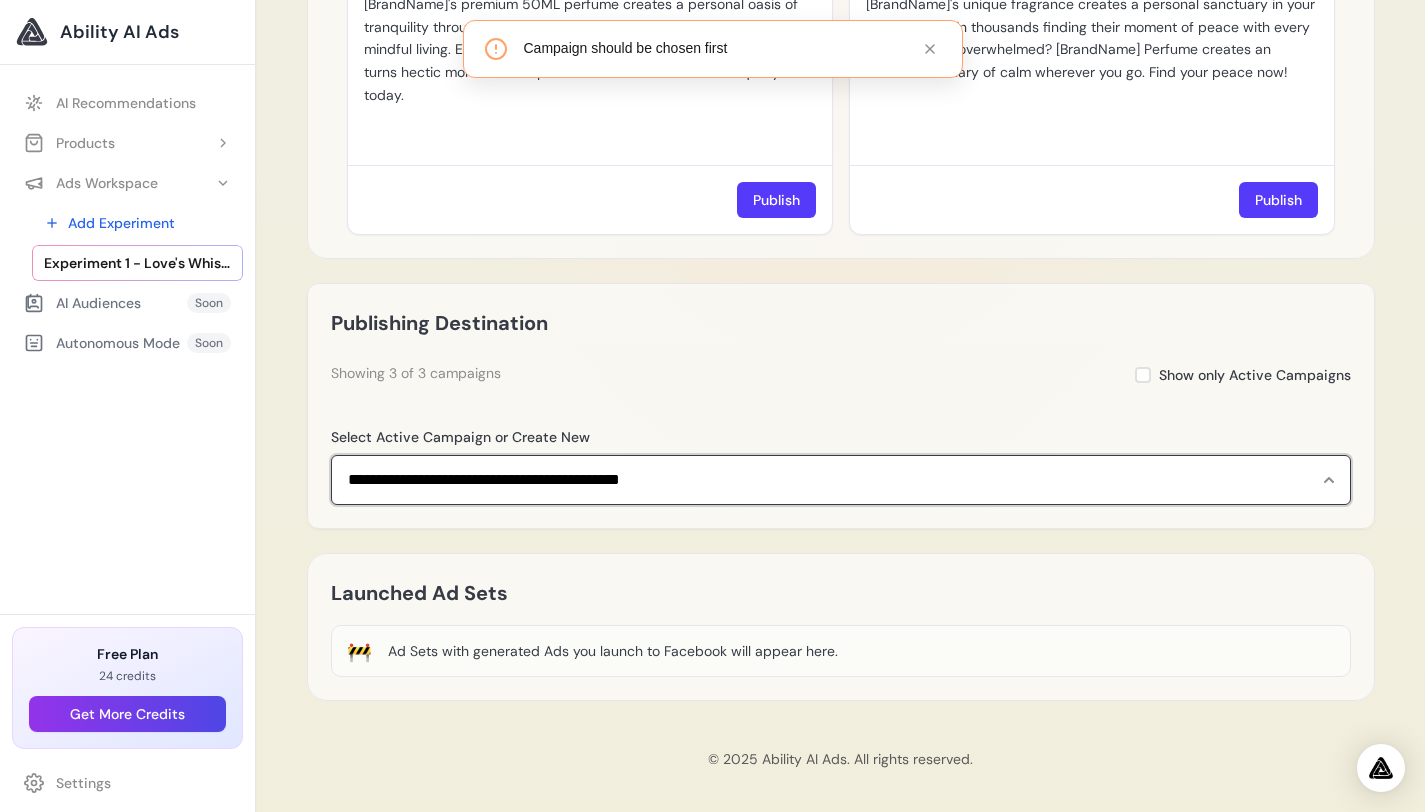 click on "**********" at bounding box center [841, 480] 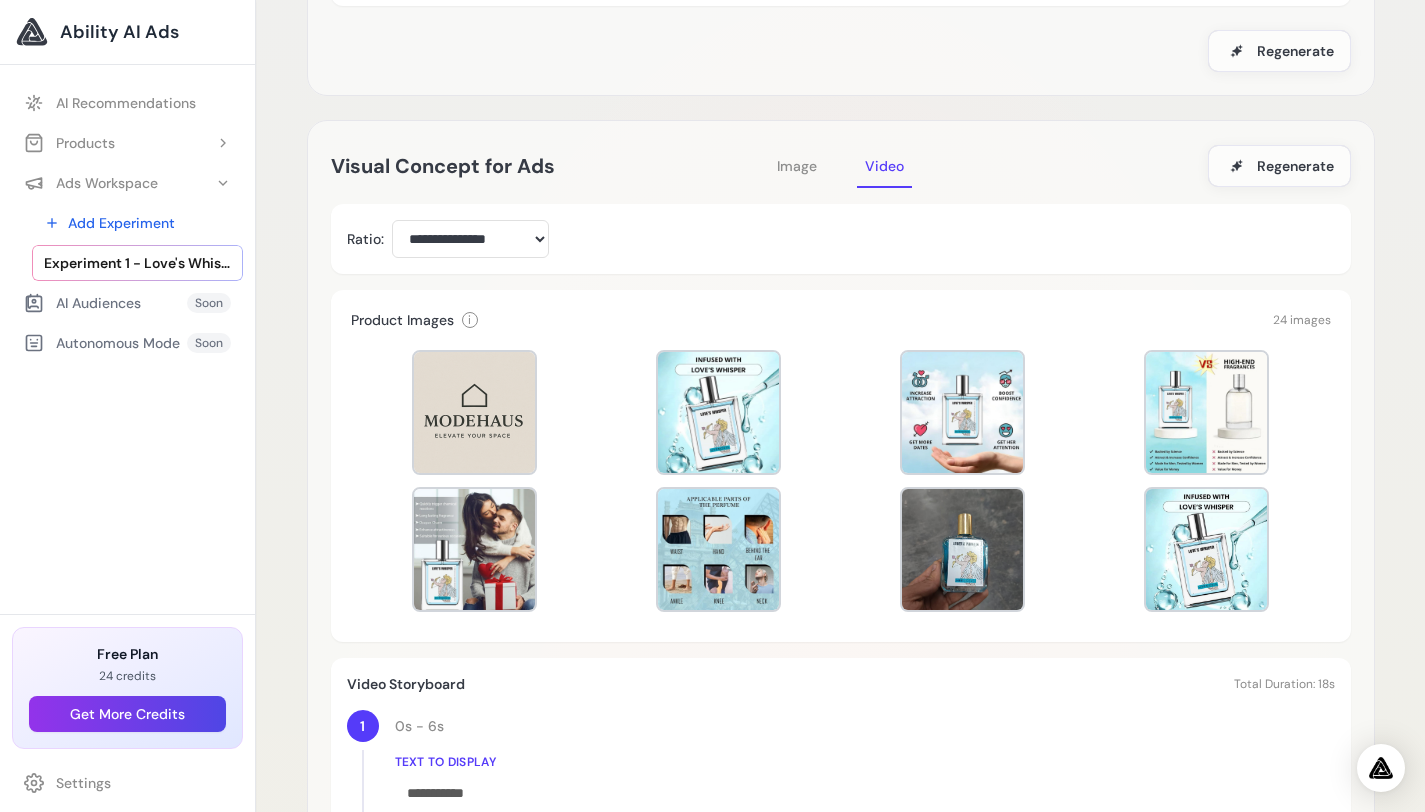 scroll, scrollTop: 275, scrollLeft: 0, axis: vertical 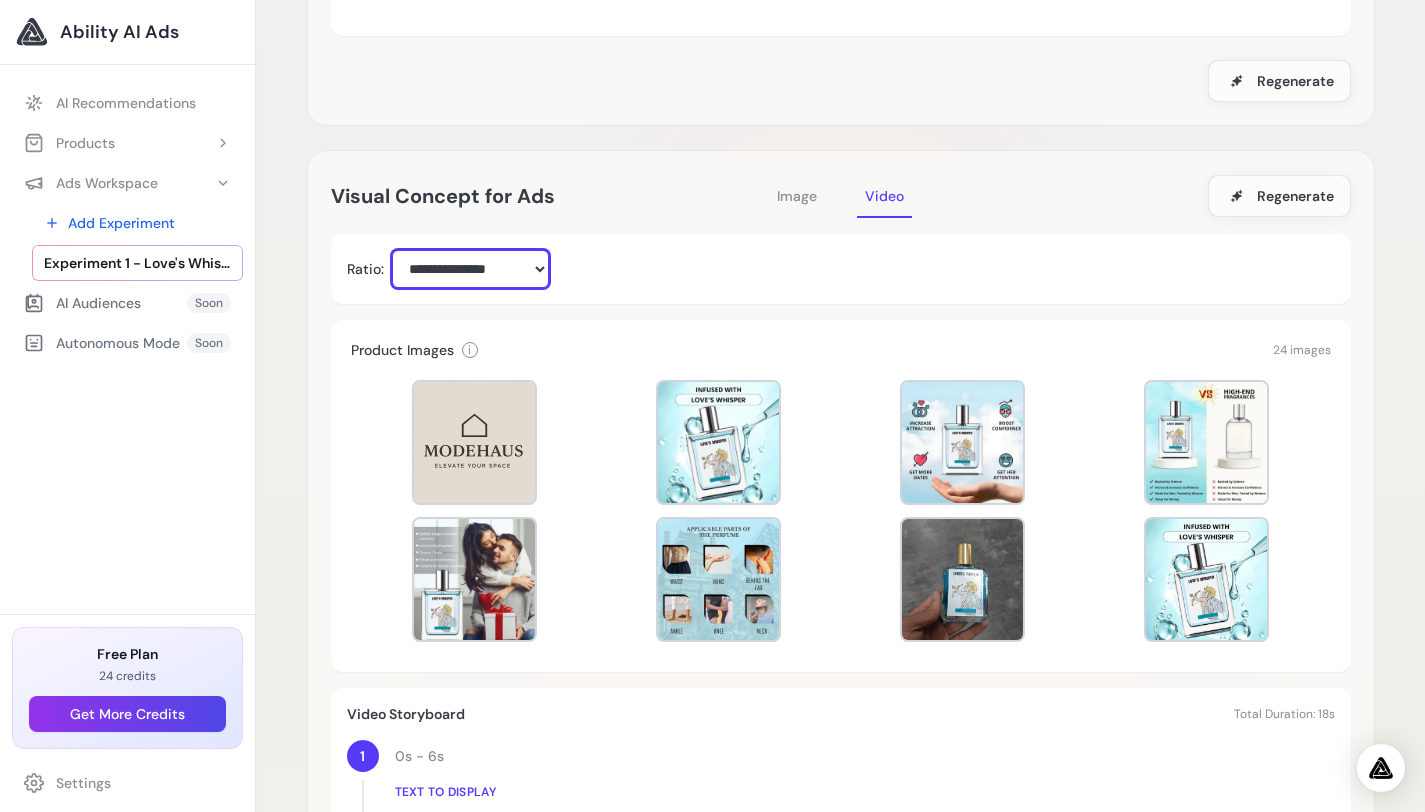 click on "**********" at bounding box center (470, 269) 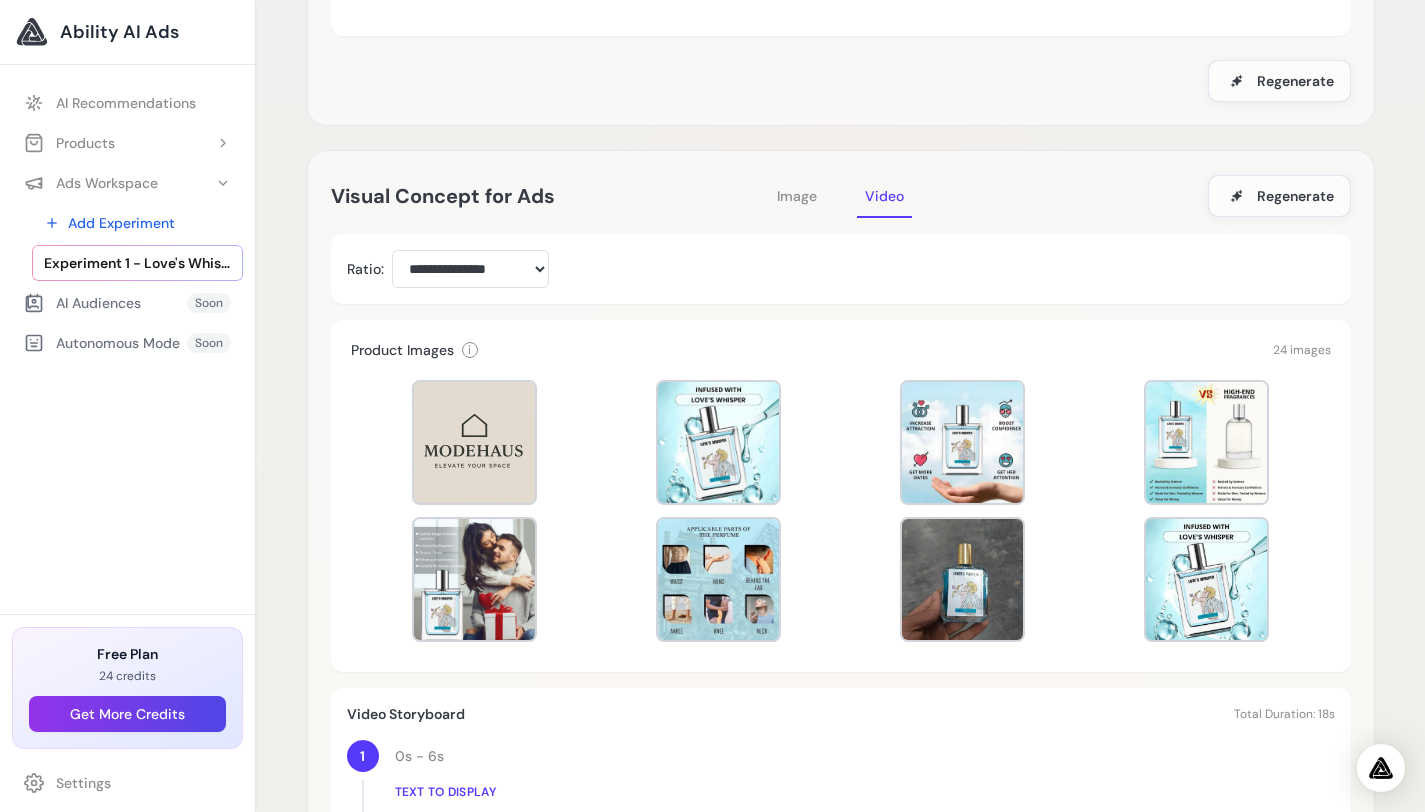 click on "Image" at bounding box center [797, 196] 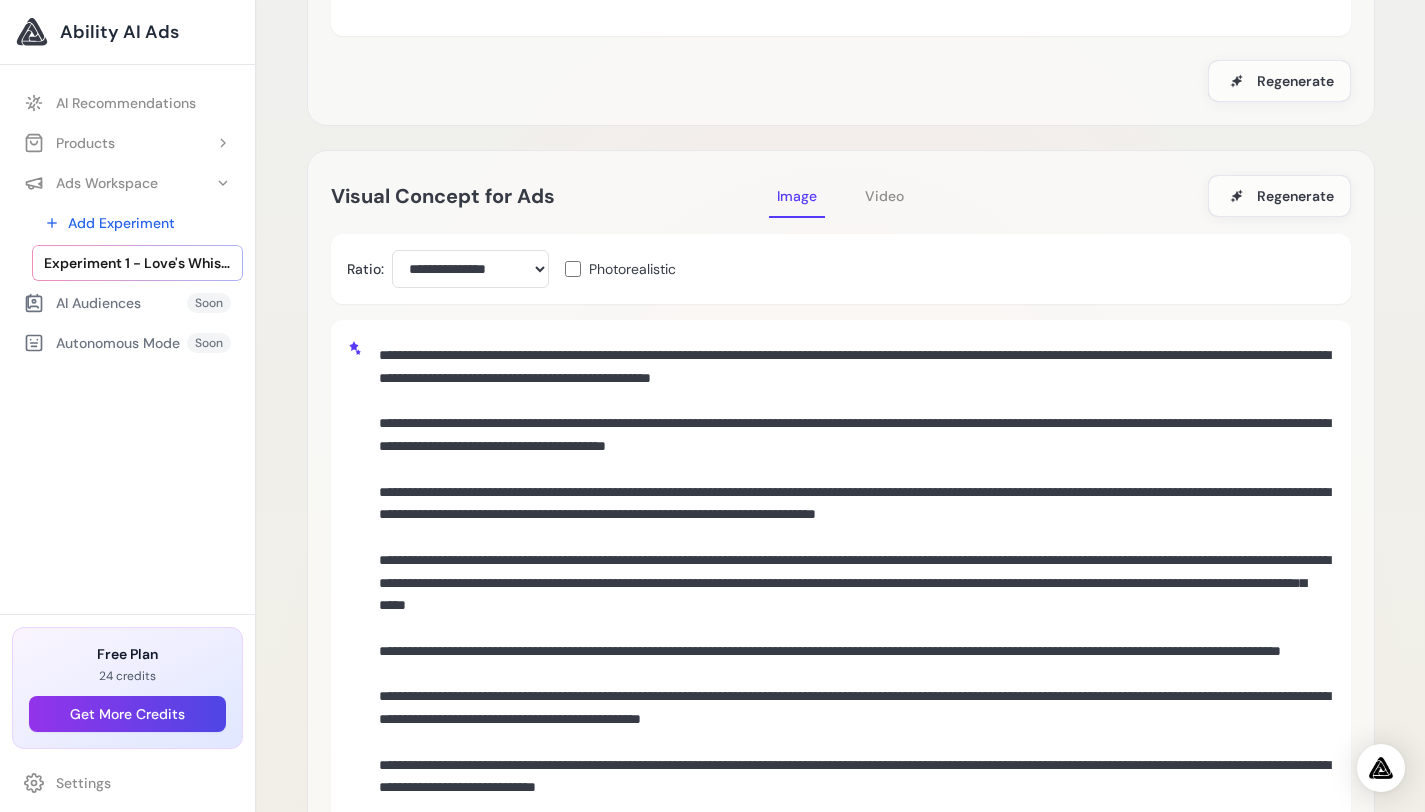 click on "Video" at bounding box center [884, 196] 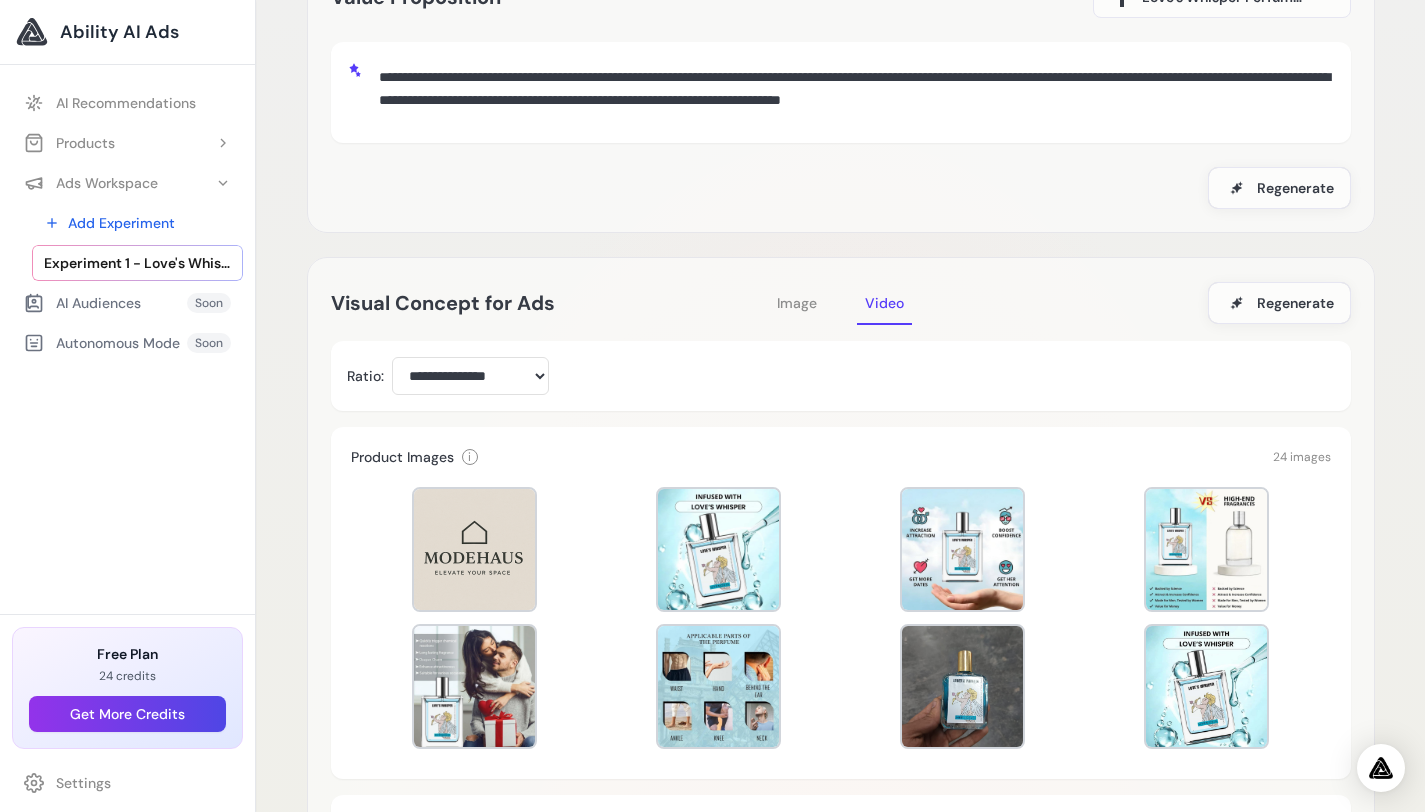 scroll, scrollTop: 145, scrollLeft: 0, axis: vertical 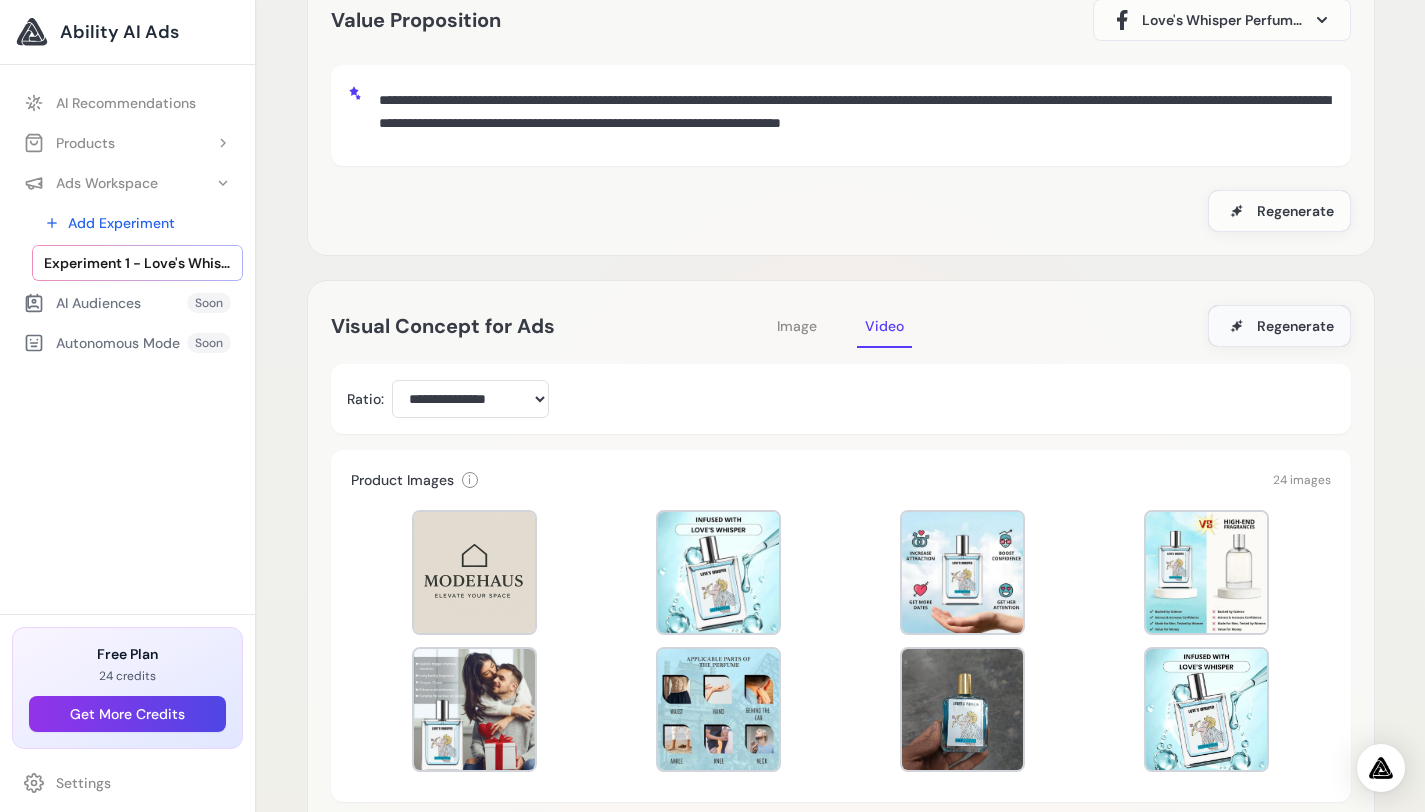 click on "Regenerate" at bounding box center (1279, 326) 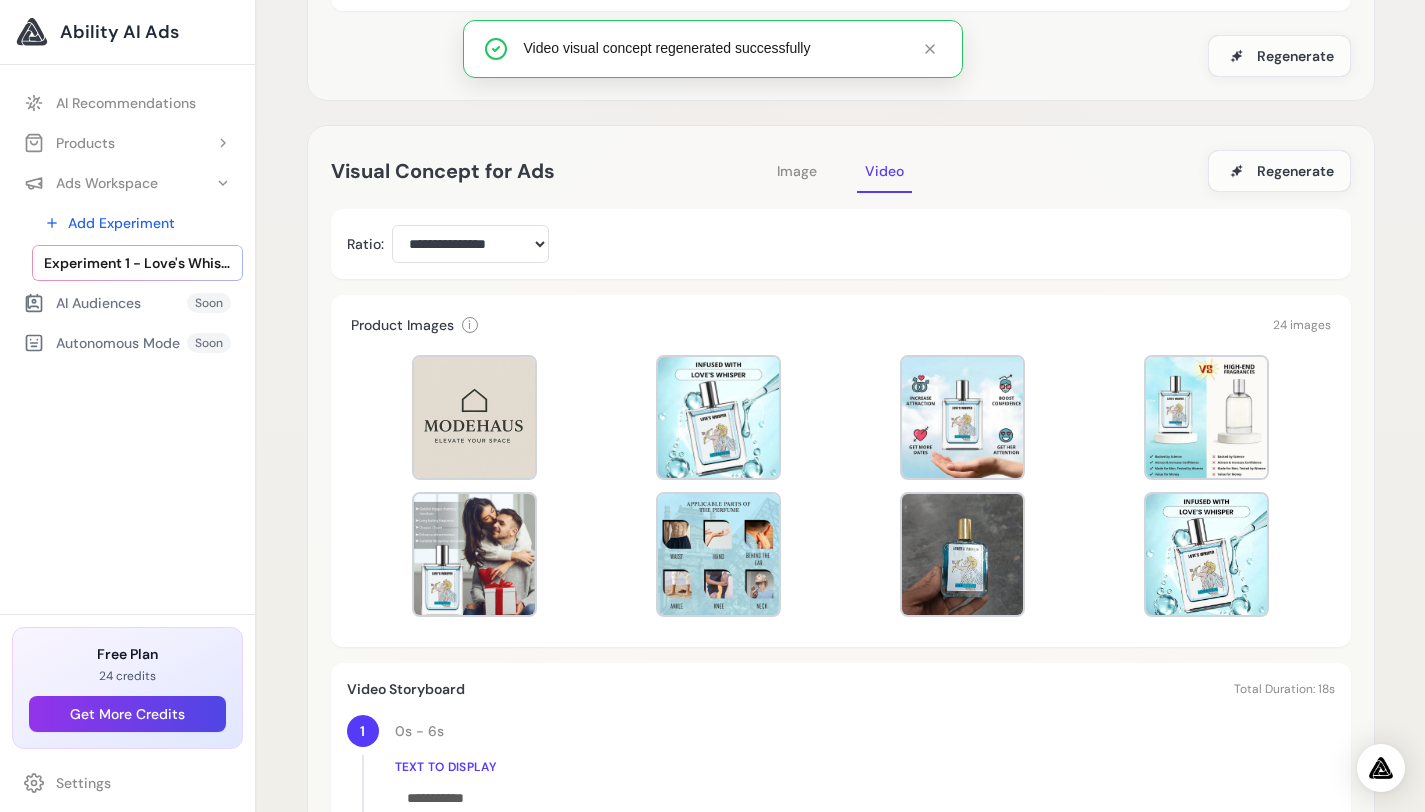 scroll, scrollTop: 296, scrollLeft: 0, axis: vertical 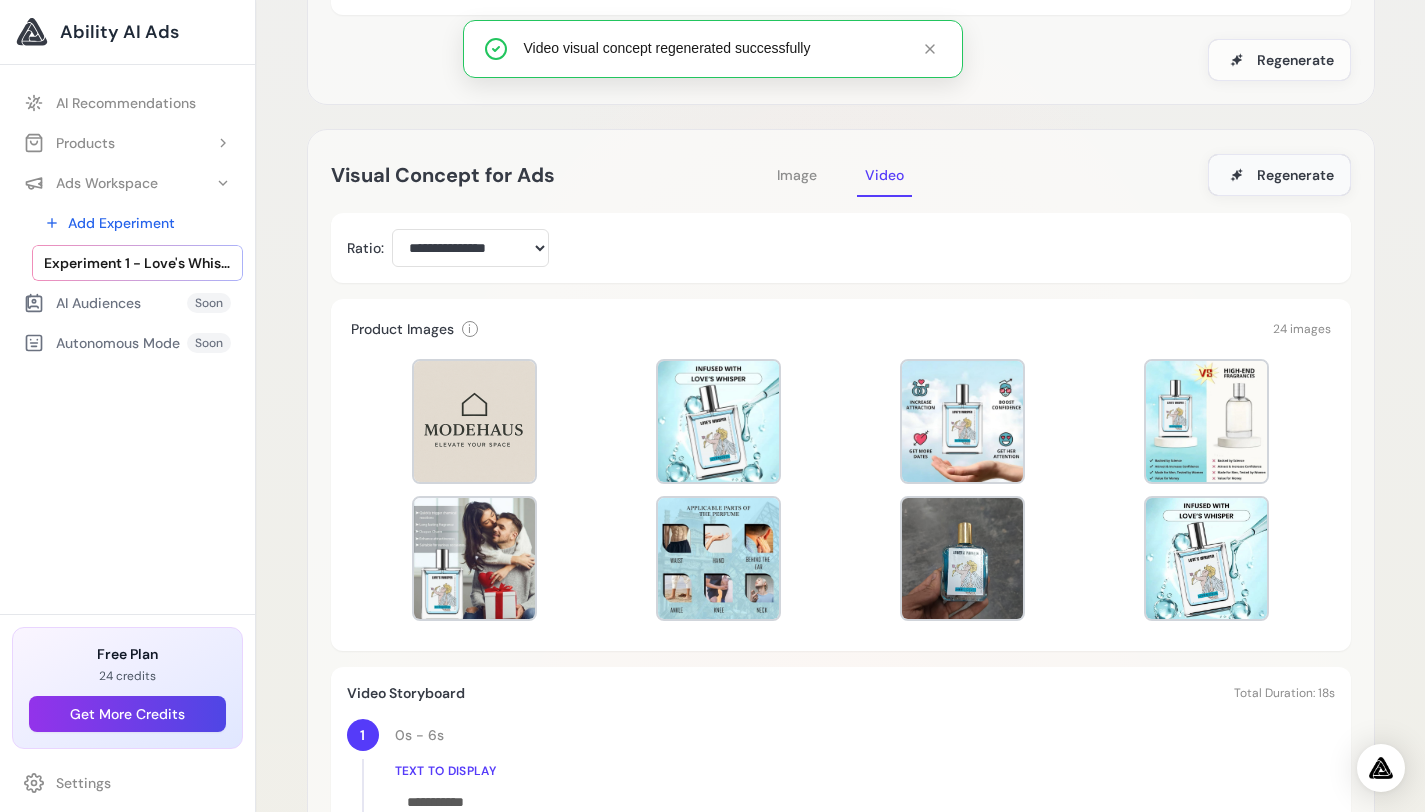 click at bounding box center (1237, 175) 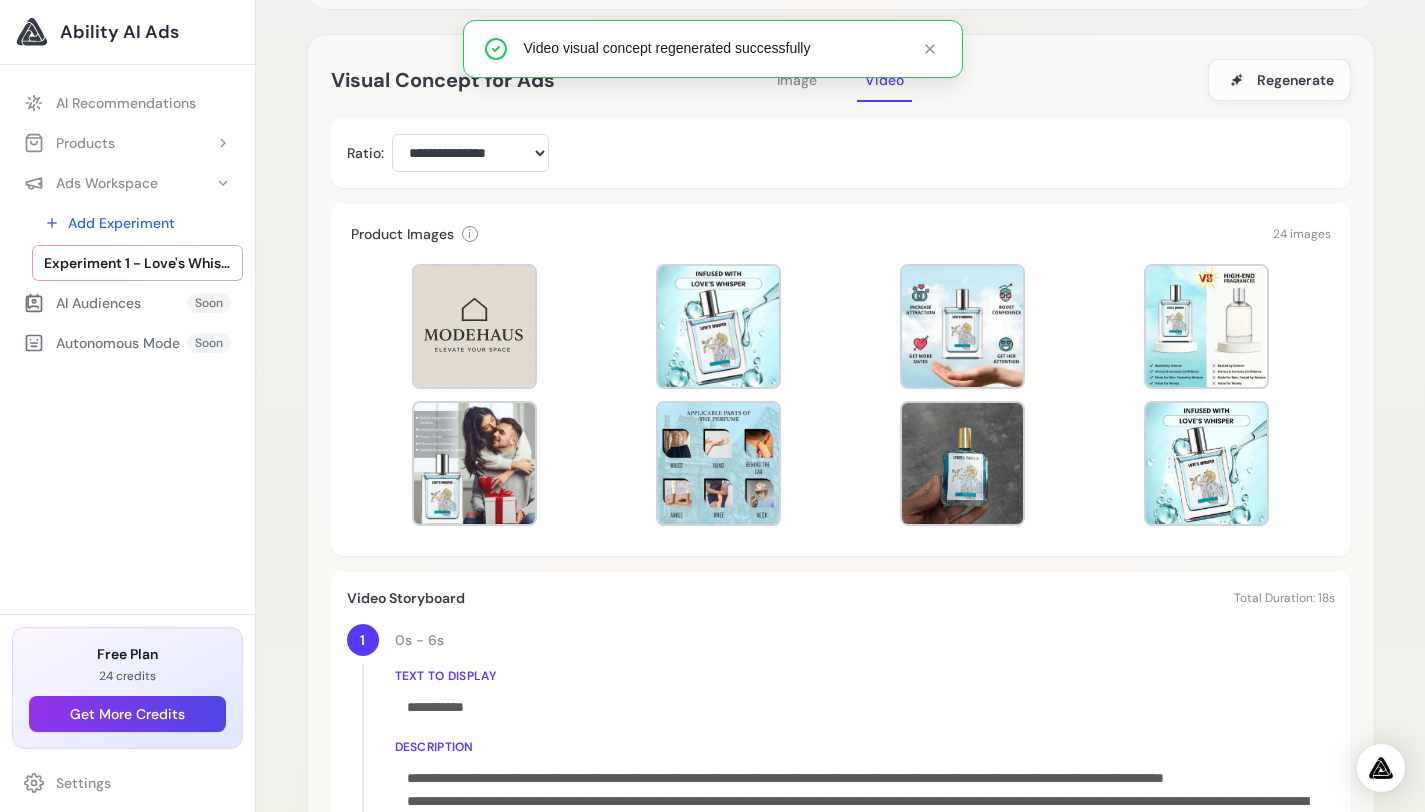 scroll, scrollTop: 377, scrollLeft: 0, axis: vertical 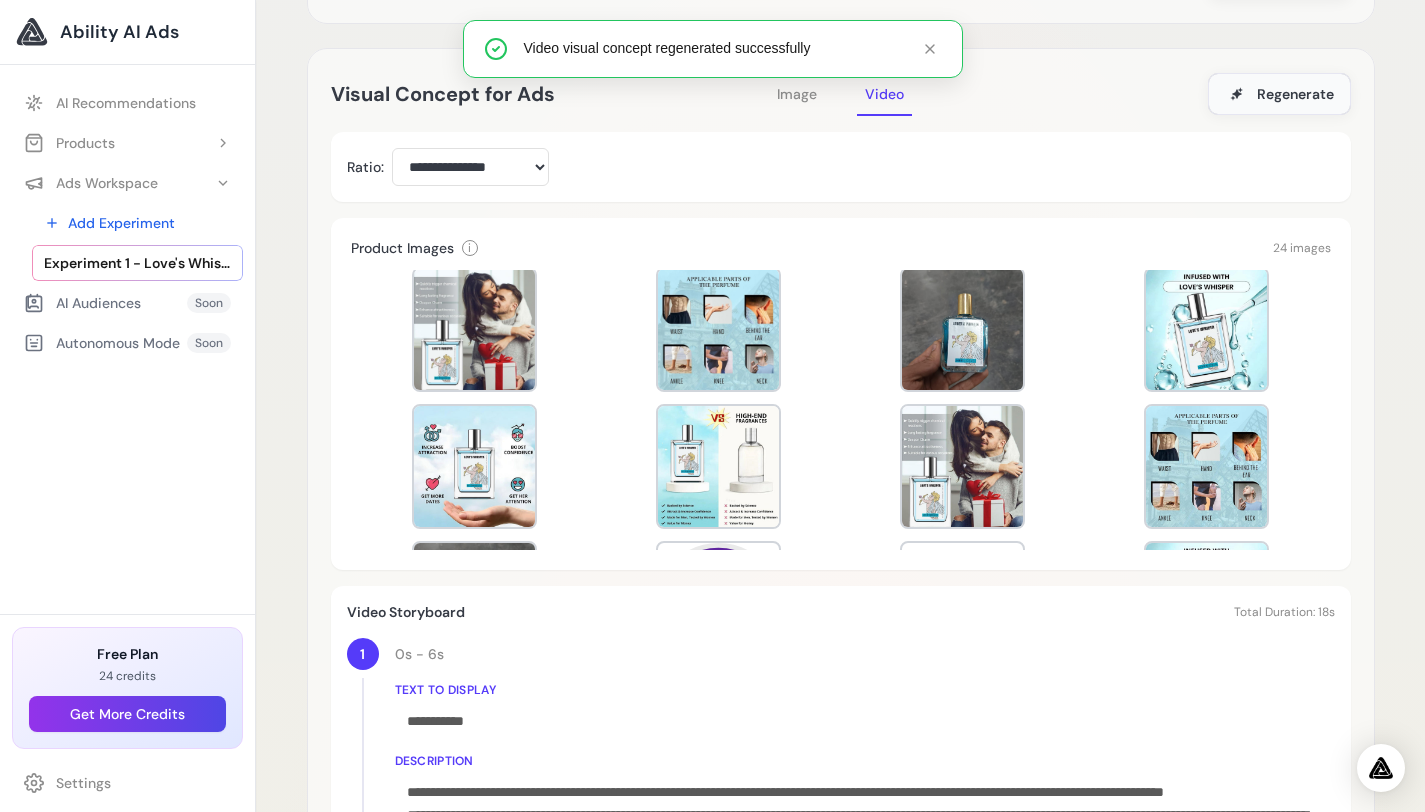 click on "Regenerate" at bounding box center (1295, 94) 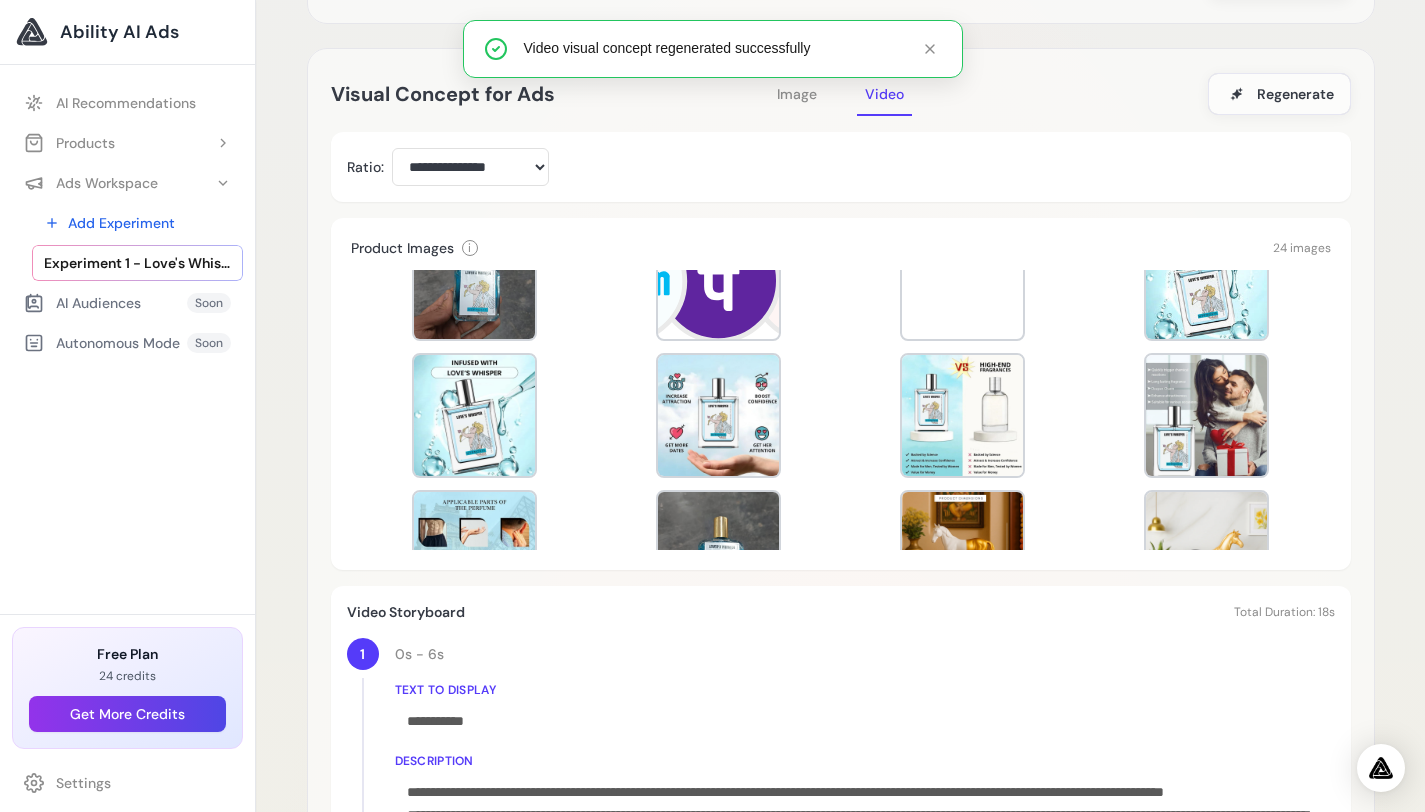 scroll, scrollTop: 489, scrollLeft: 0, axis: vertical 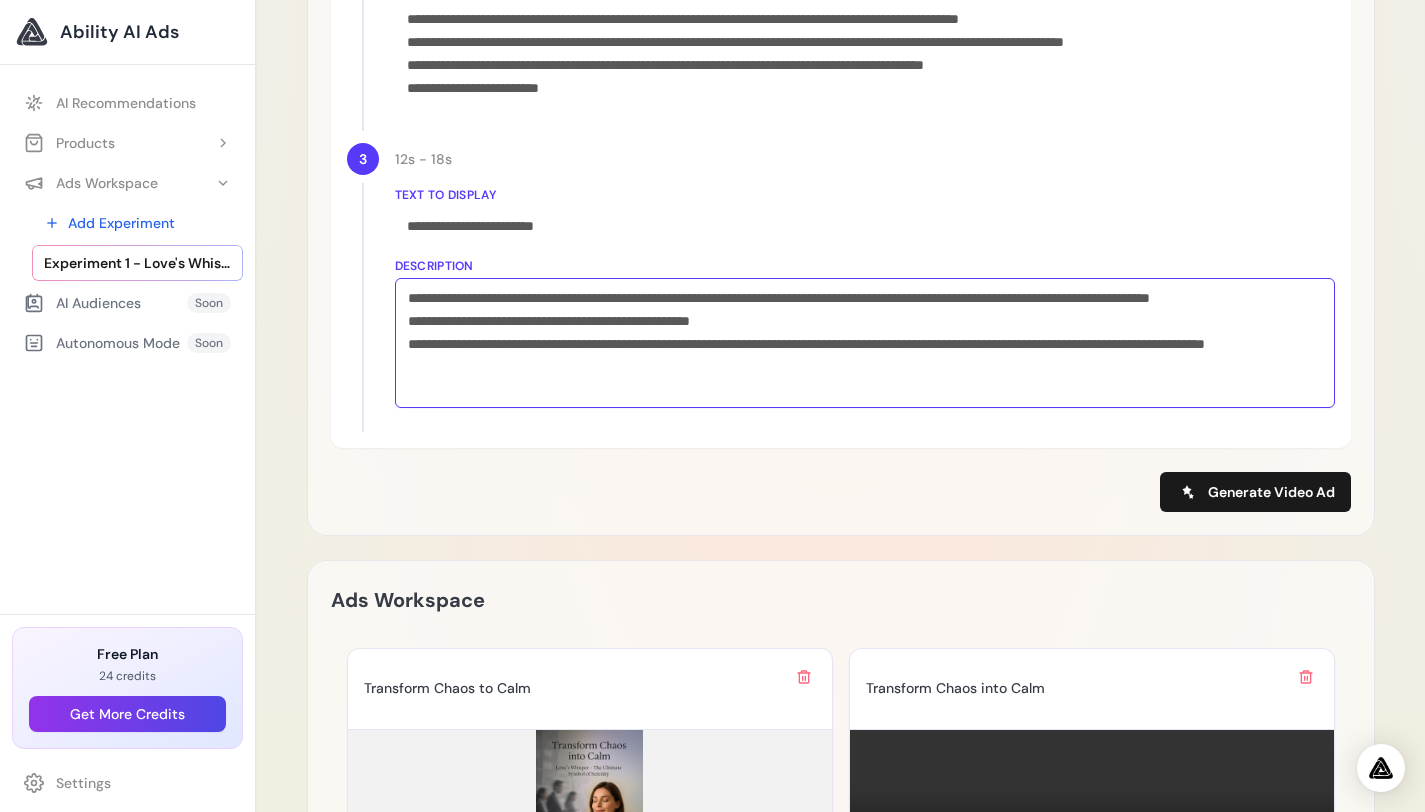 click on "**********" at bounding box center [865, 343] 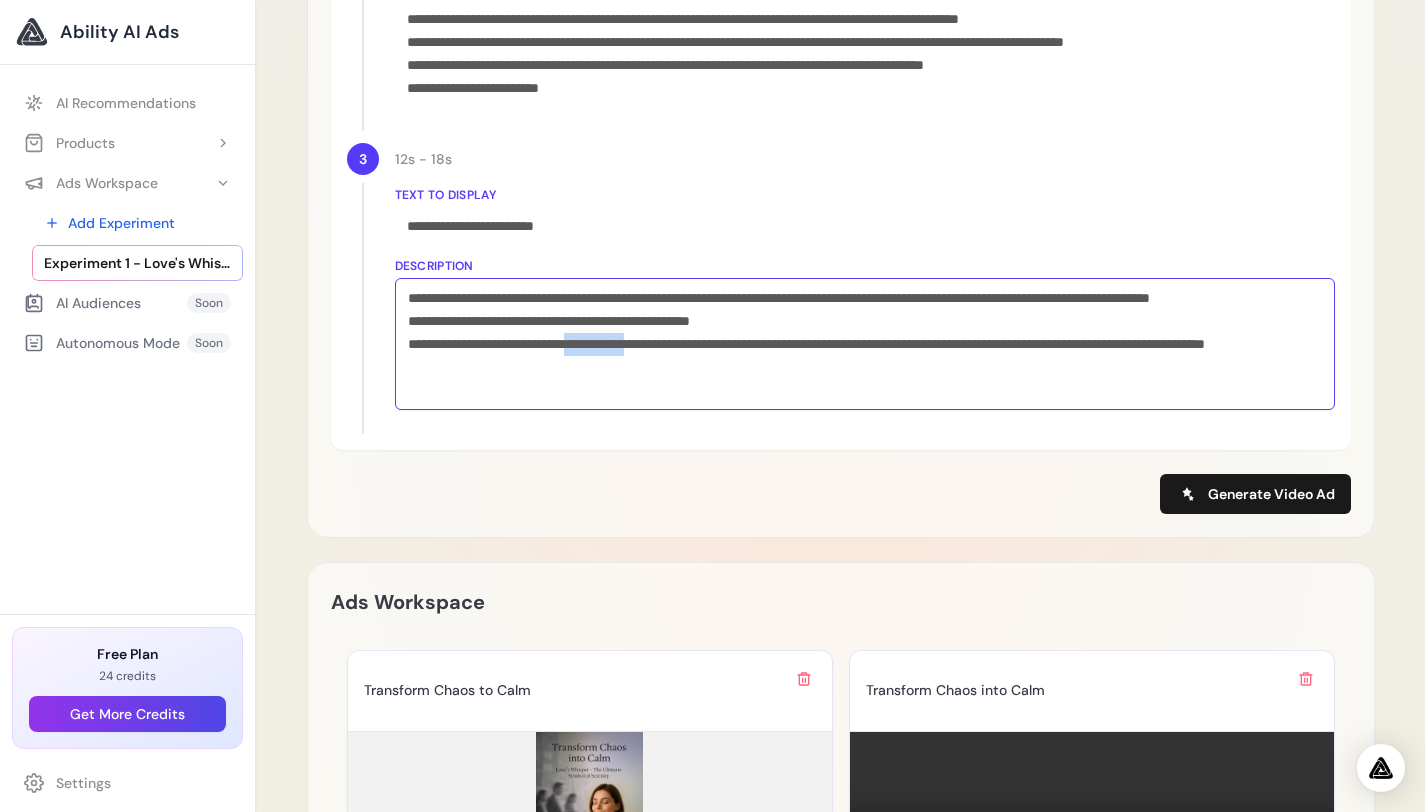 click on "**********" at bounding box center (865, 344) 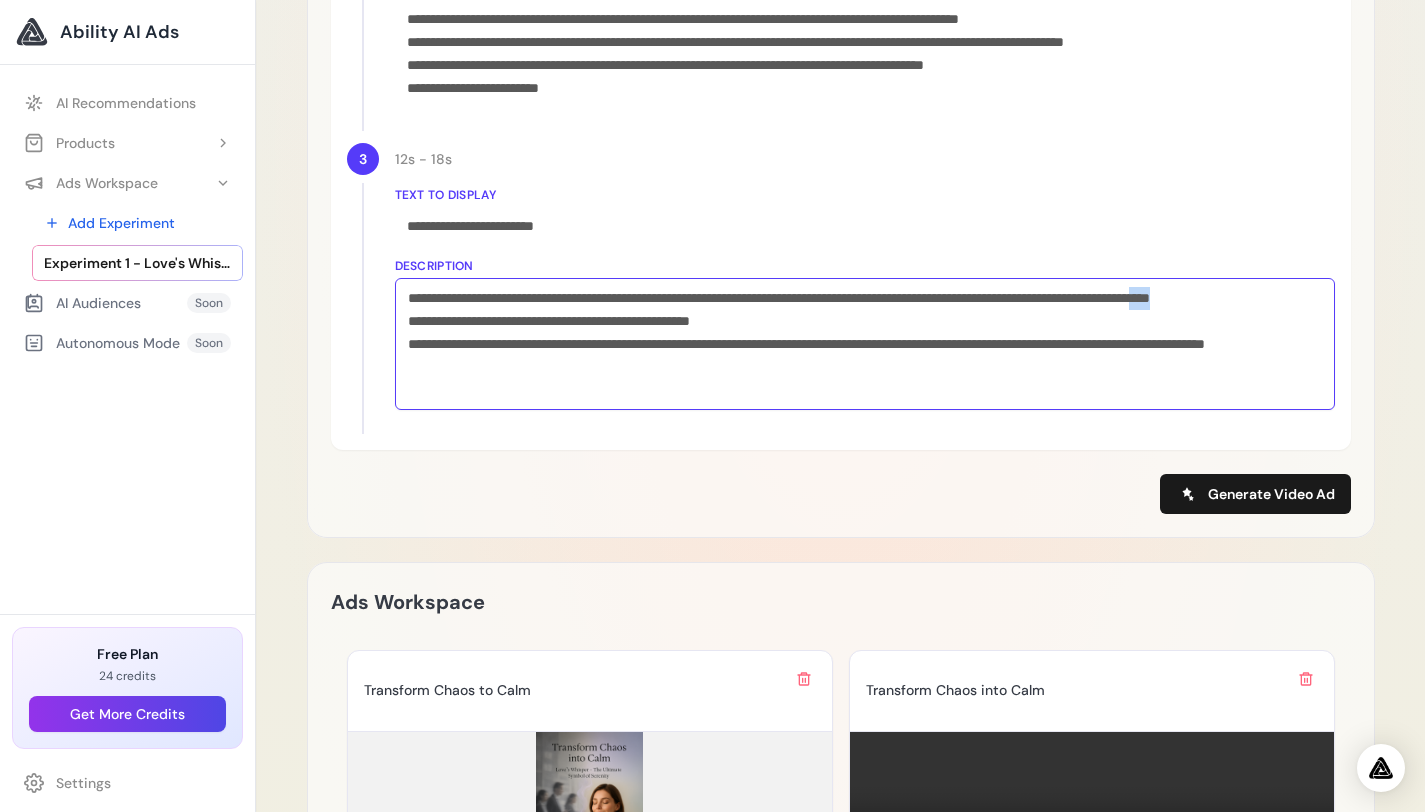 click on "**********" at bounding box center (865, 344) 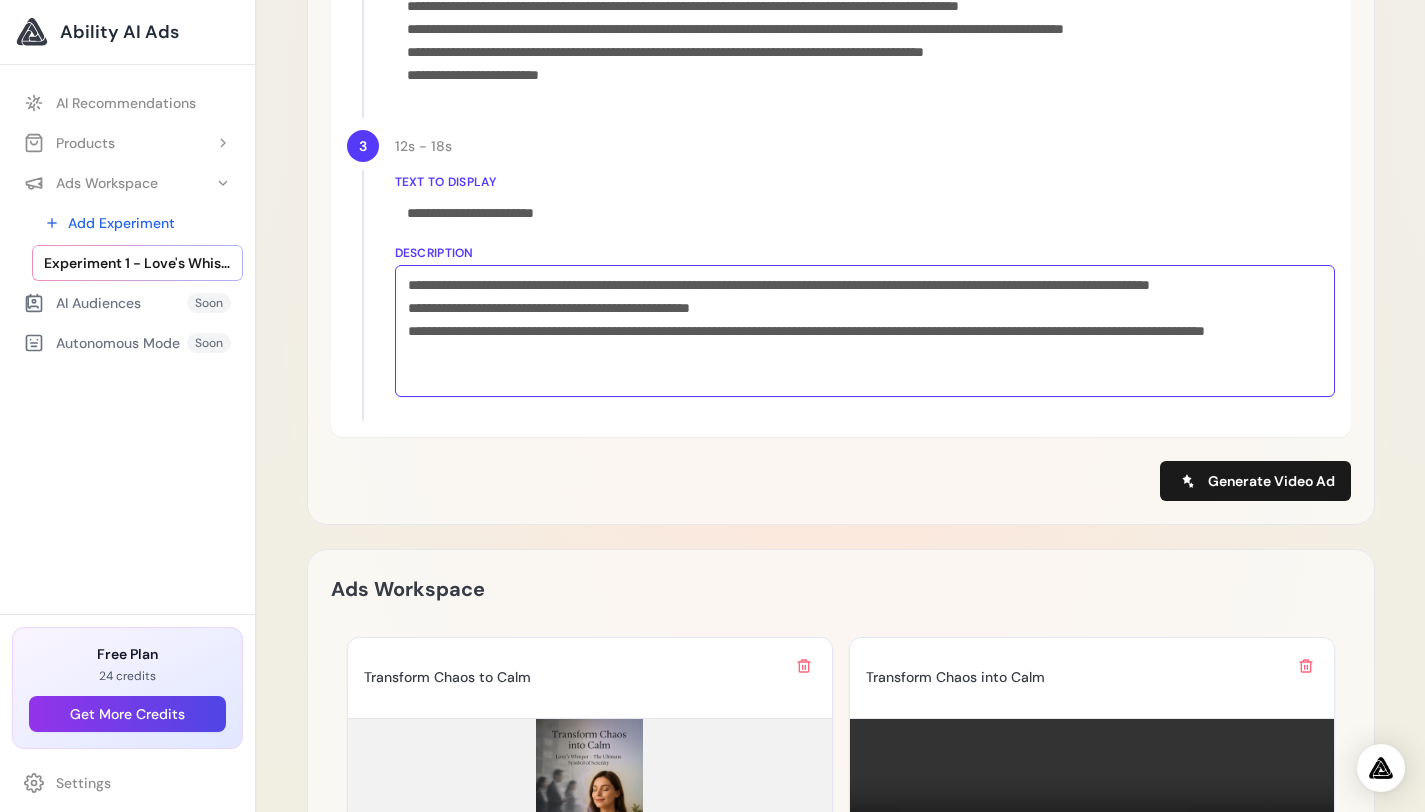 scroll, scrollTop: 1401, scrollLeft: 0, axis: vertical 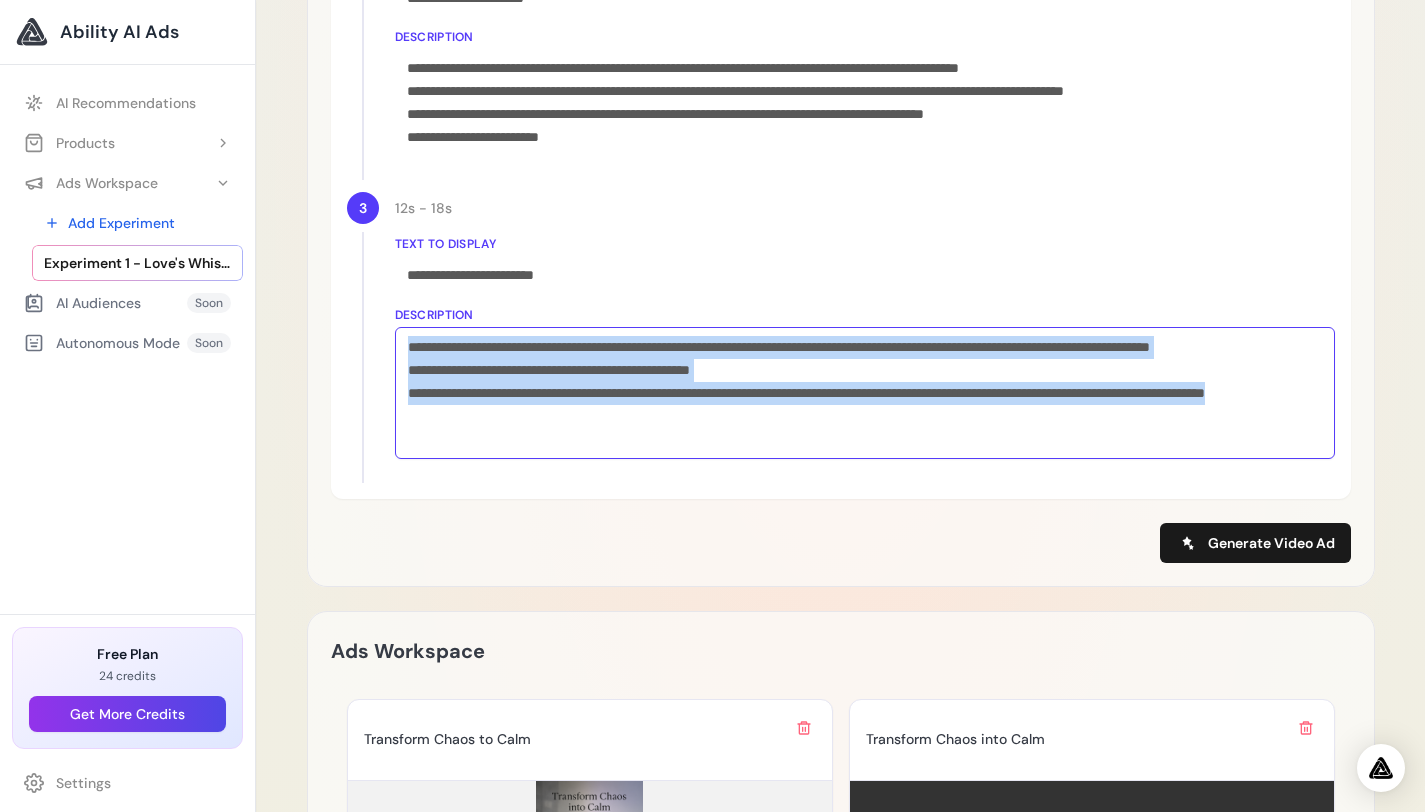drag, startPoint x: 409, startPoint y: 349, endPoint x: 589, endPoint y: 447, distance: 204.94878 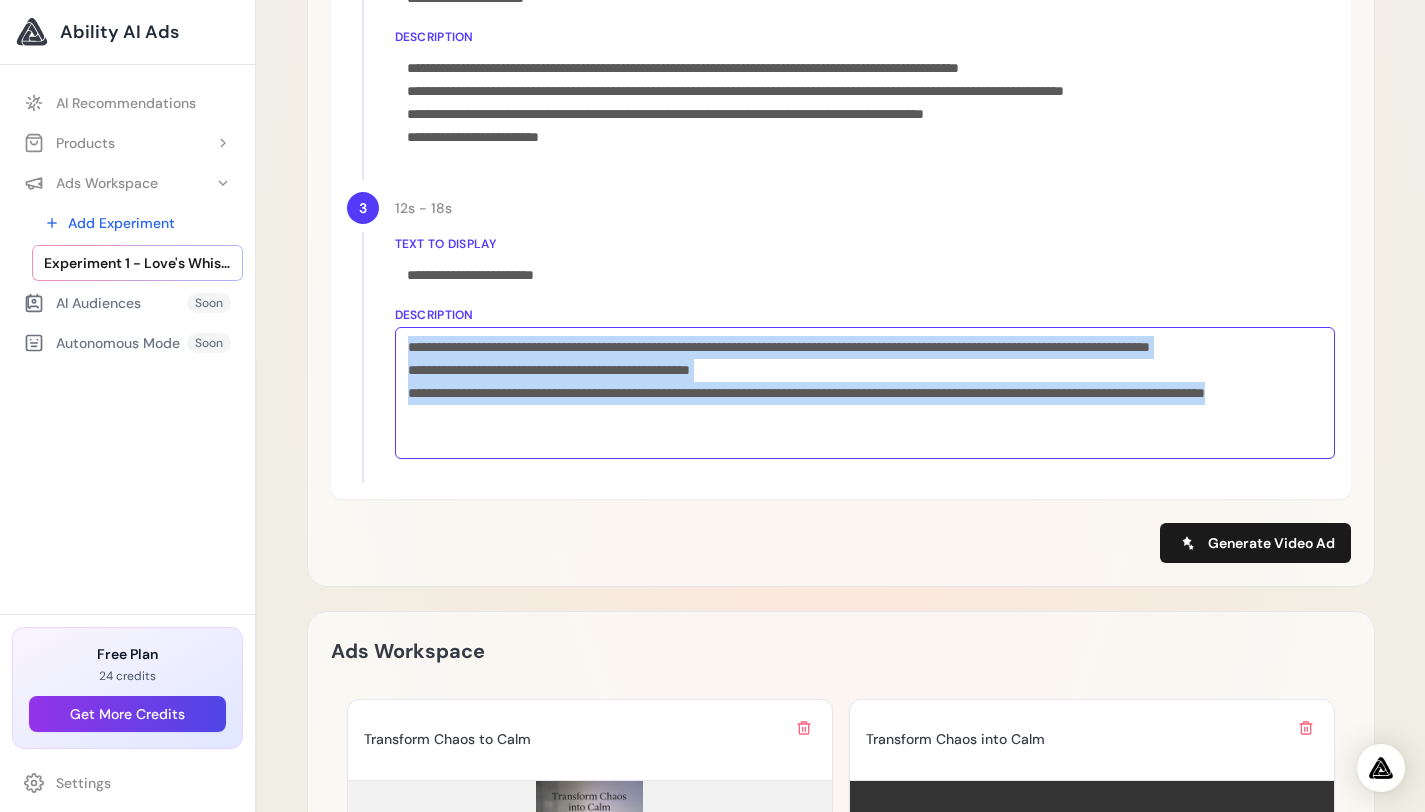paste 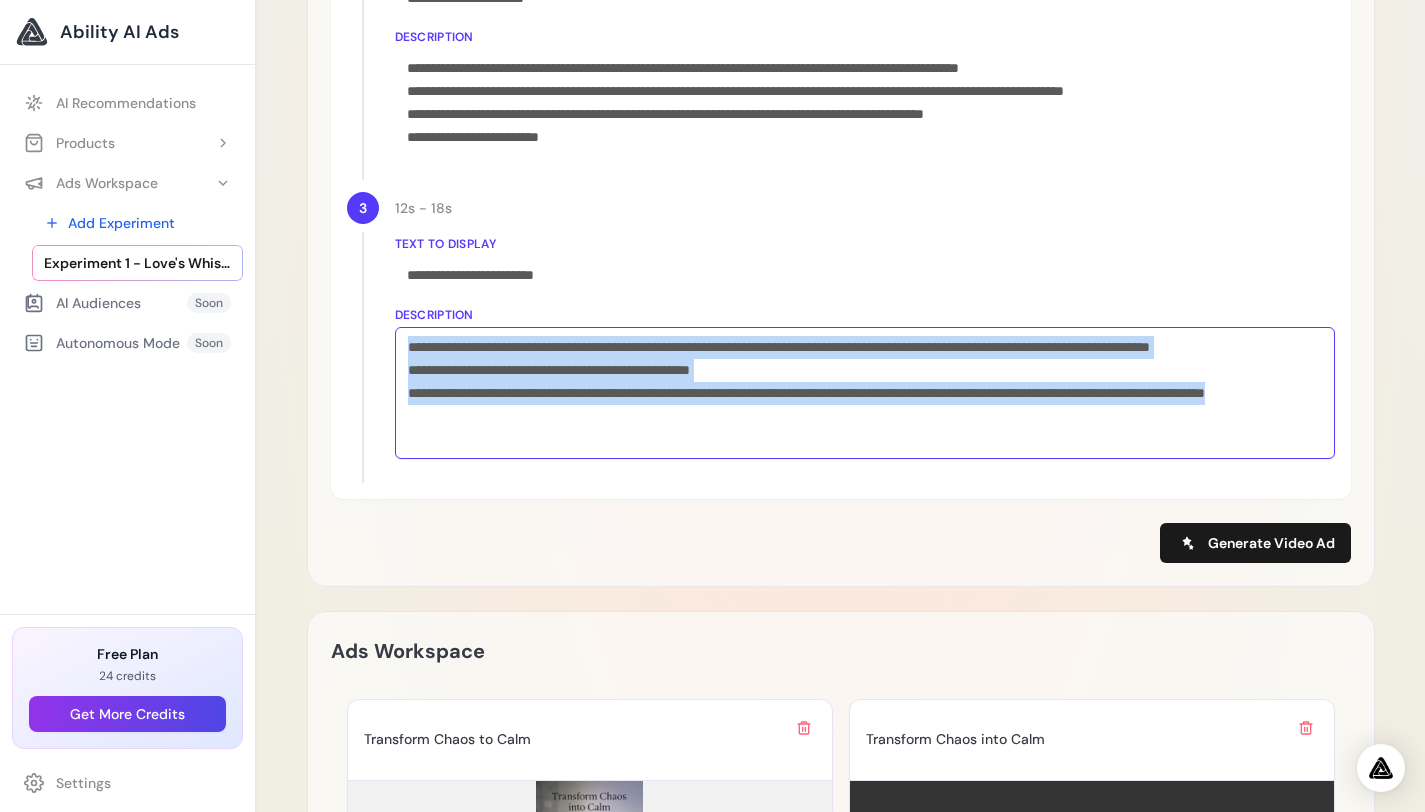 type 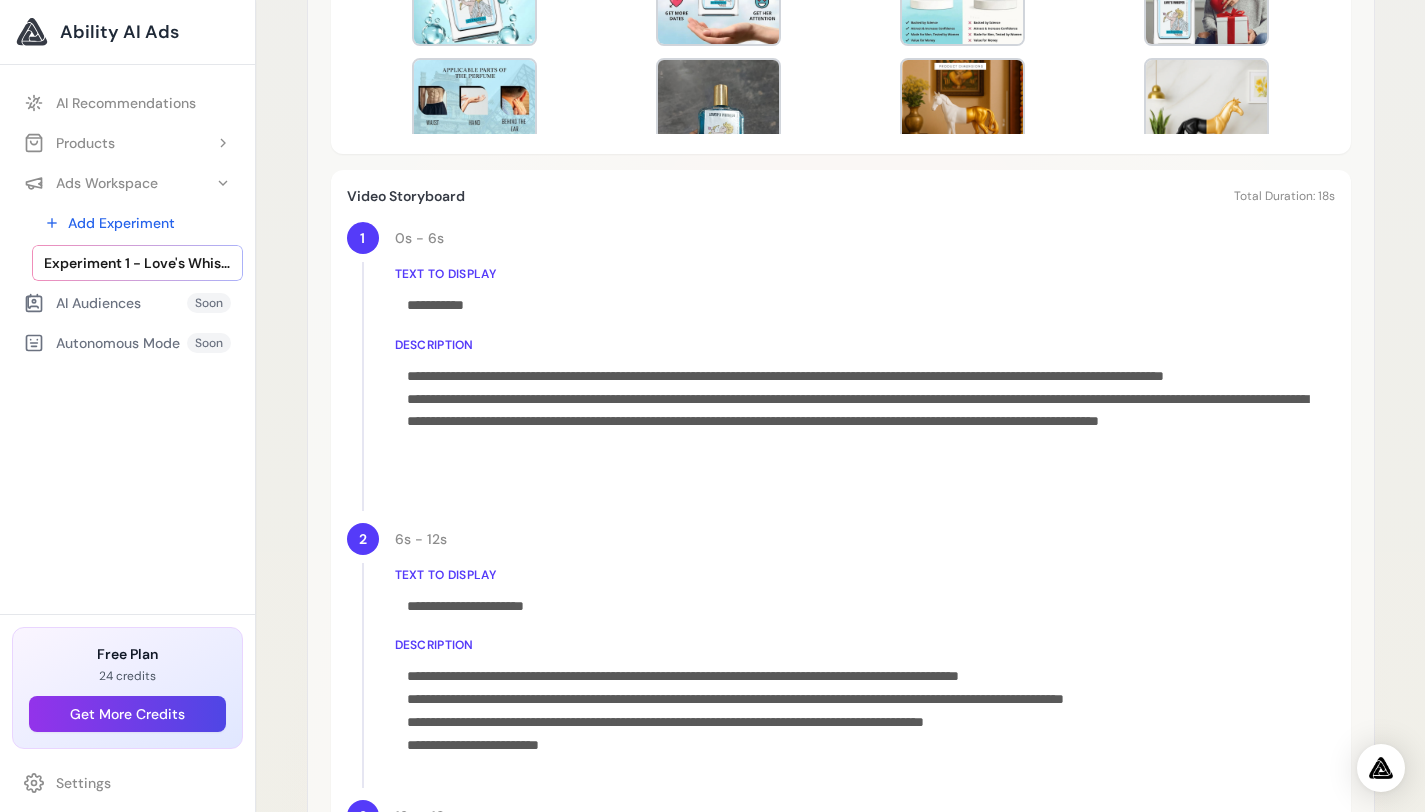 scroll, scrollTop: 792, scrollLeft: 0, axis: vertical 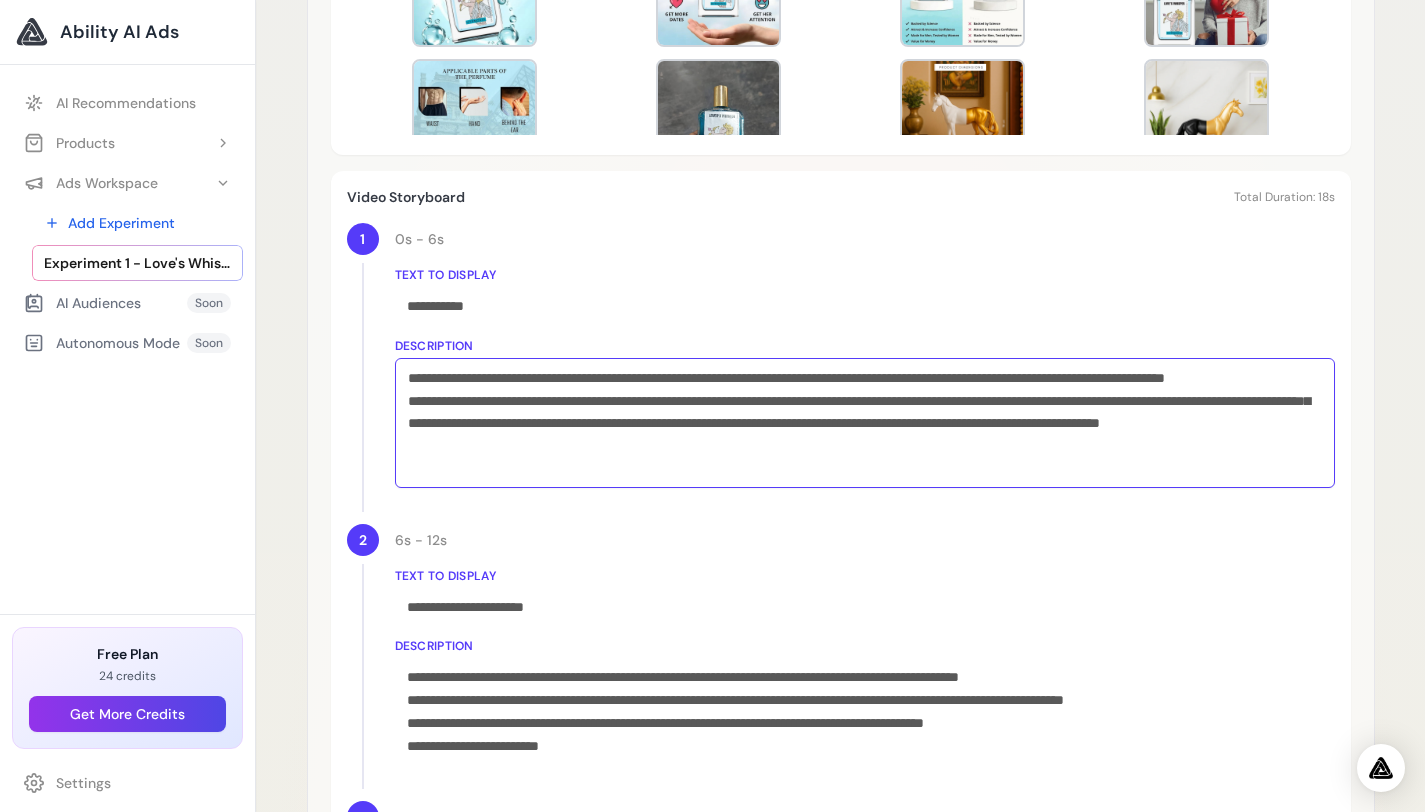 click on "**********" at bounding box center (865, 423) 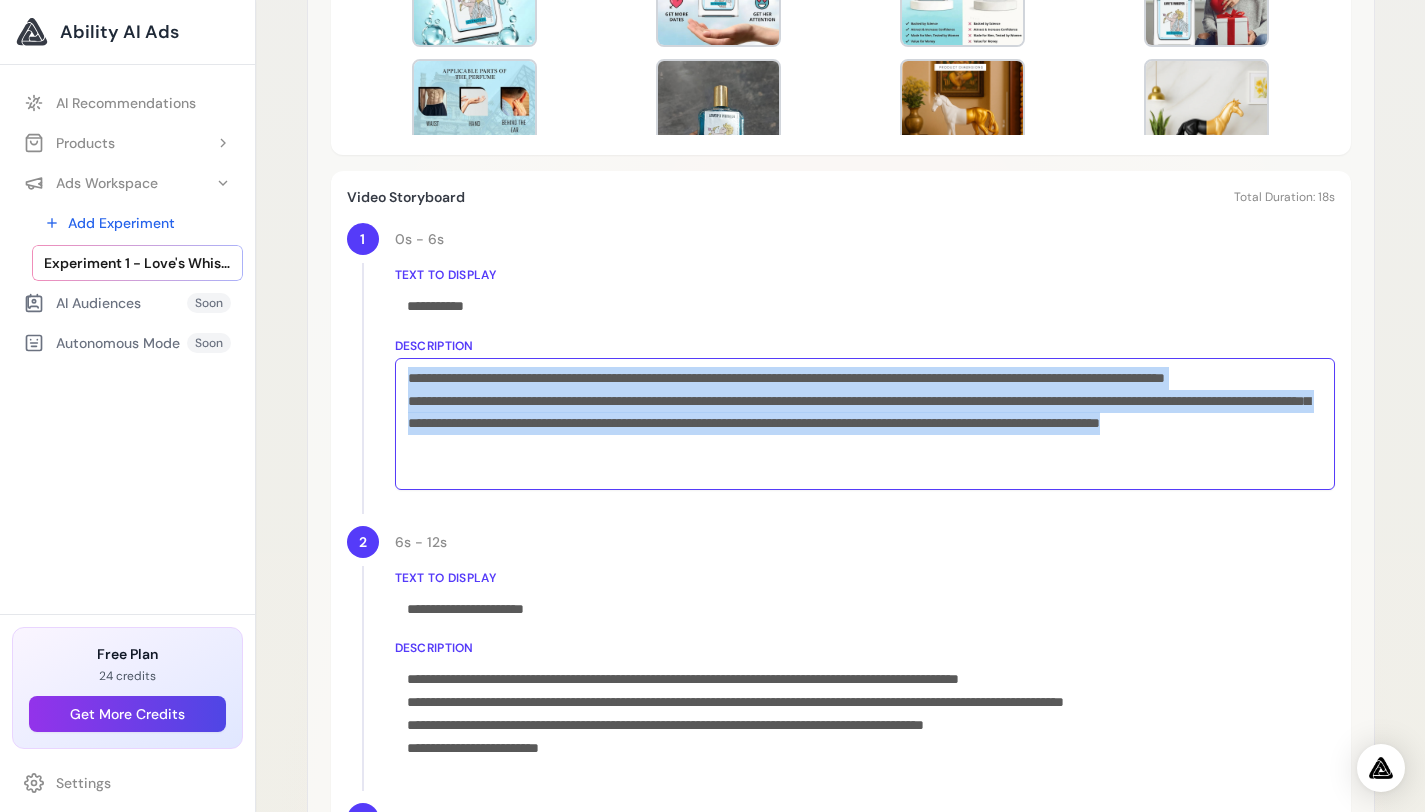 copy on "**********" 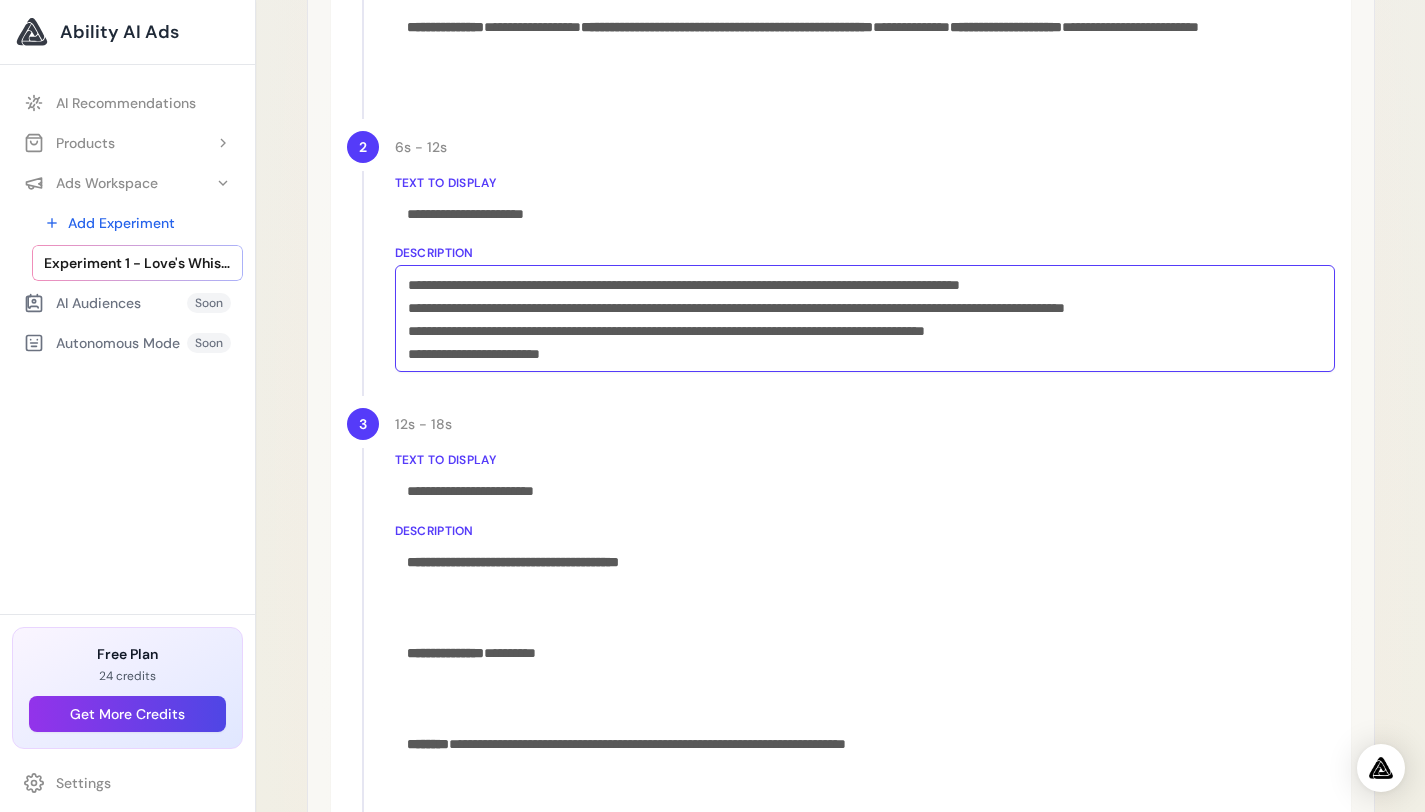 click on "**********" at bounding box center [865, 318] 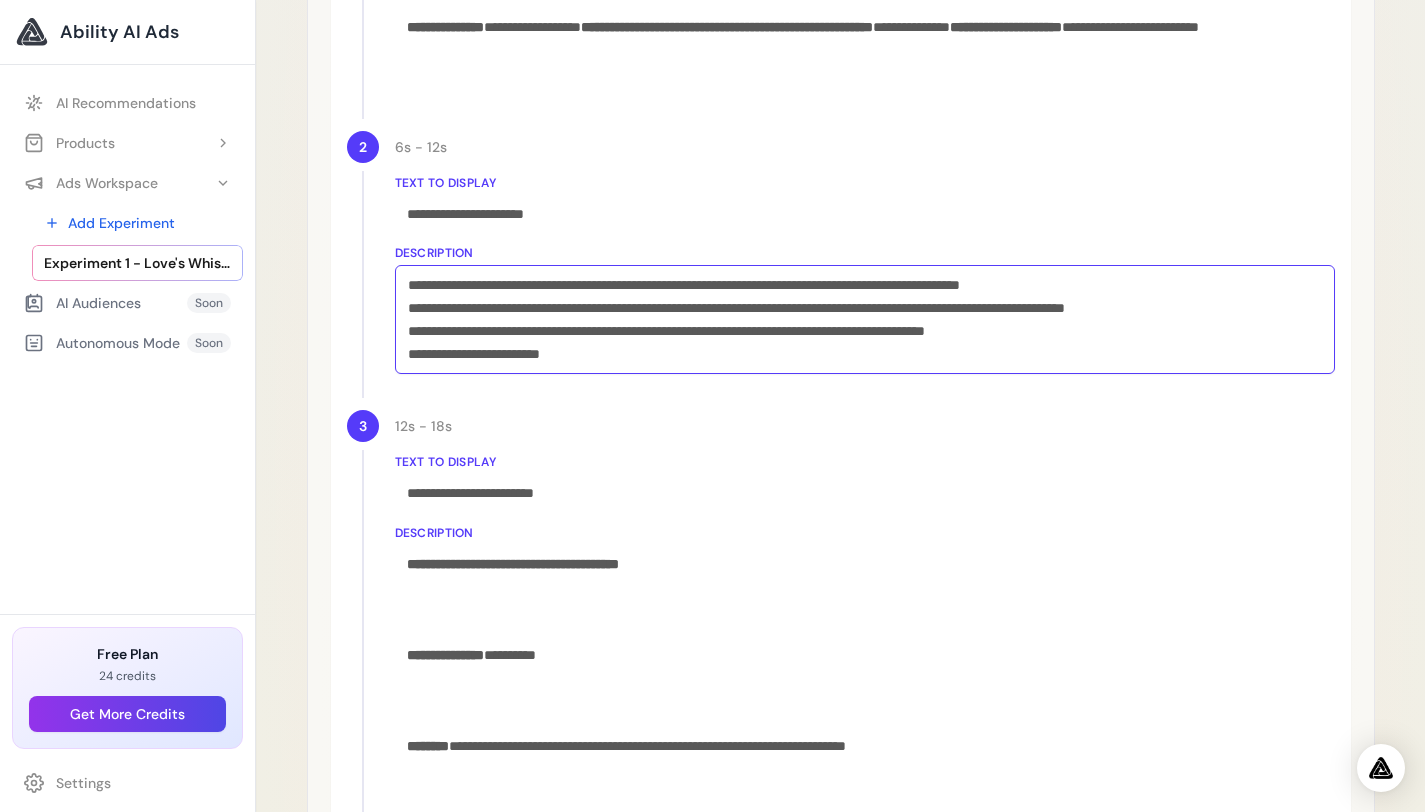 scroll, scrollTop: 2004, scrollLeft: 0, axis: vertical 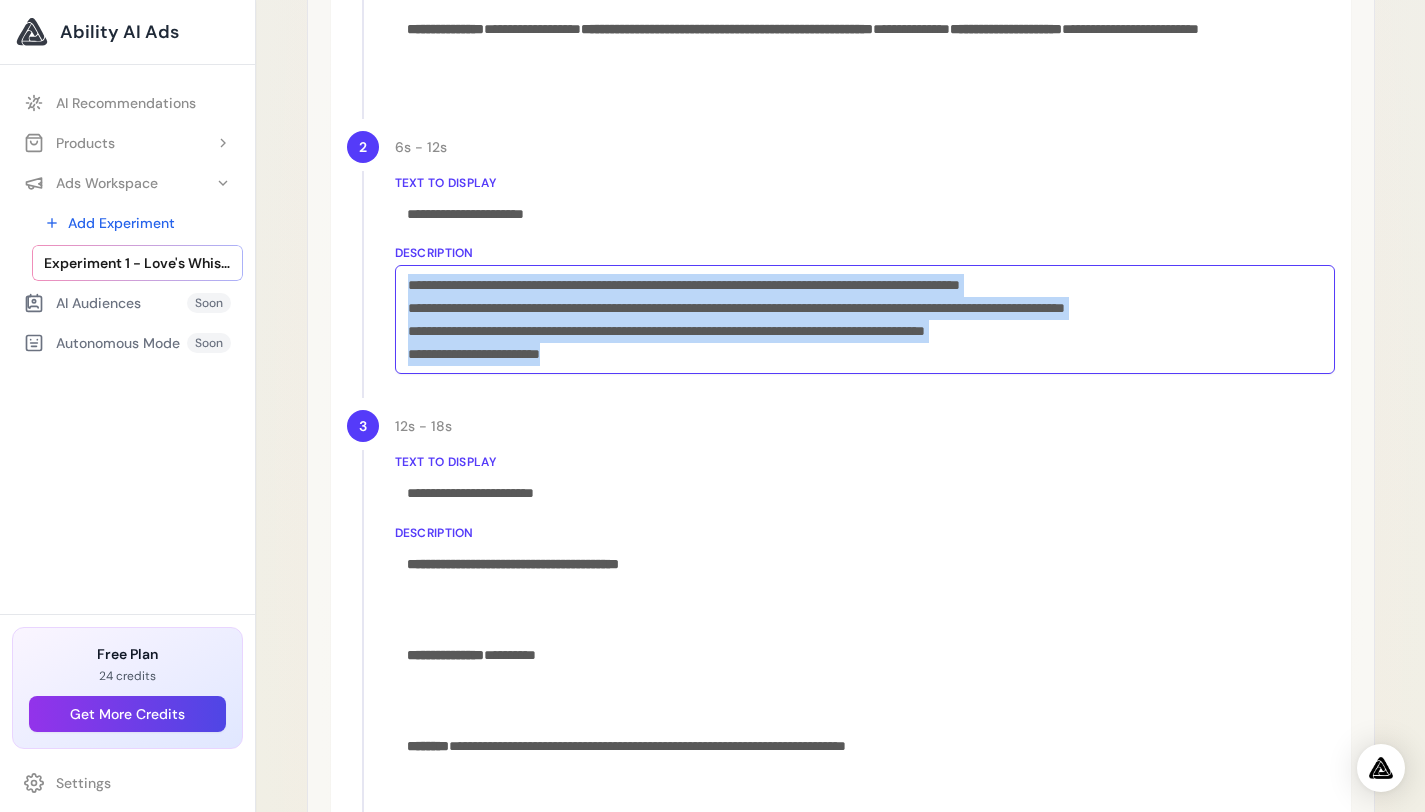 copy on "**********" 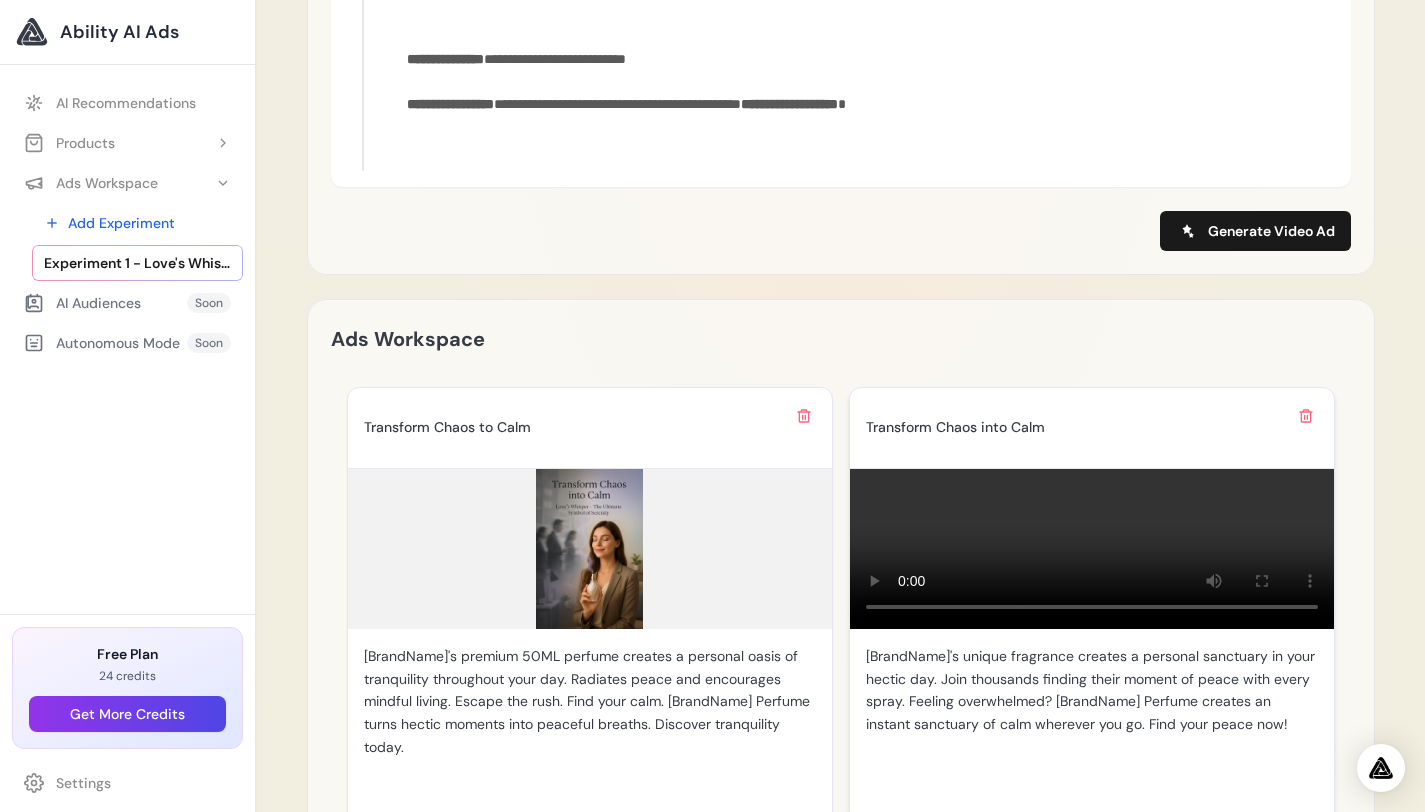 scroll, scrollTop: 4345, scrollLeft: 0, axis: vertical 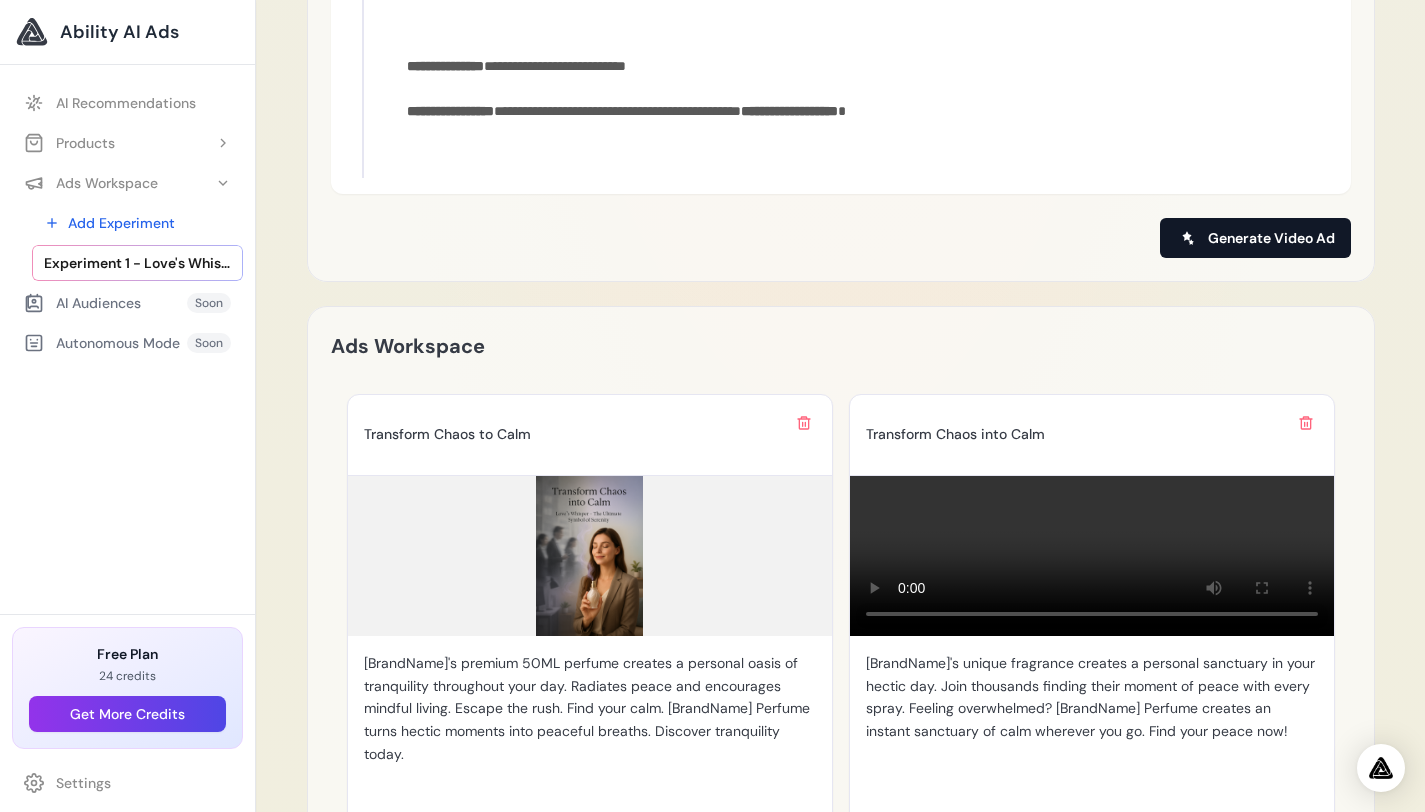 click on "Generate Video Ad" at bounding box center [1271, 238] 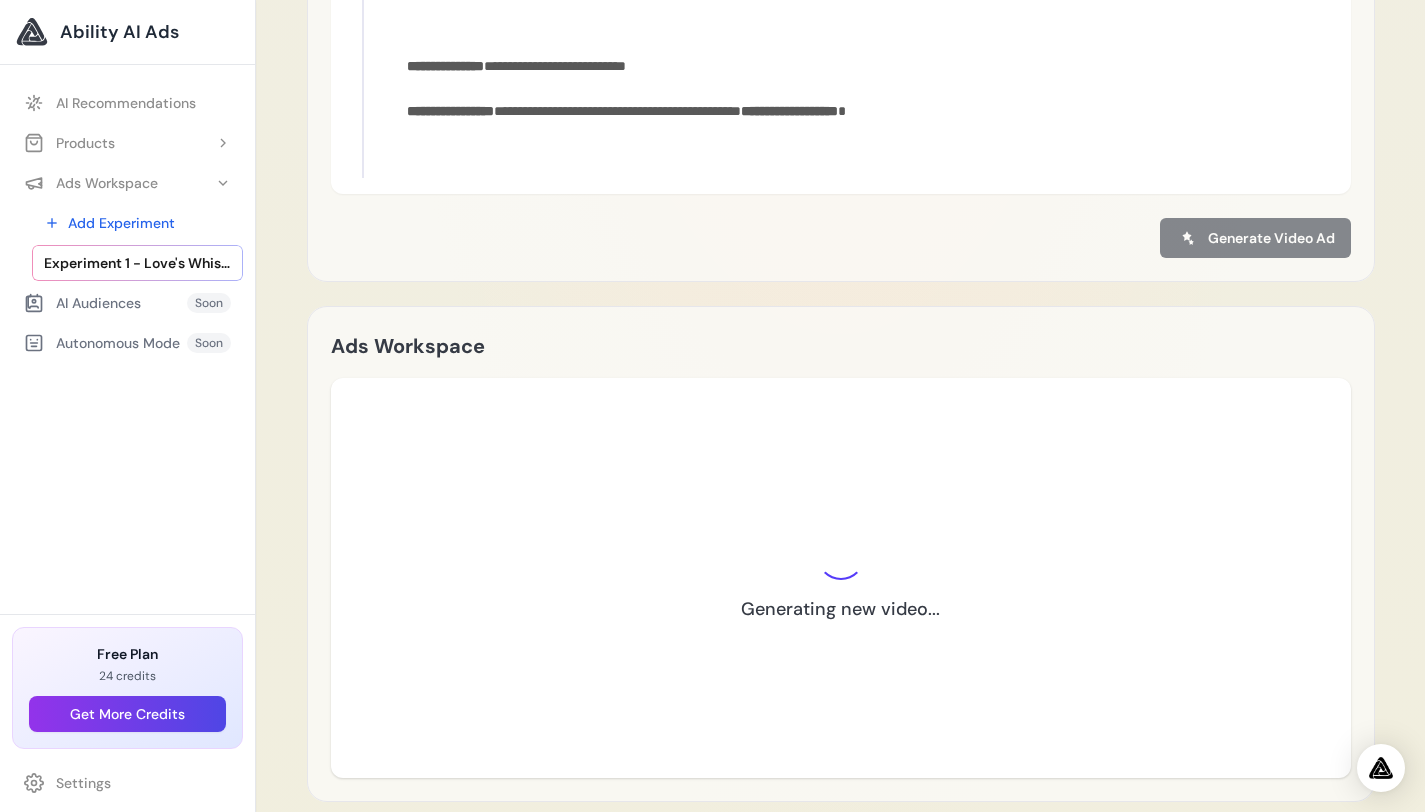 scroll, scrollTop: 4343, scrollLeft: 0, axis: vertical 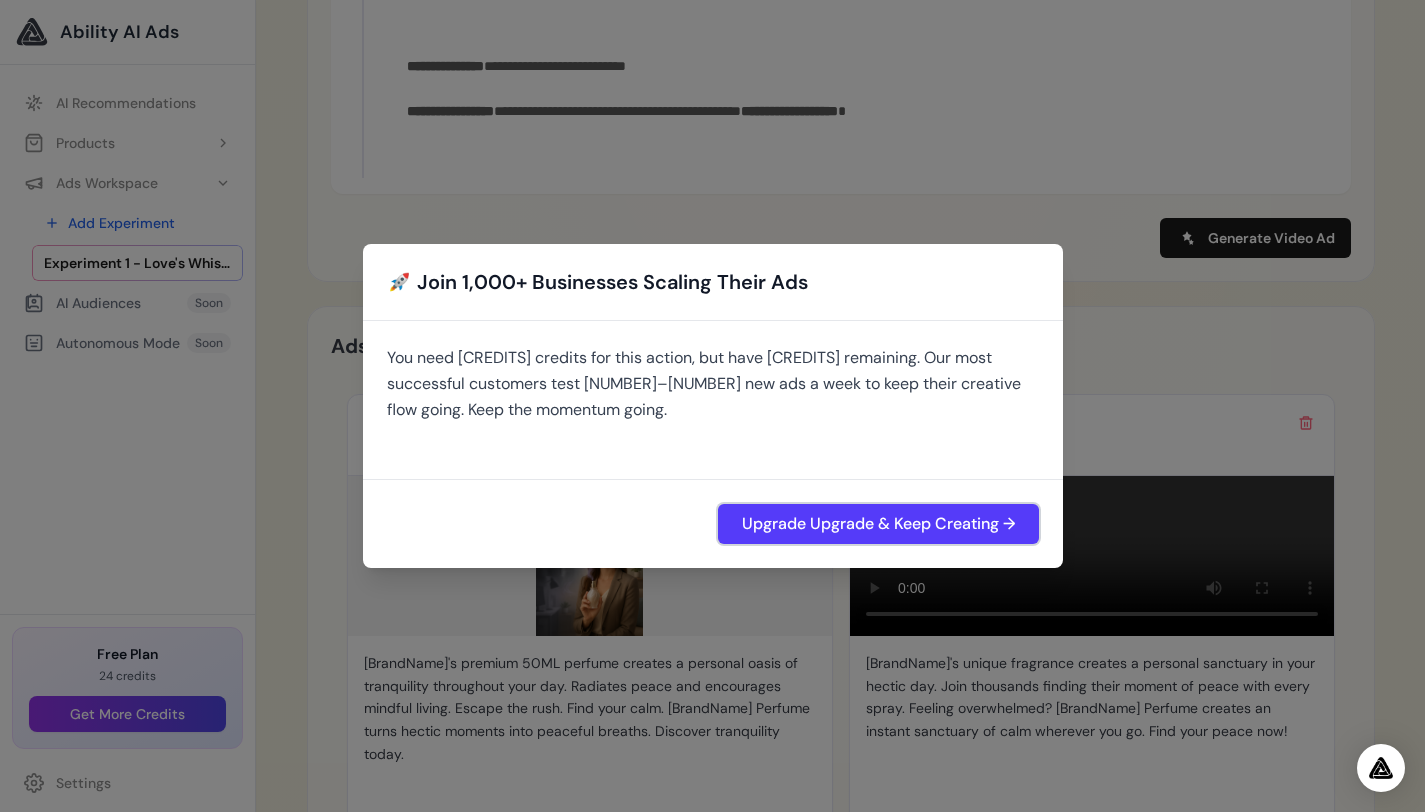 click on "Upgrade Upgrade & Keep Creating →" at bounding box center [878, 524] 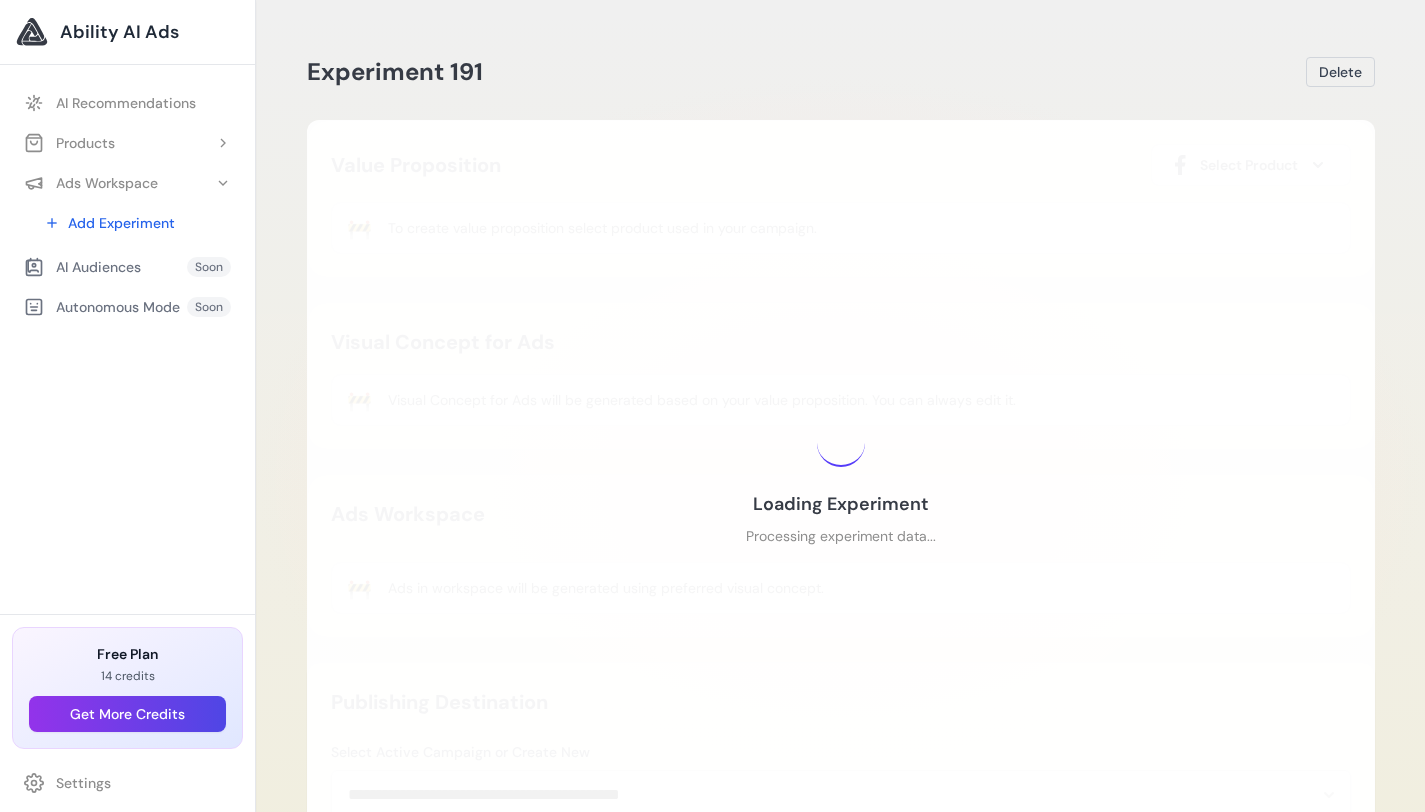 scroll, scrollTop: 148, scrollLeft: 0, axis: vertical 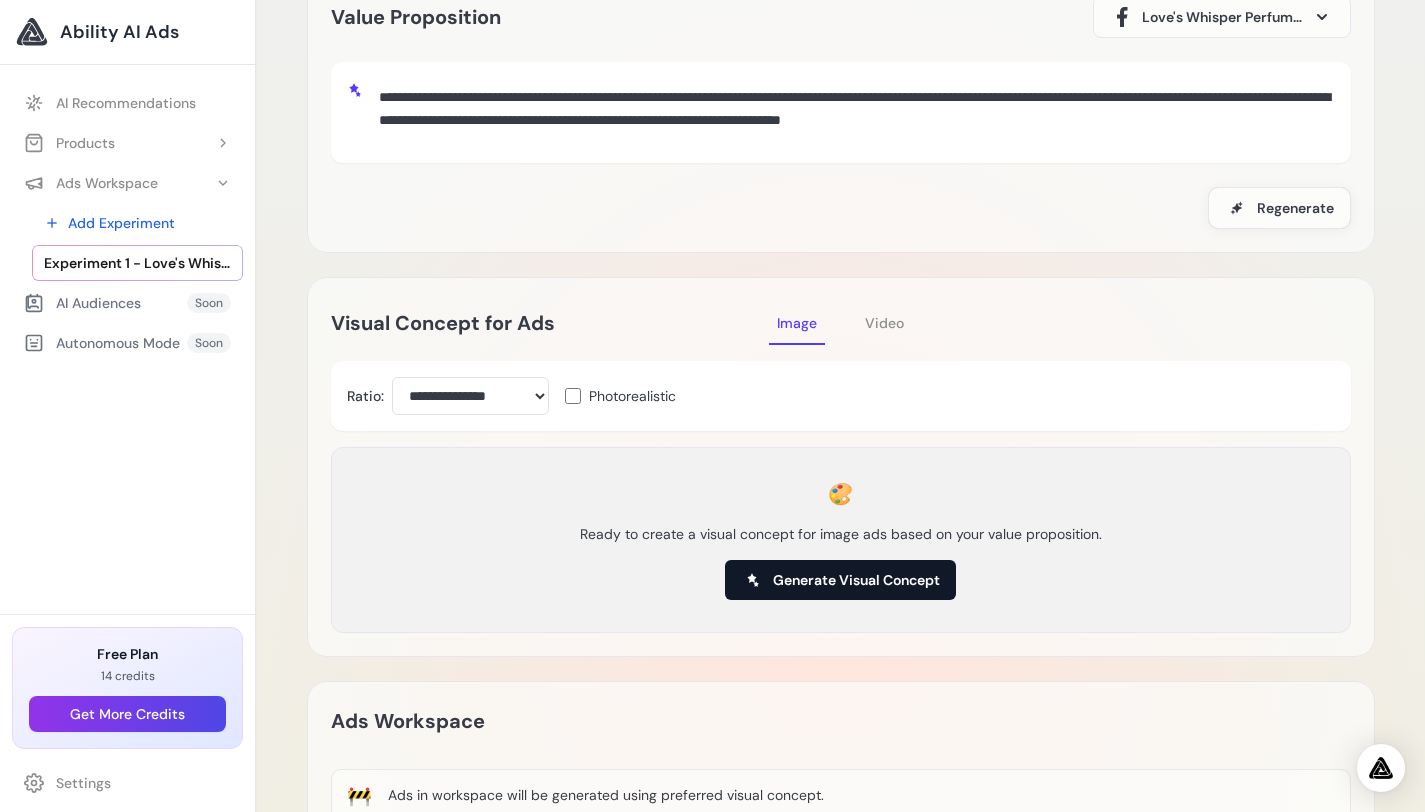 click on "Generate Visual Concept" at bounding box center [856, 580] 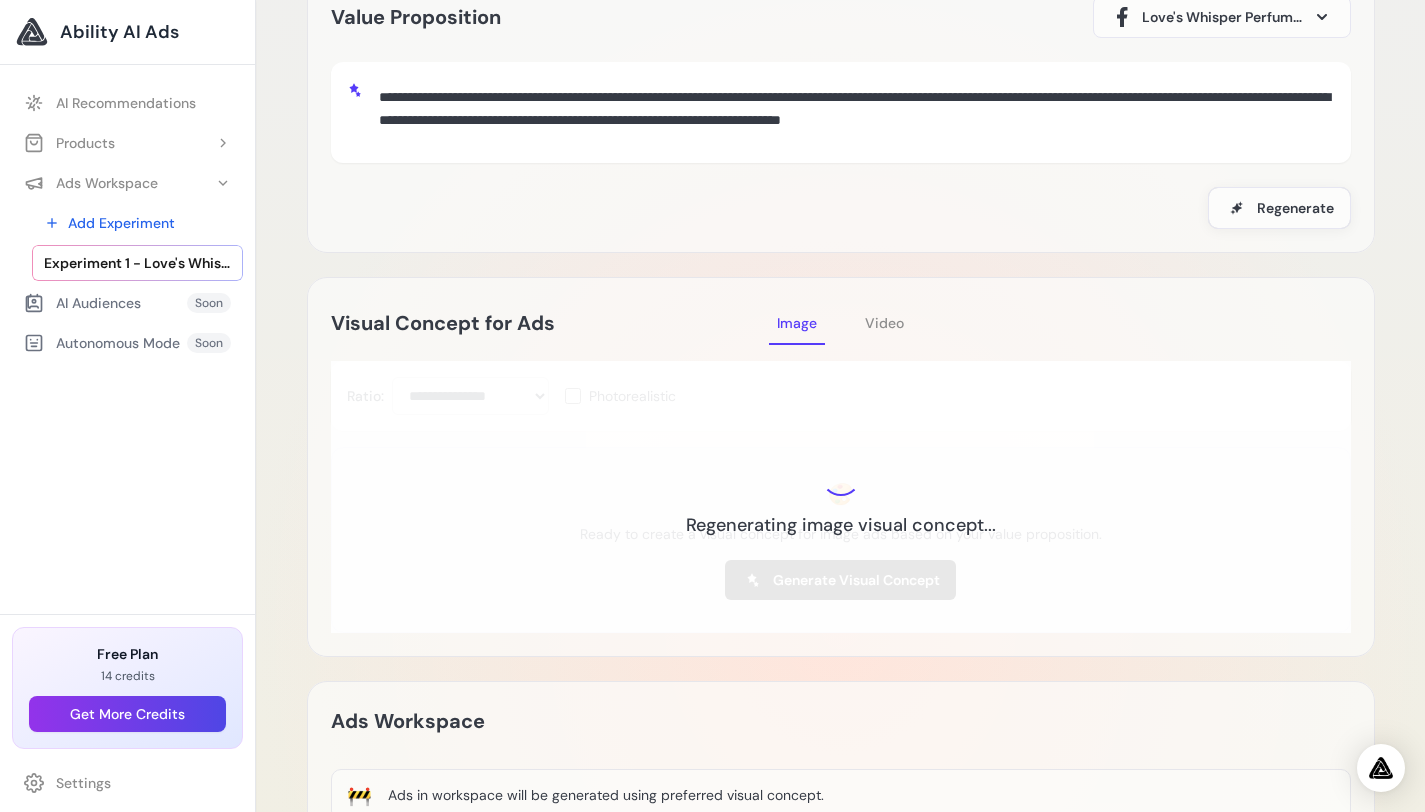 click on "Video" at bounding box center (884, 323) 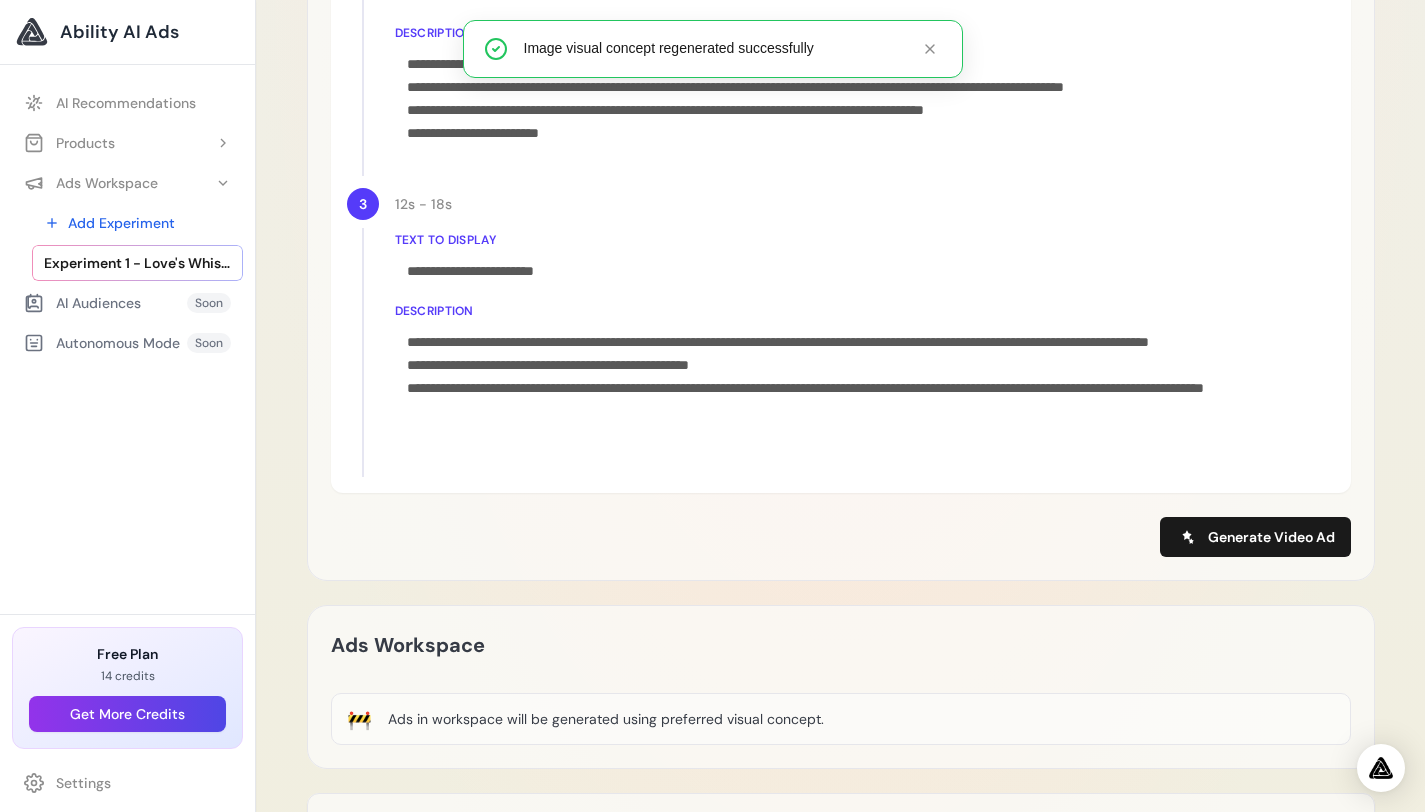 scroll, scrollTop: 1501, scrollLeft: 0, axis: vertical 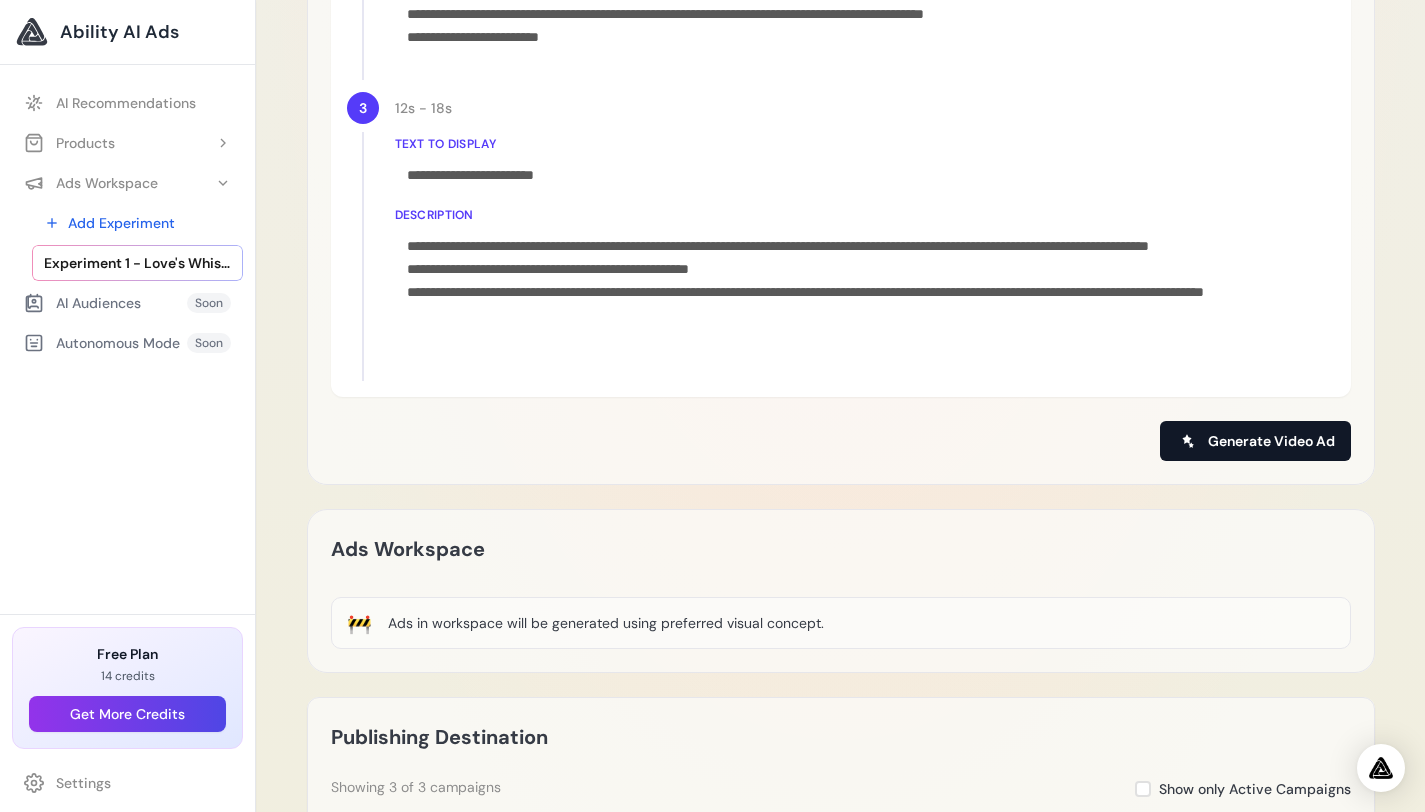 click at bounding box center [1188, 441] 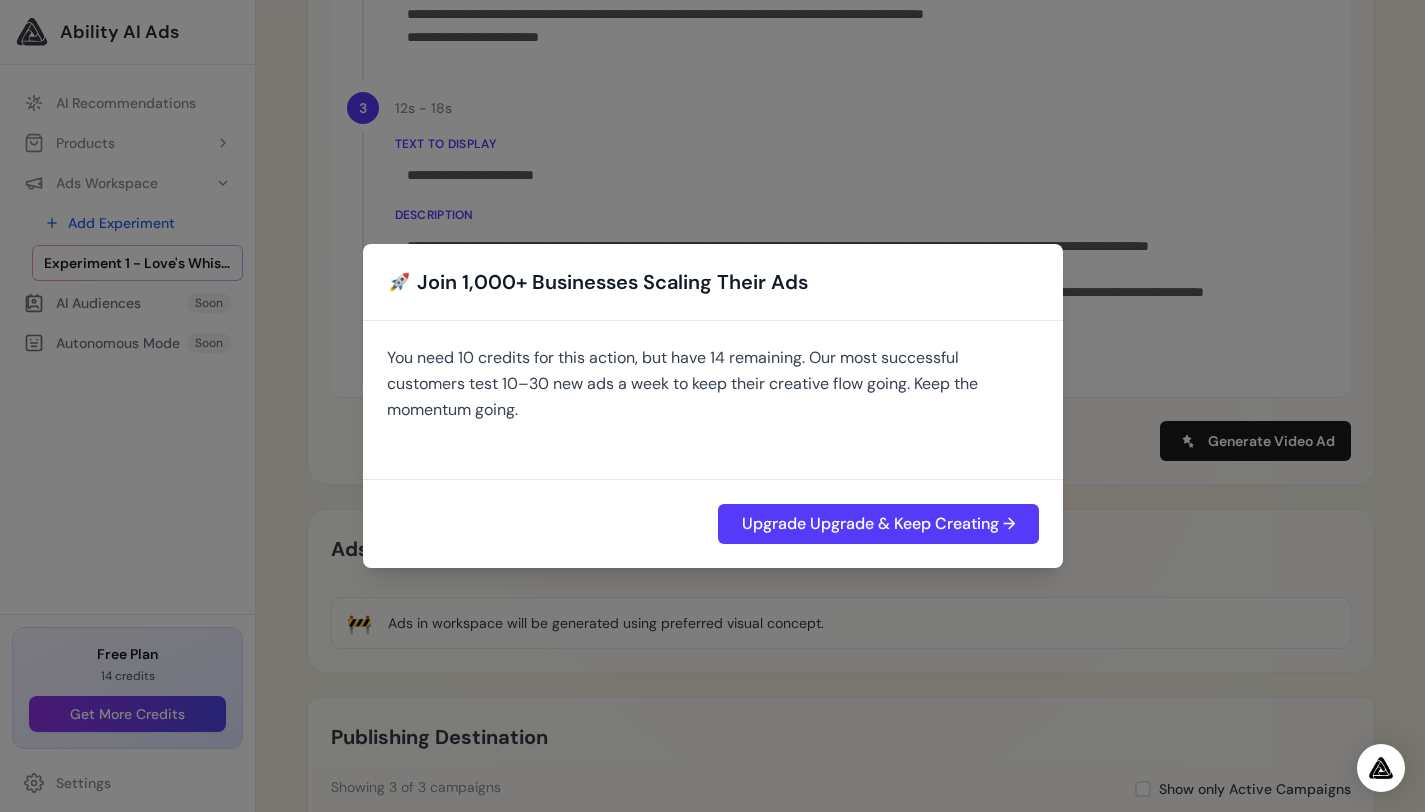 click on "🚀 Join 1,000+ Businesses Scaling Their Ads
You need 10 credits for this action, but have 14 remaining.
Our most successful customers test 10–30 new ads a week to keep their creative flow going.
Keep the momentum going.
Upgrade Upgrade & Keep Creating →" at bounding box center (712, 406) 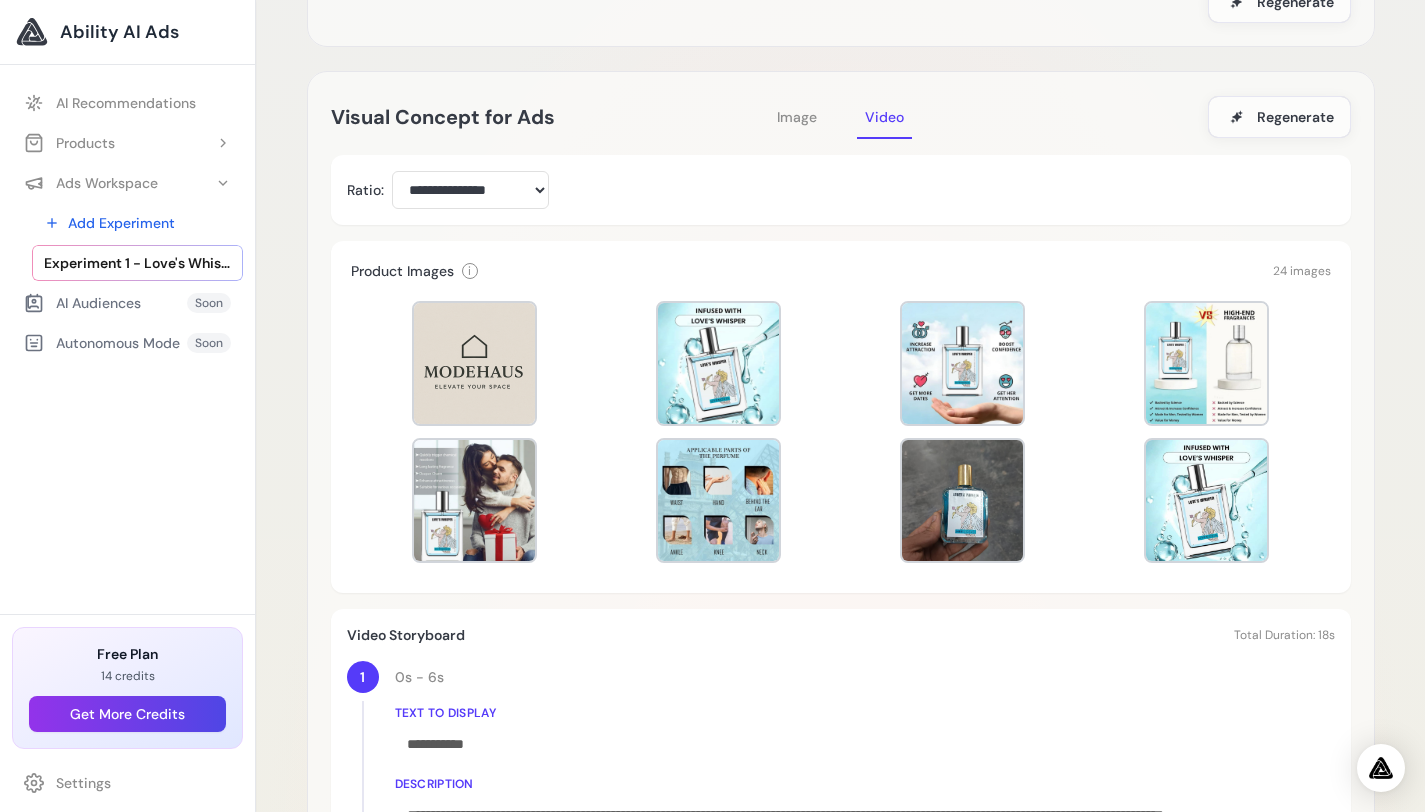 scroll, scrollTop: 0, scrollLeft: 0, axis: both 